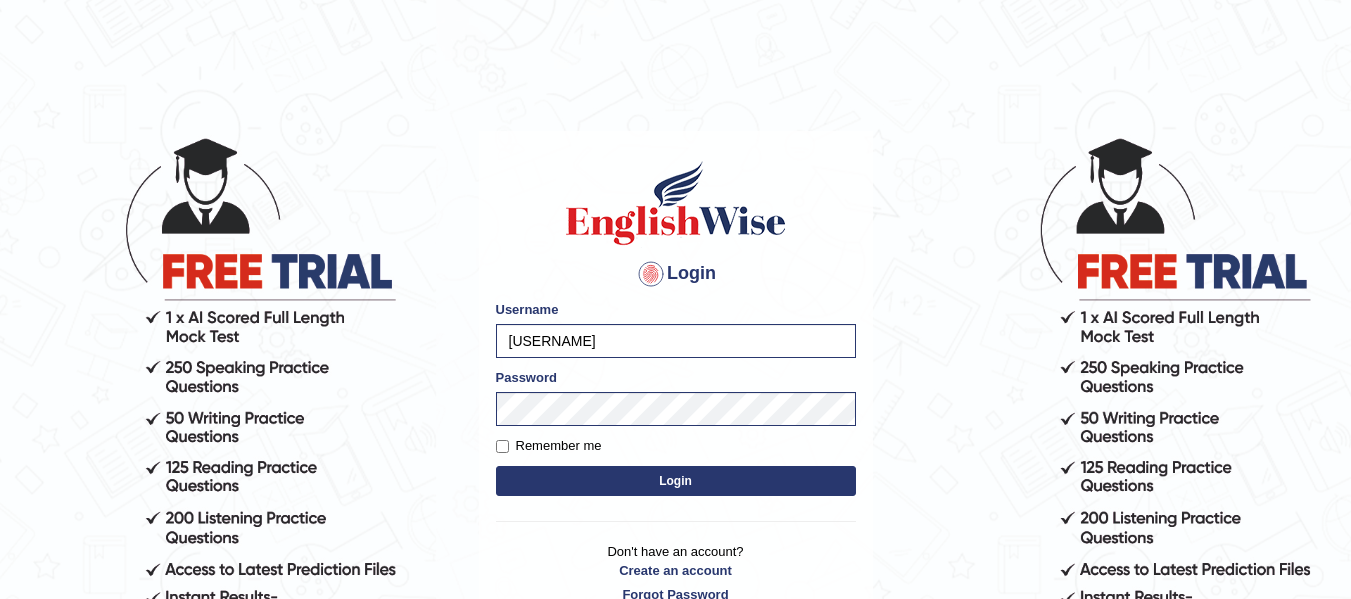 scroll, scrollTop: 0, scrollLeft: 0, axis: both 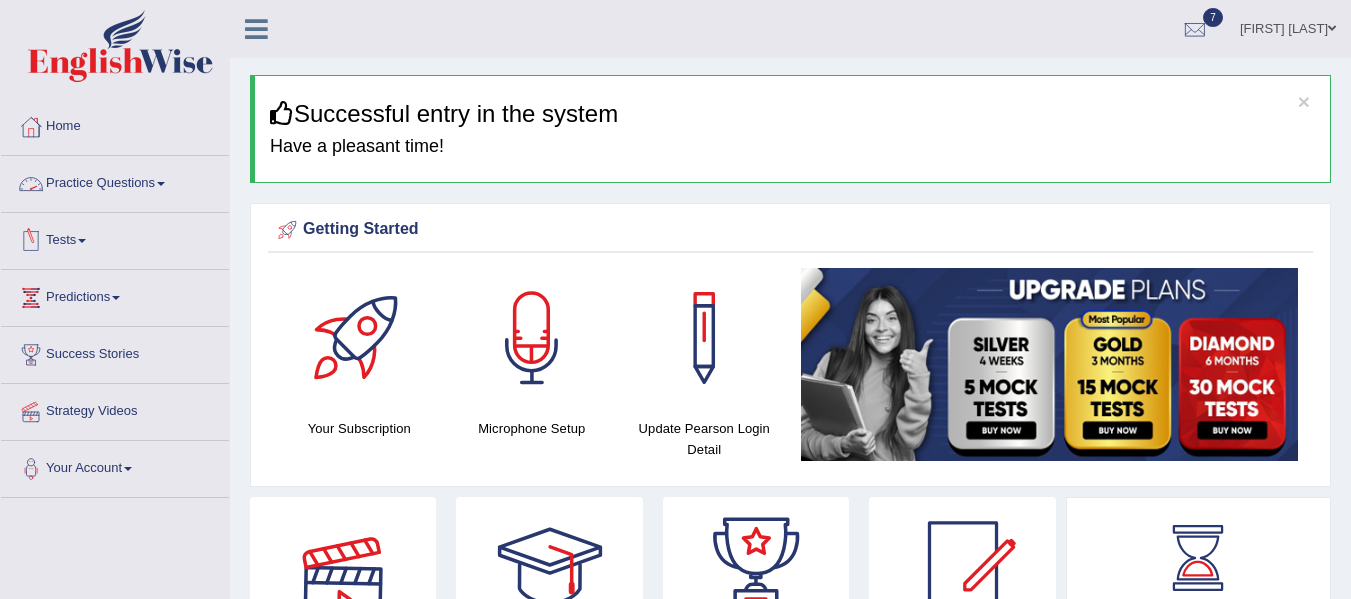 click on "Practice Questions" at bounding box center (115, 181) 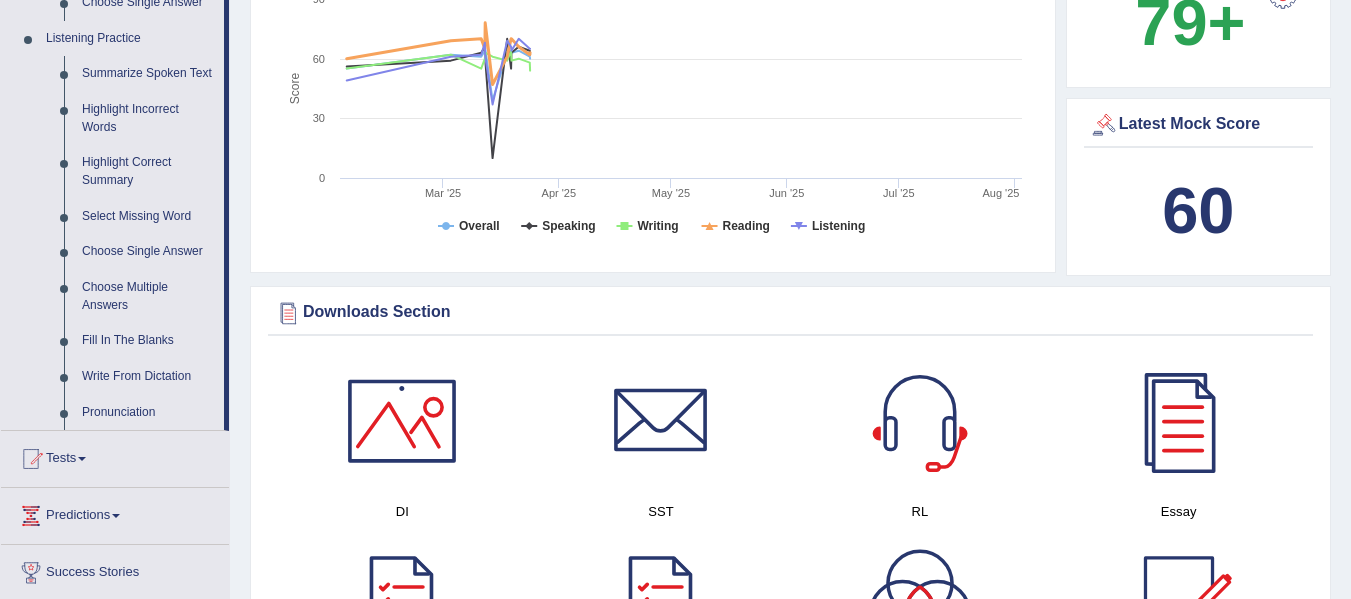 scroll, scrollTop: 835, scrollLeft: 0, axis: vertical 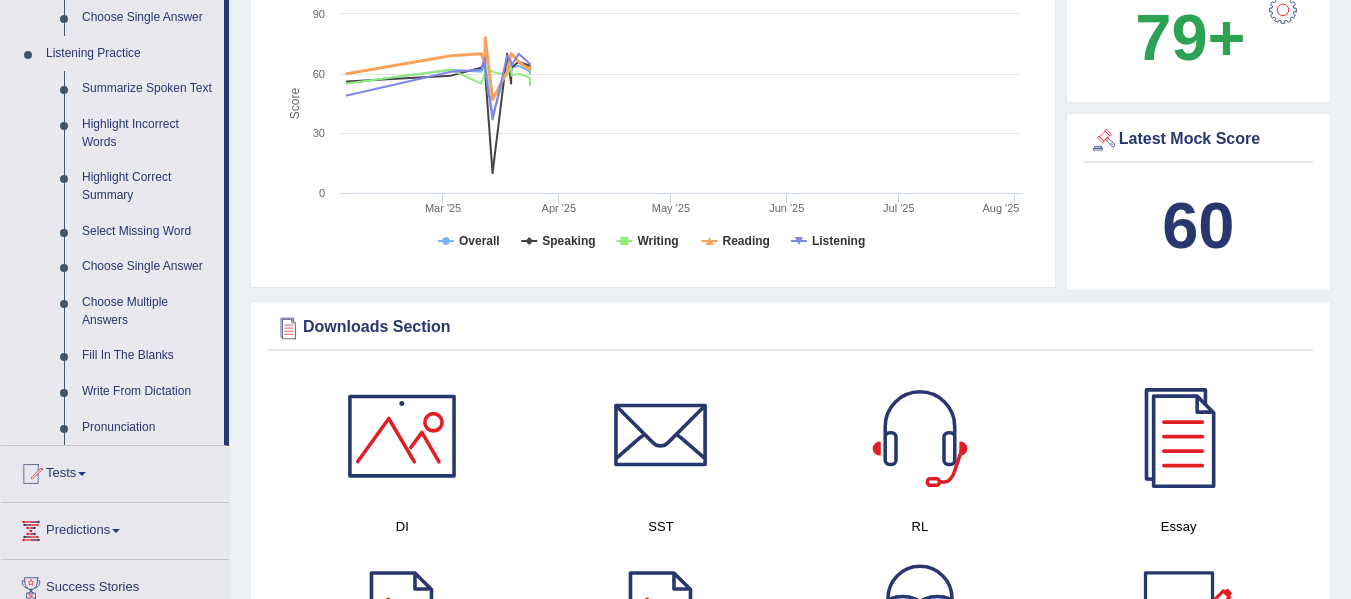 click on "Write From Dictation" at bounding box center [148, 392] 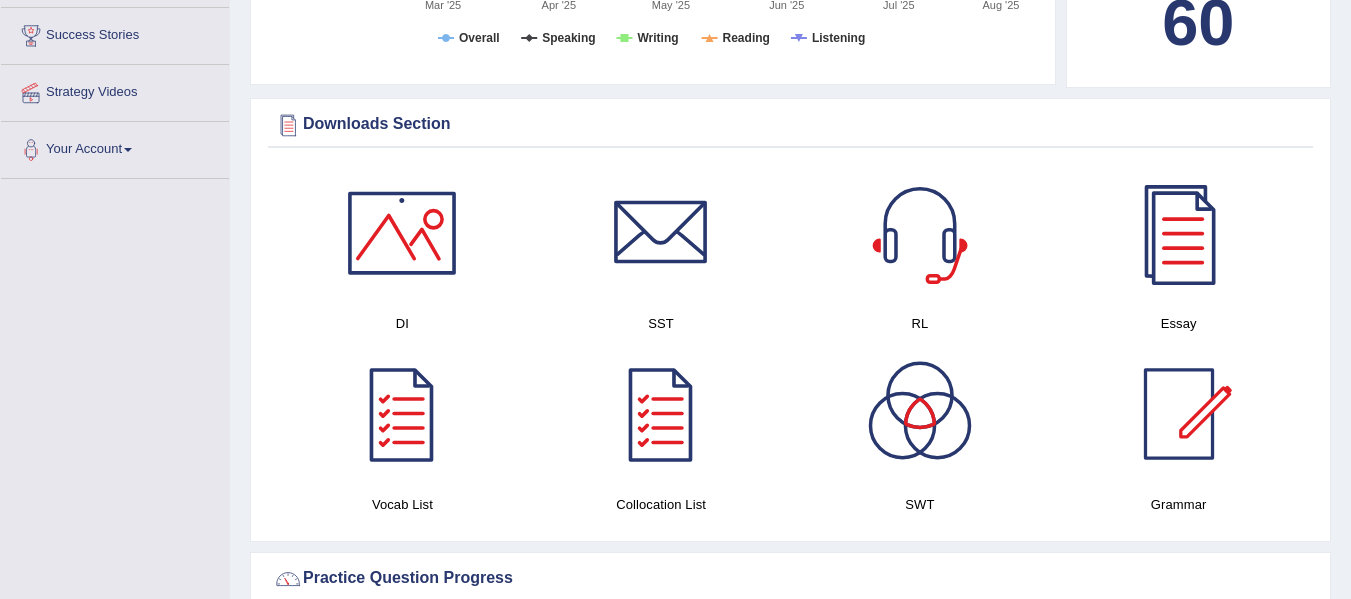 scroll, scrollTop: 1274, scrollLeft: 0, axis: vertical 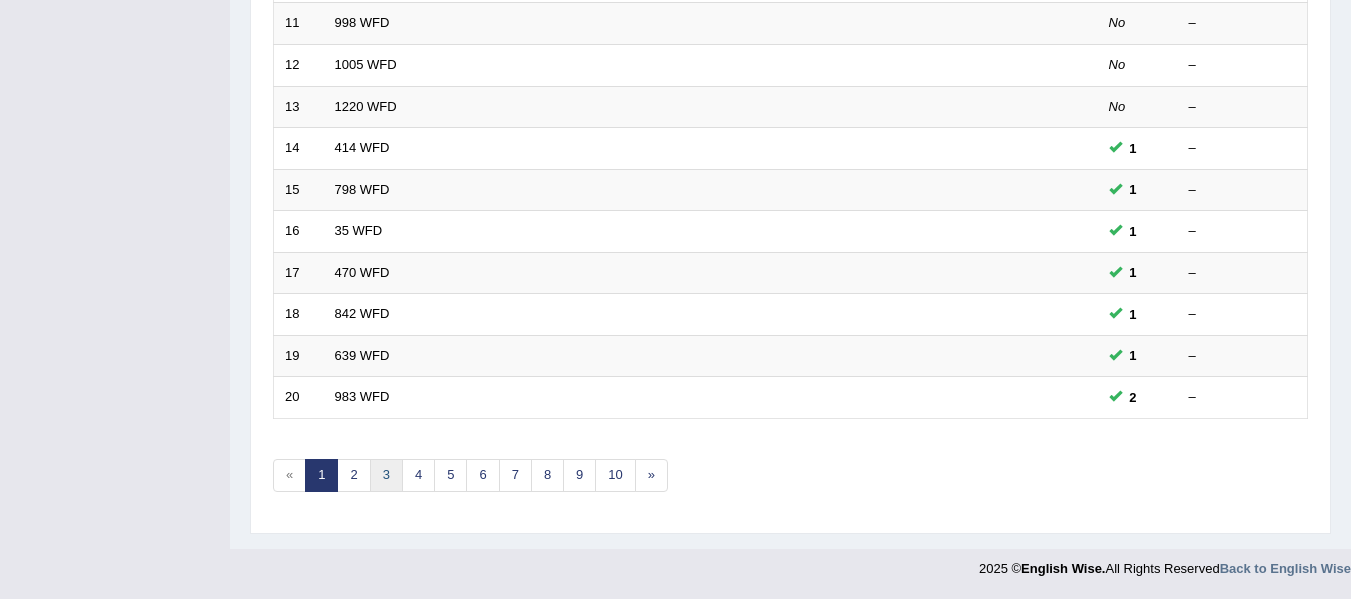 click on "3" at bounding box center (386, 475) 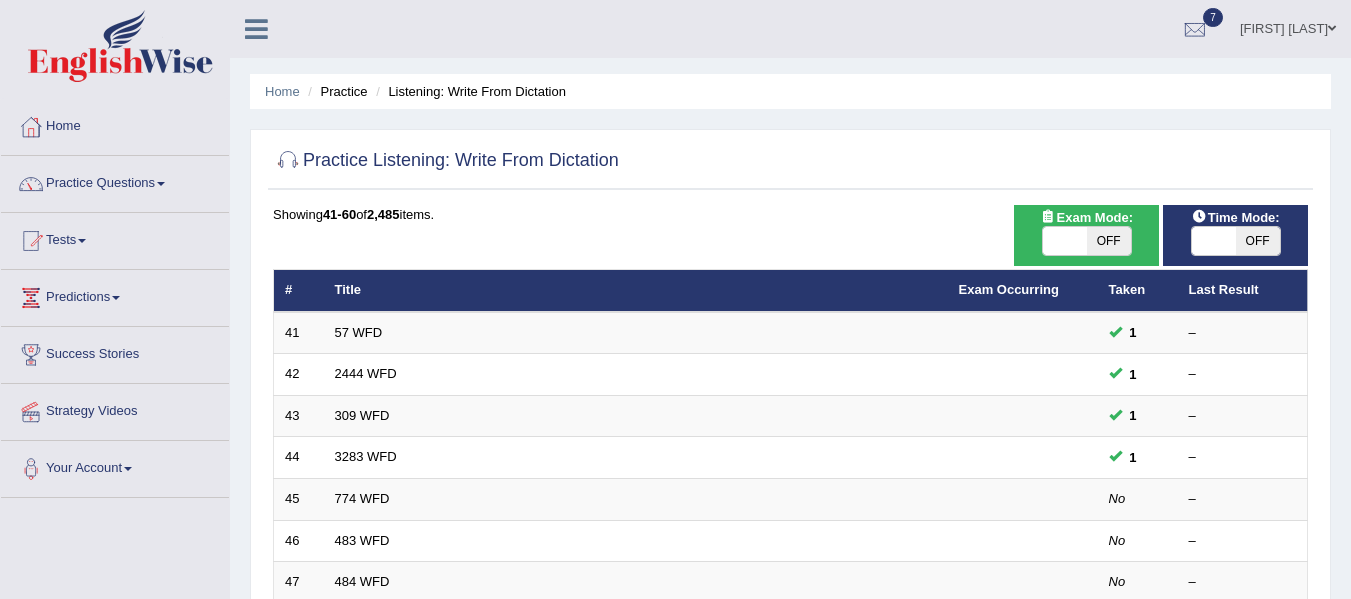 scroll, scrollTop: 477, scrollLeft: 0, axis: vertical 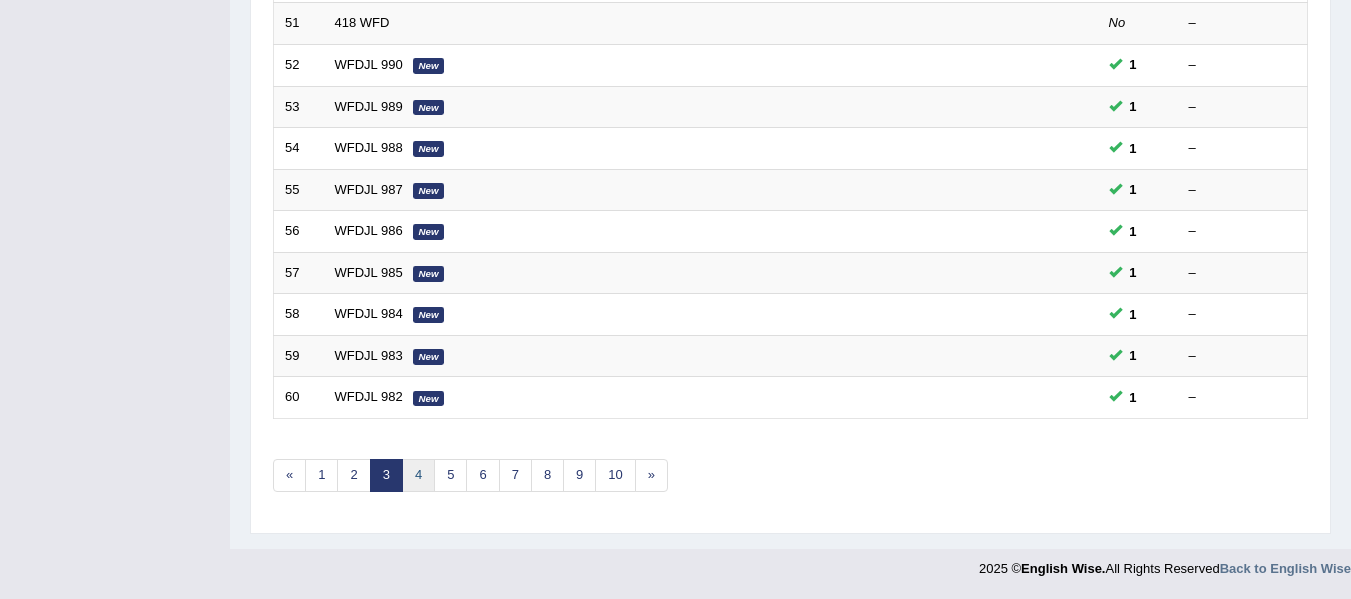 click on "4" at bounding box center [418, 475] 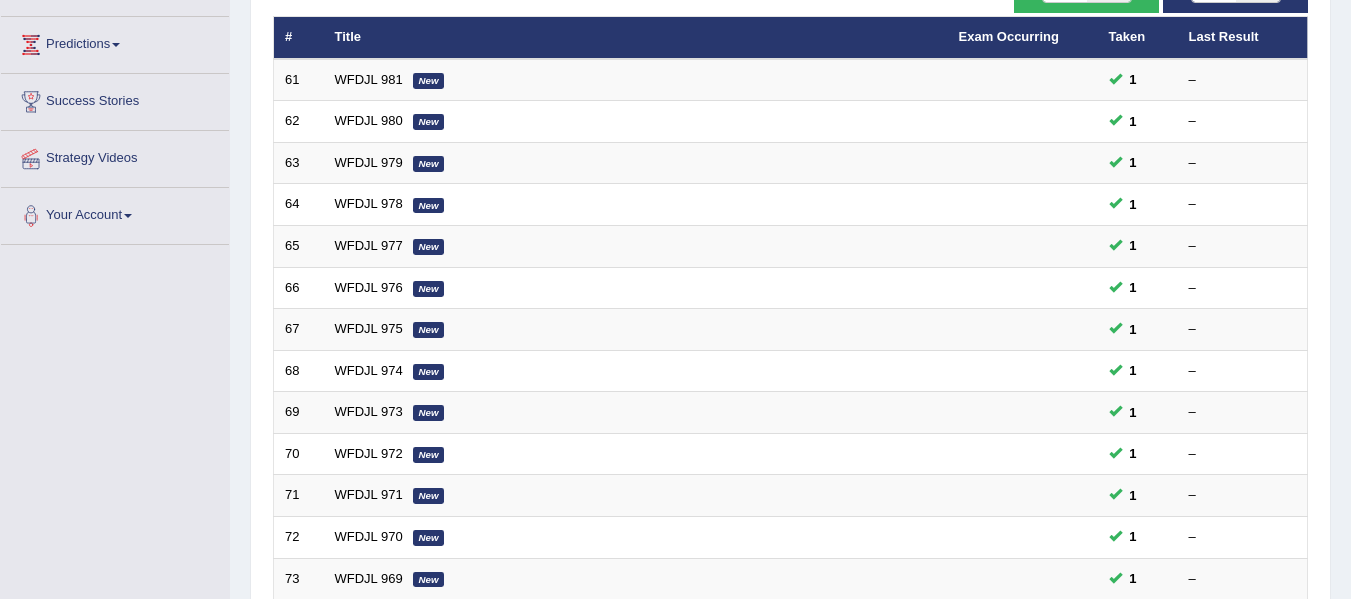 scroll, scrollTop: 0, scrollLeft: 0, axis: both 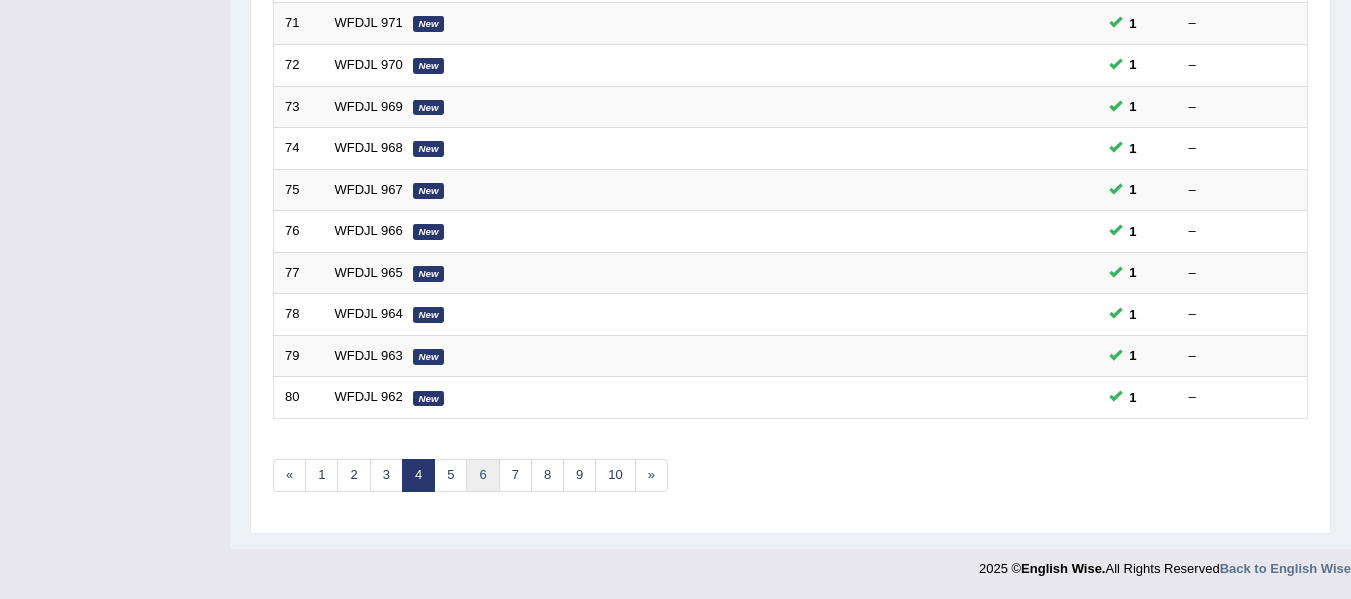 click on "6" at bounding box center (482, 475) 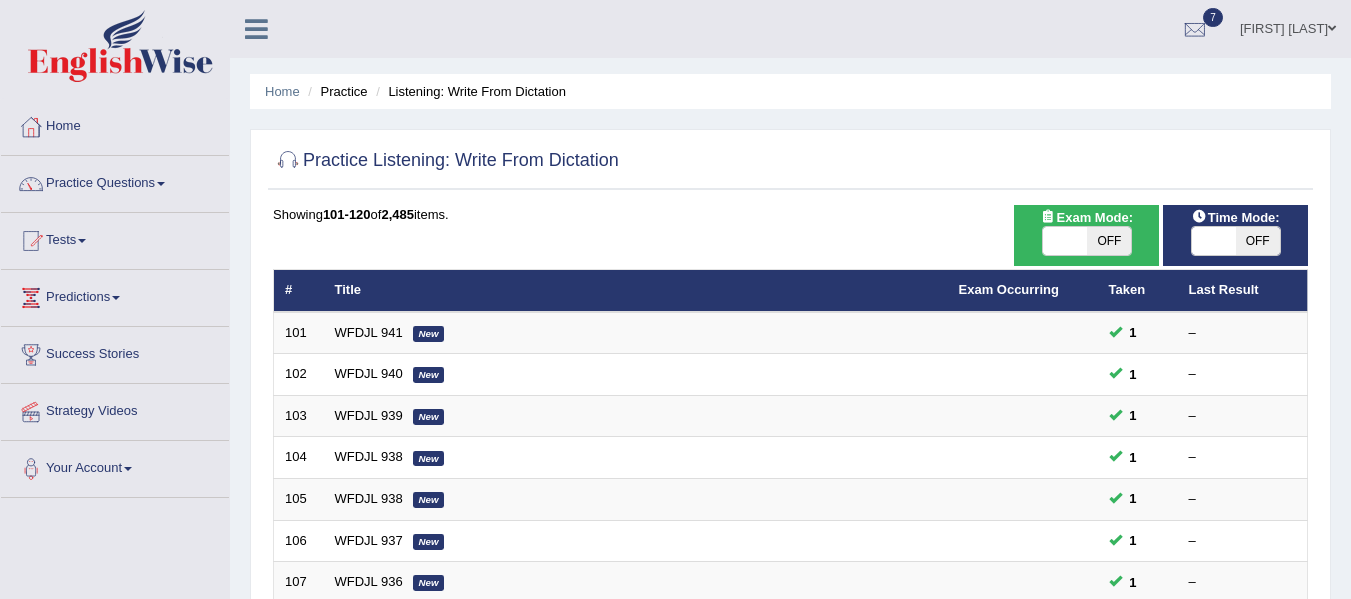scroll, scrollTop: 725, scrollLeft: 0, axis: vertical 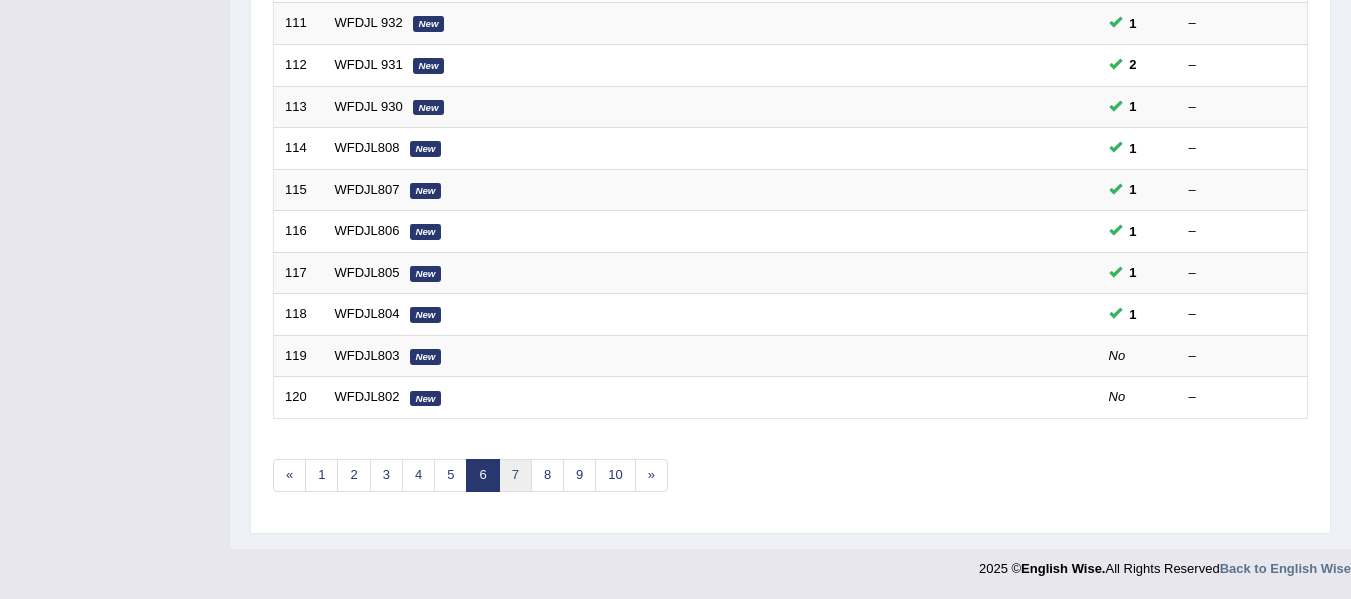 click on "7" at bounding box center [515, 475] 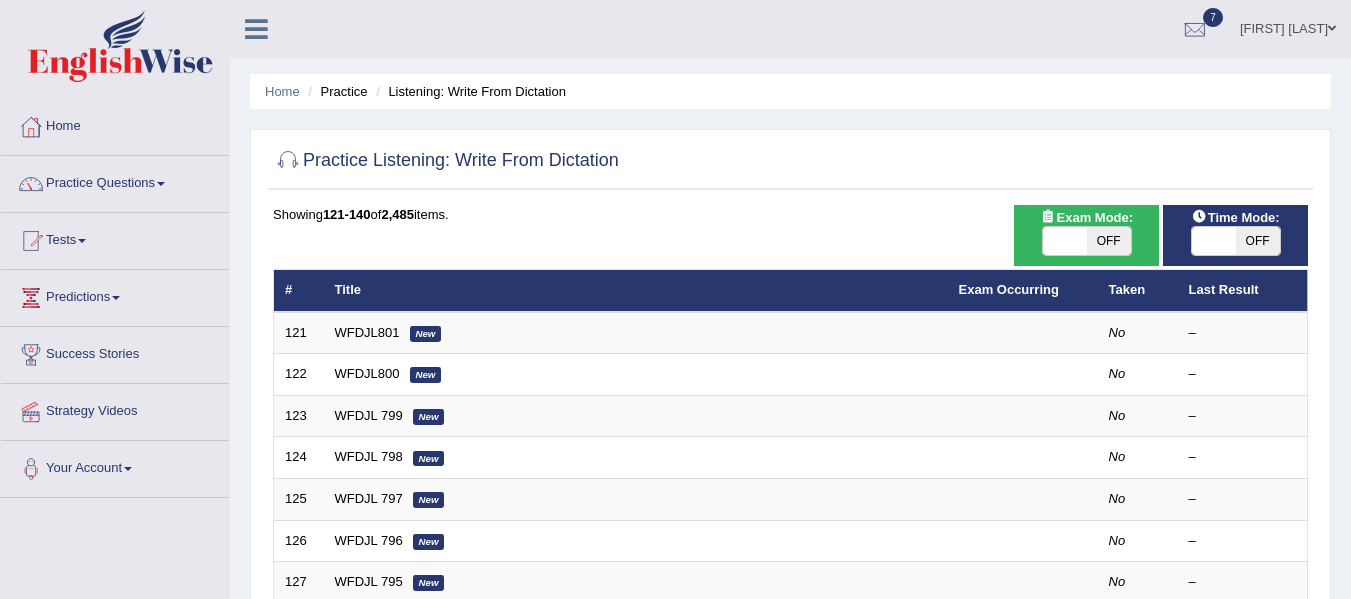 scroll, scrollTop: 423, scrollLeft: 0, axis: vertical 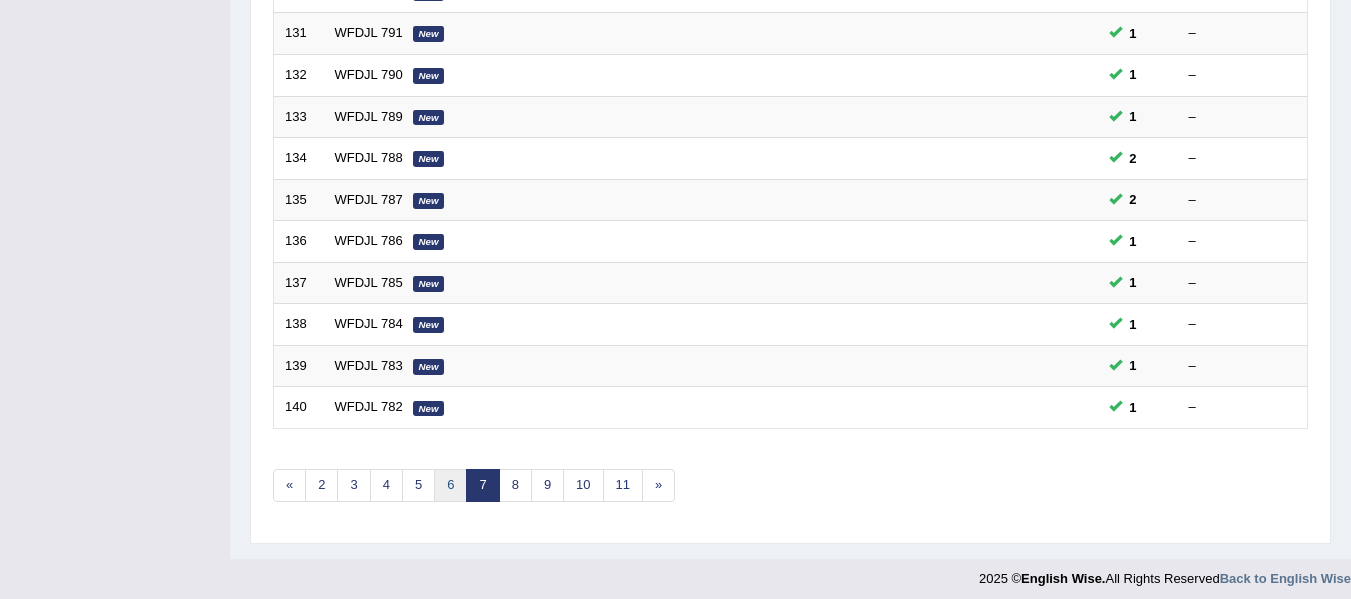 click on "6" at bounding box center [450, 485] 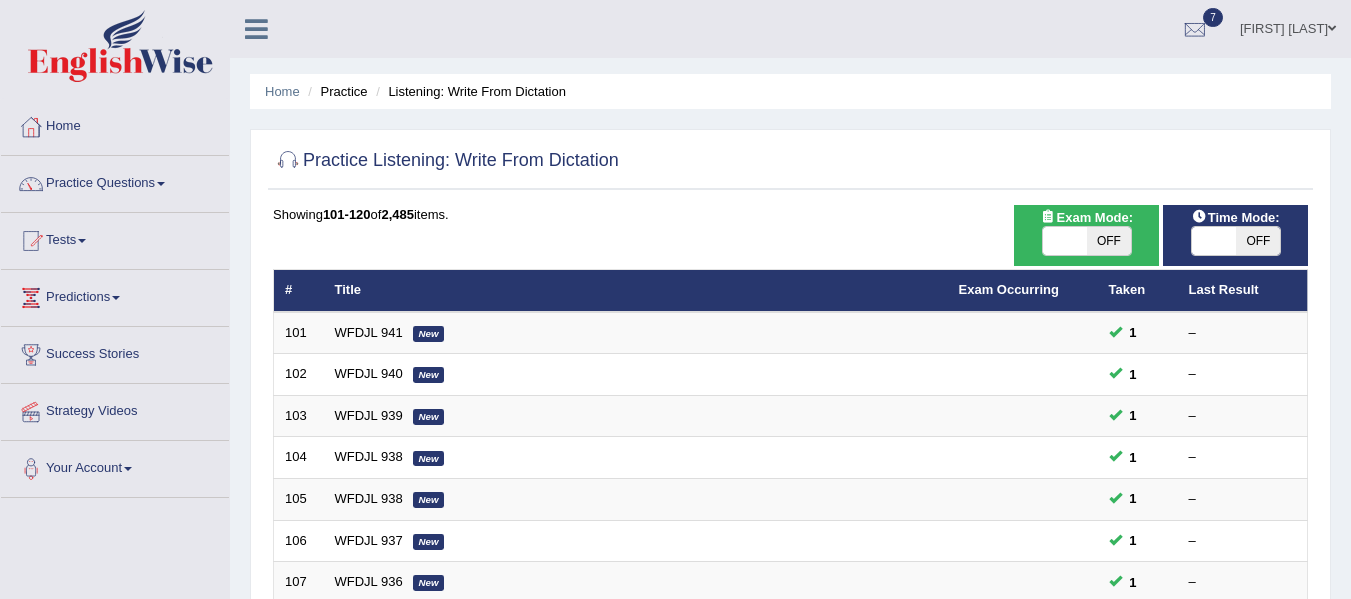 scroll, scrollTop: 697, scrollLeft: 0, axis: vertical 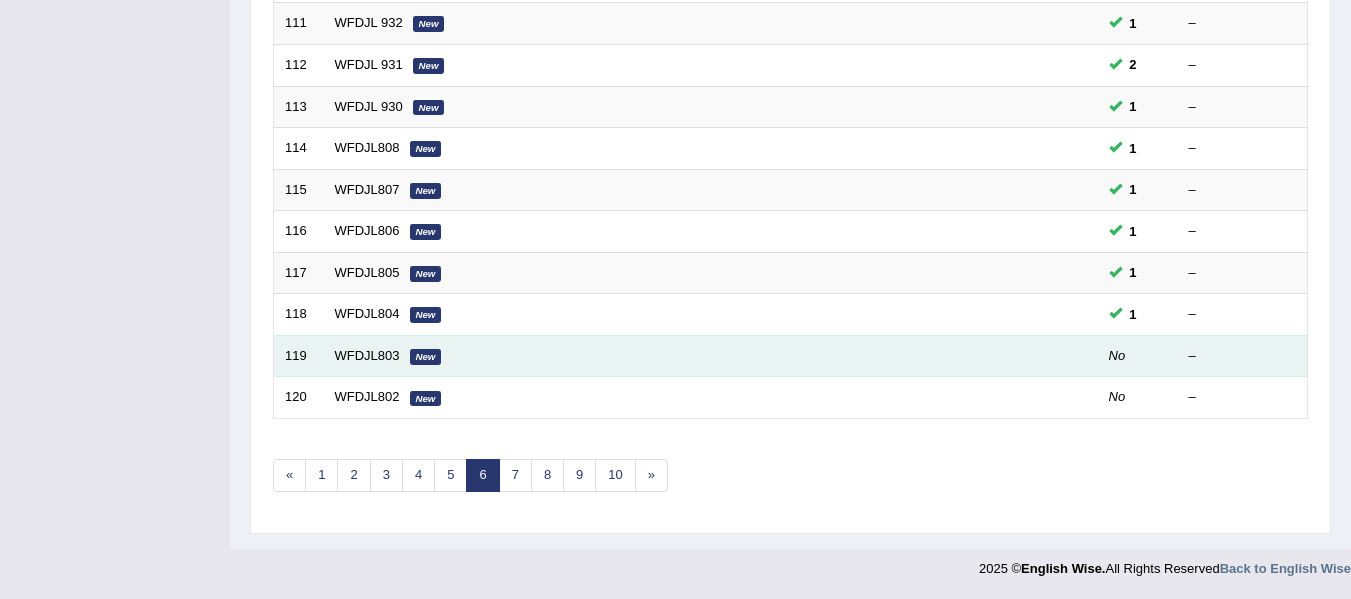 click on "WFDJL803 New" at bounding box center [636, 356] 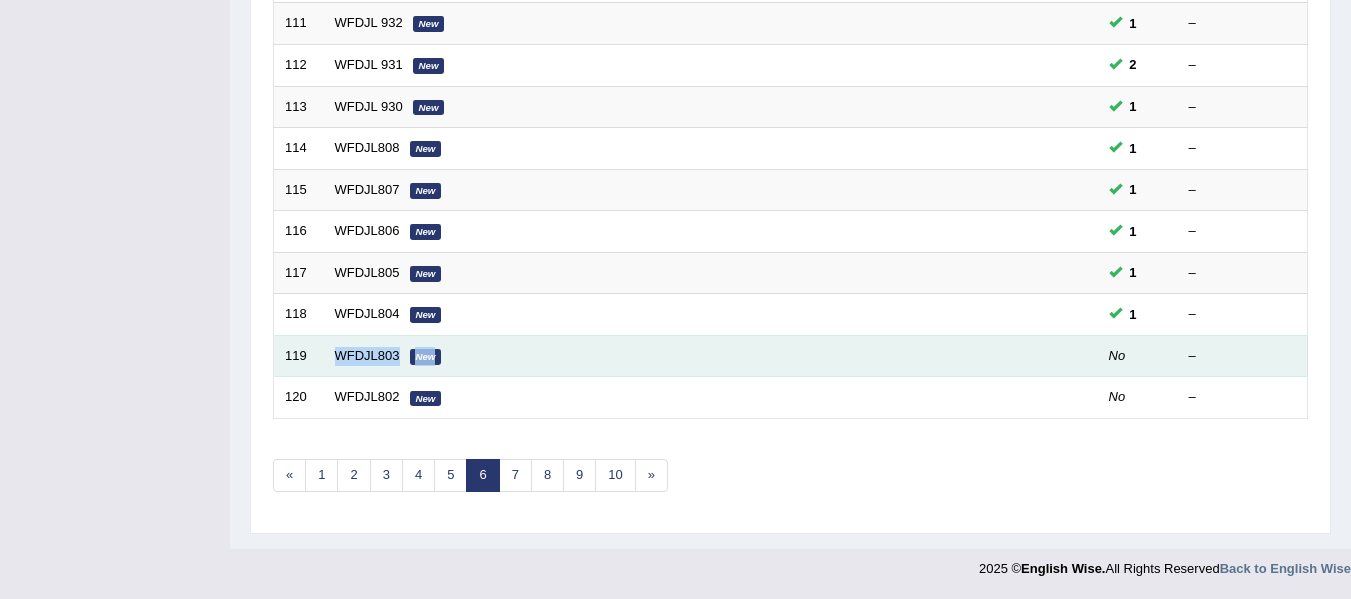 click on "New" at bounding box center (426, 357) 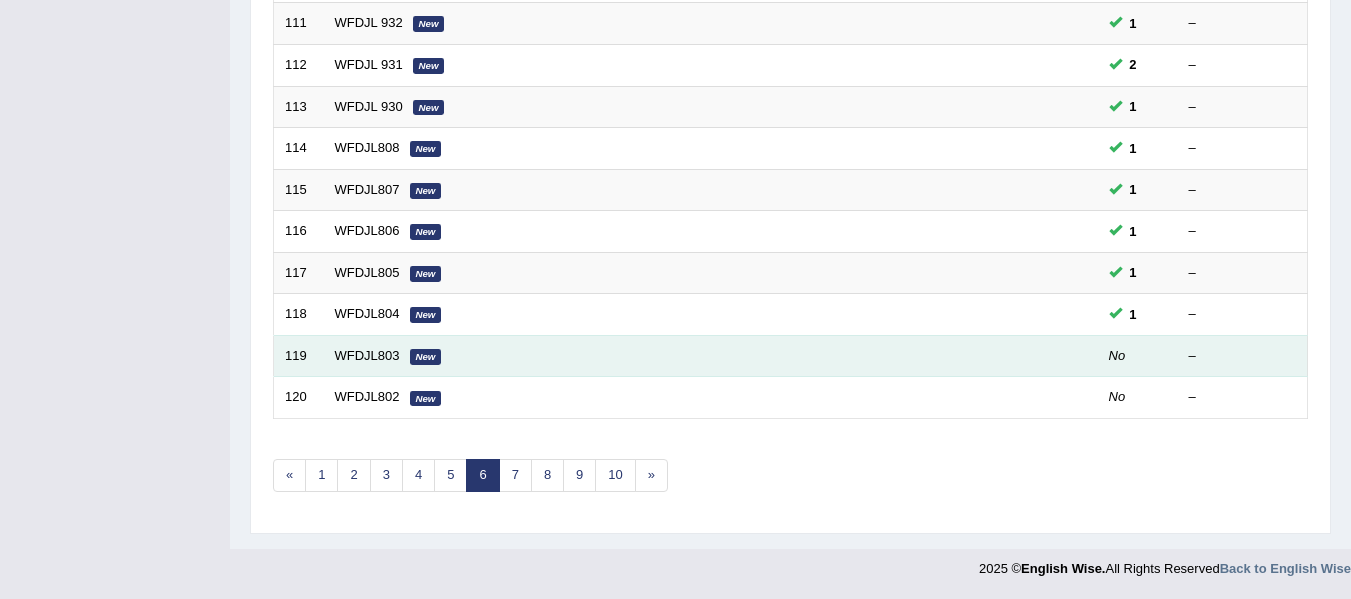click on "WFDJL803 New" at bounding box center [636, 356] 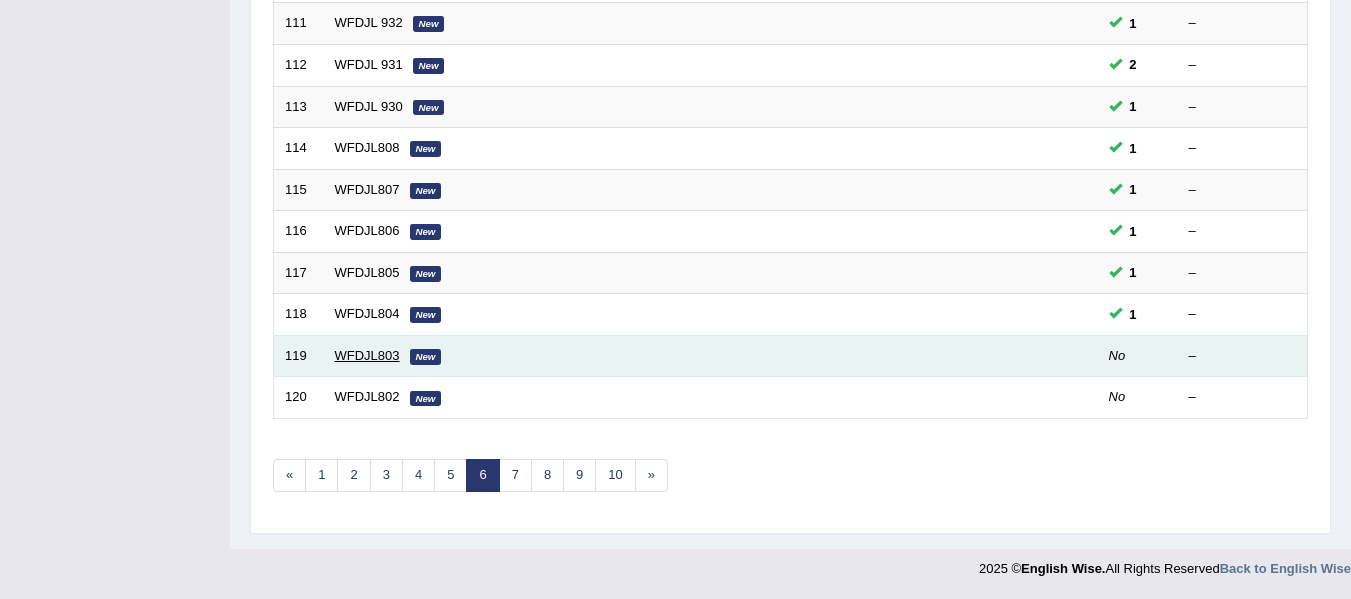 click on "WFDJL803" at bounding box center (367, 355) 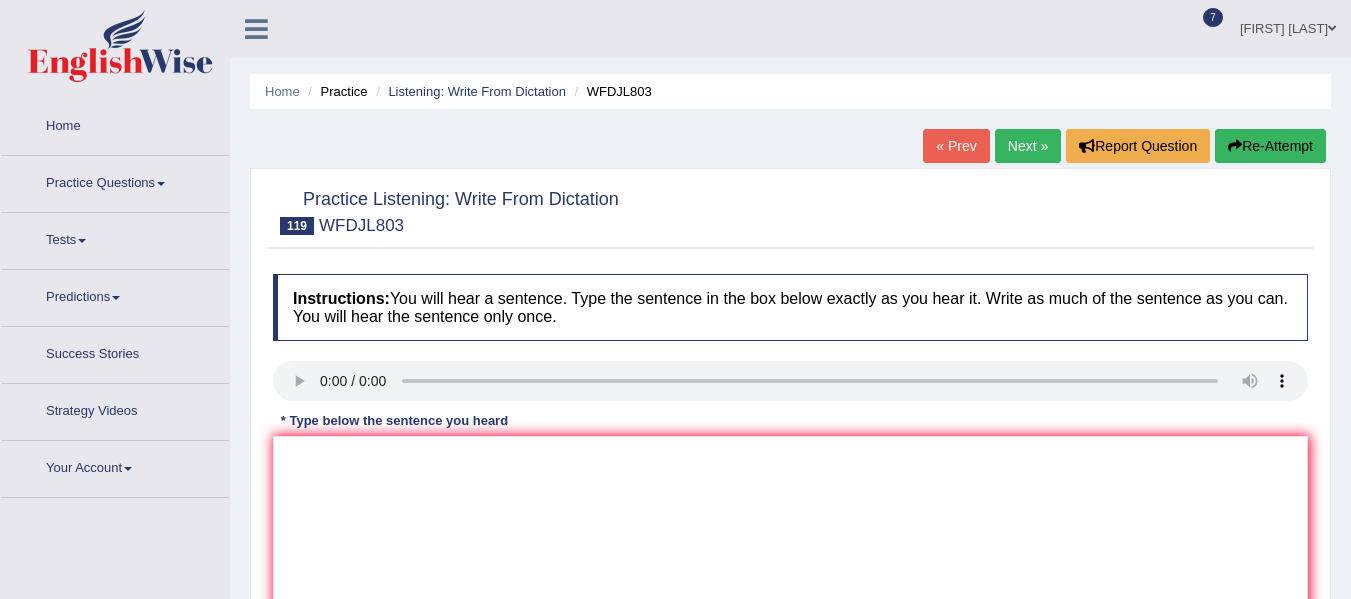 scroll, scrollTop: 0, scrollLeft: 0, axis: both 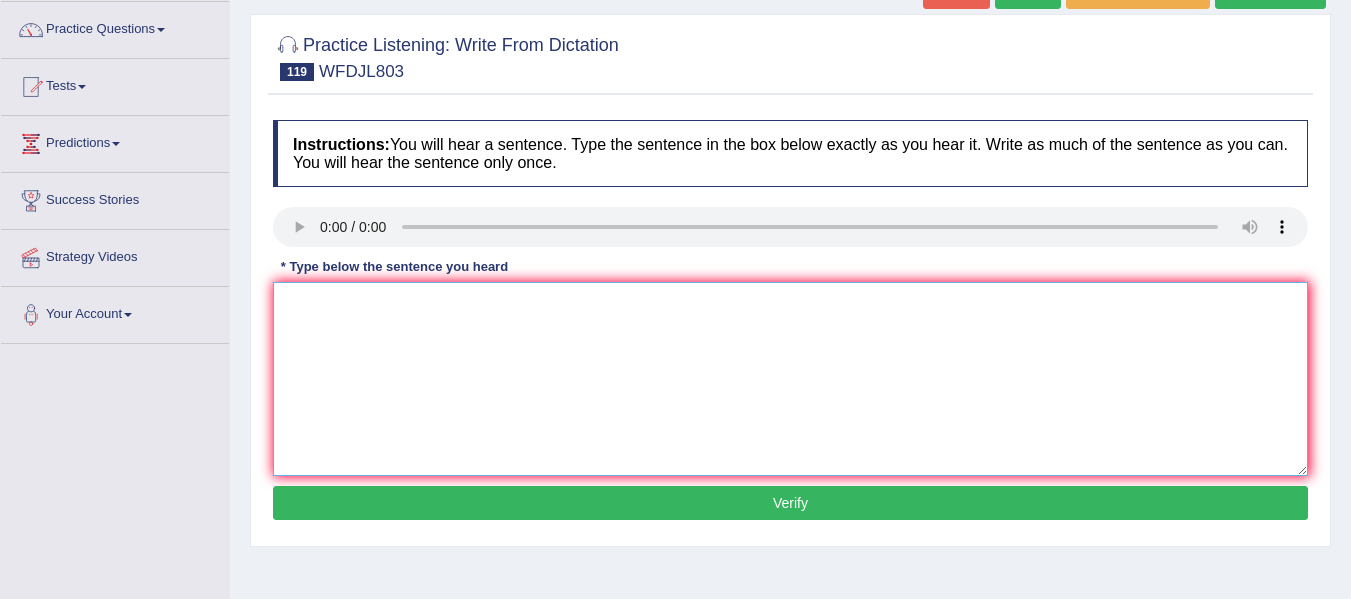 click at bounding box center (790, 379) 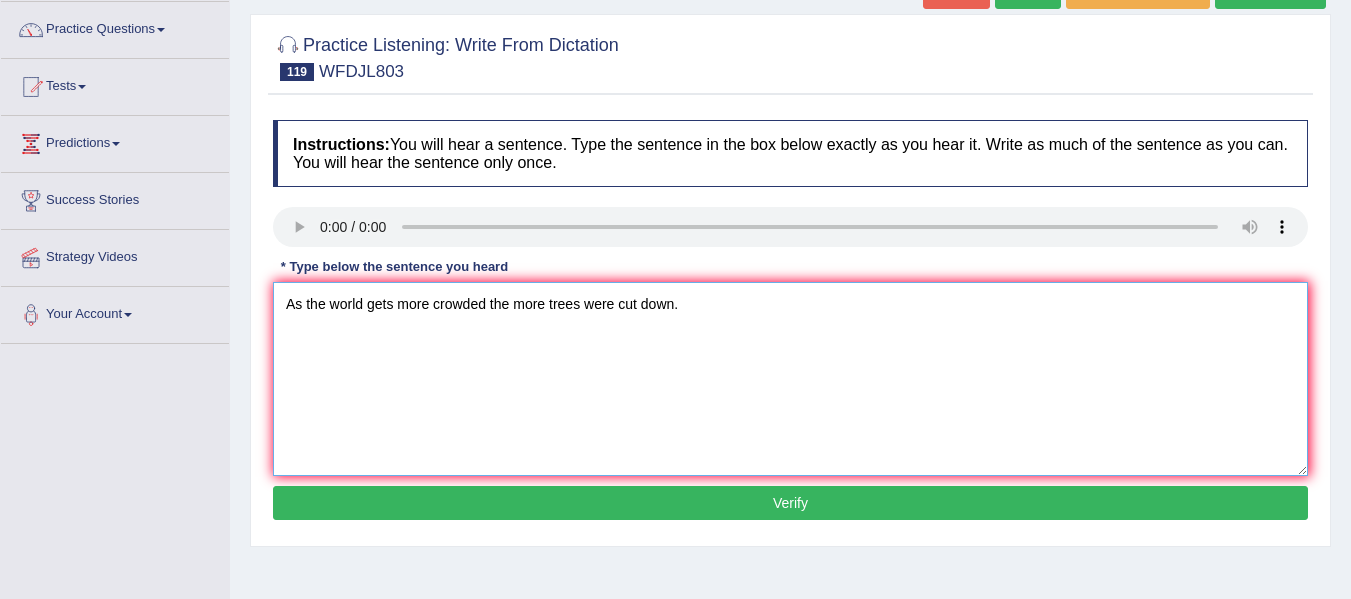 type on "As the world gets more crowded the more trees were cut down." 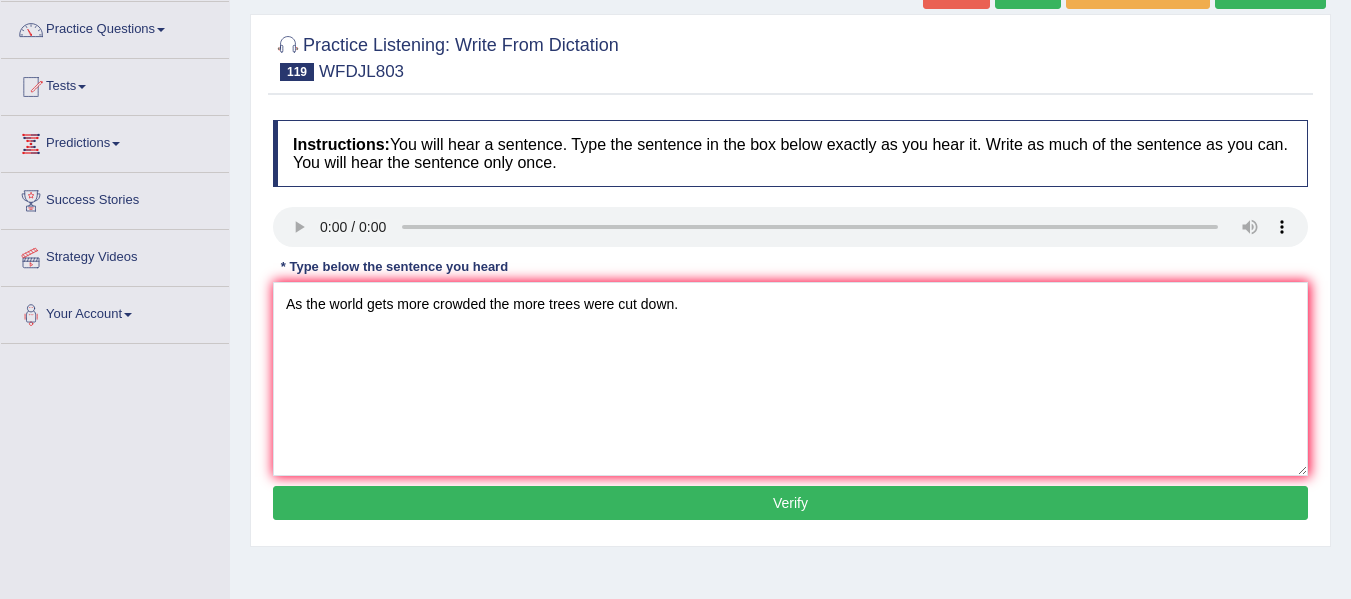 click on "Verify" at bounding box center (790, 503) 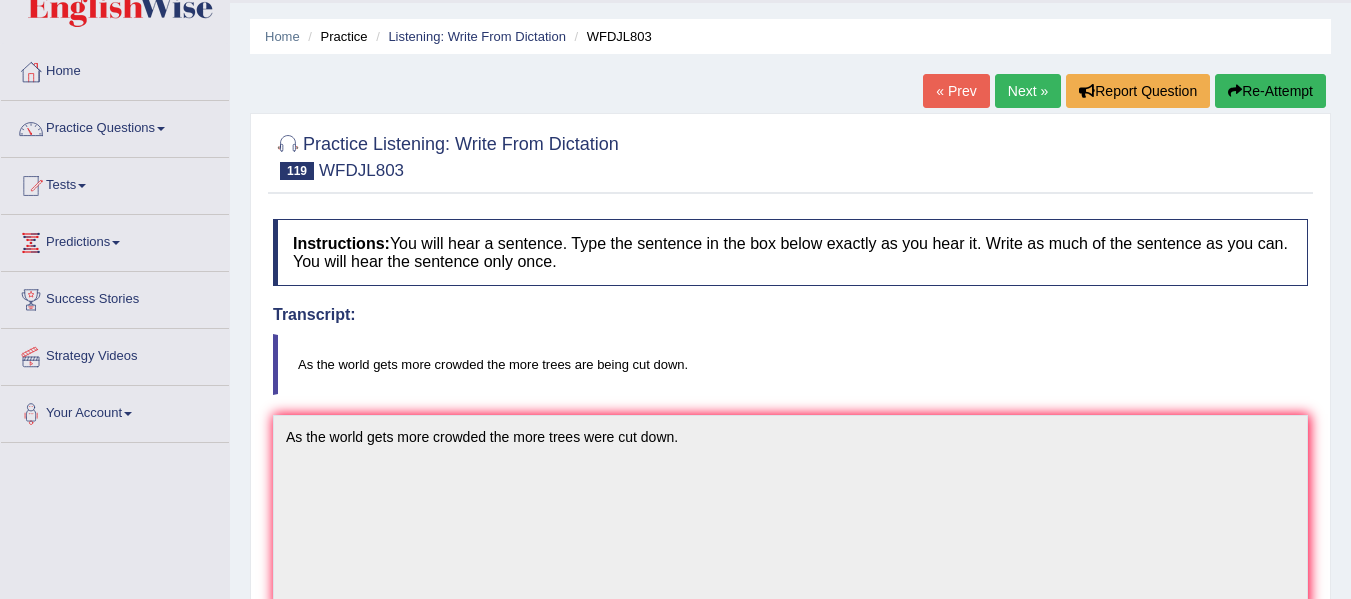 scroll, scrollTop: 0, scrollLeft: 0, axis: both 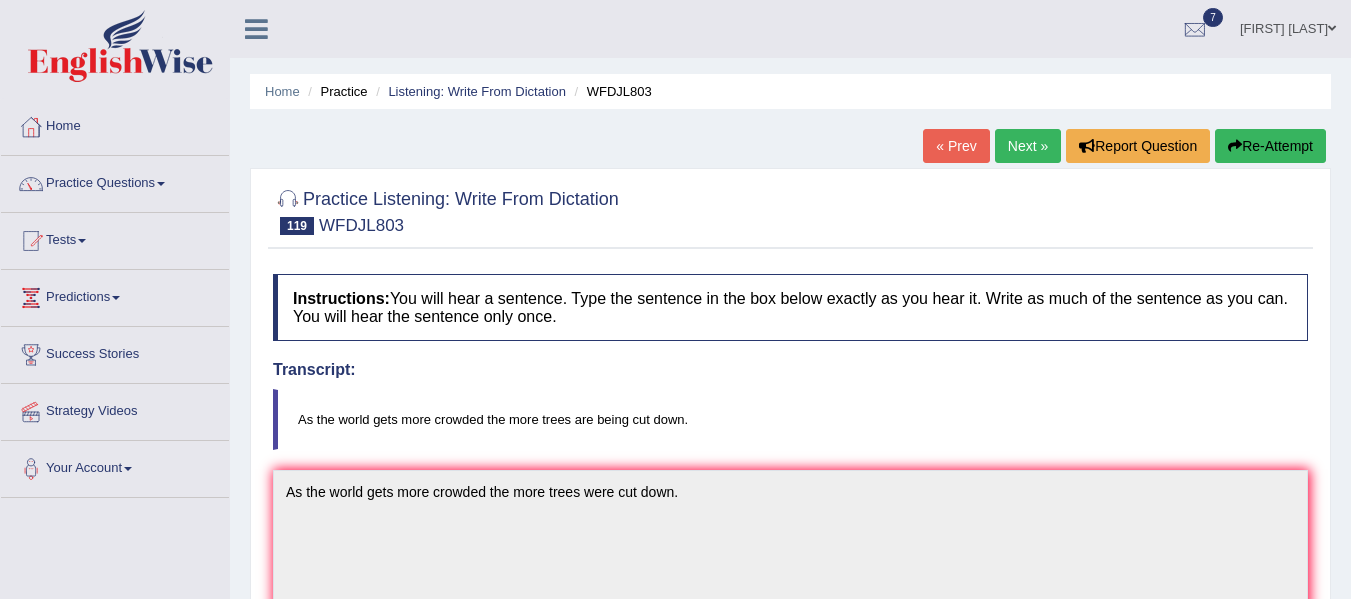 click on "Next »" at bounding box center (1028, 146) 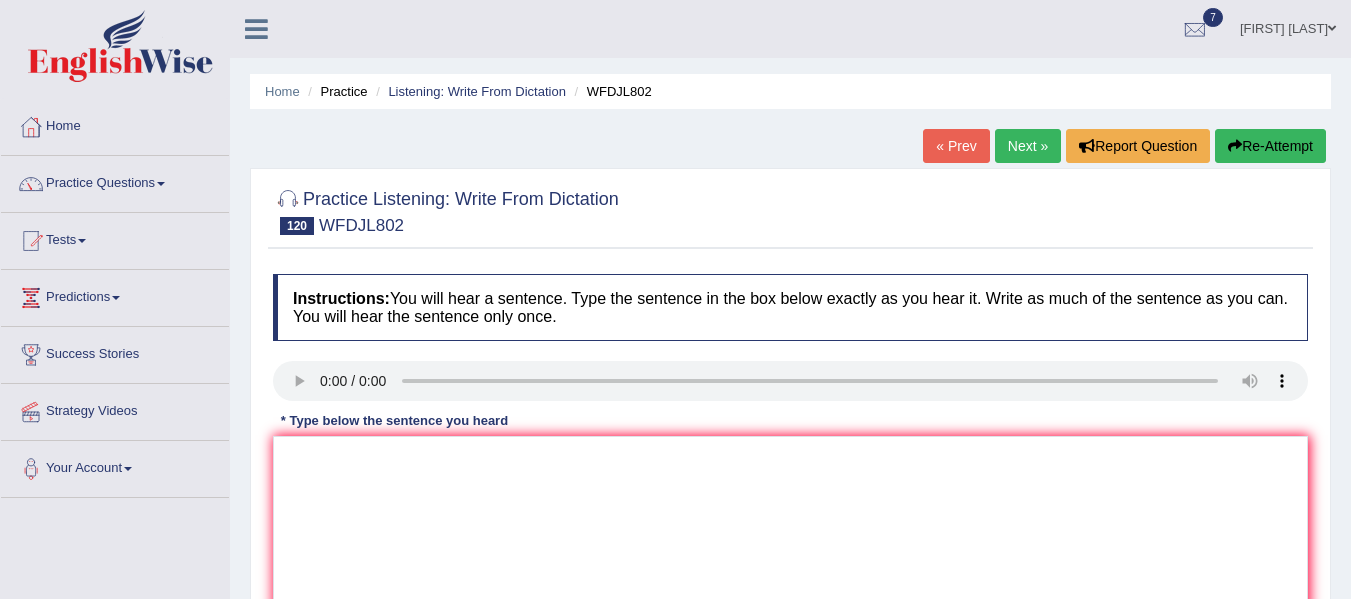 scroll, scrollTop: 354, scrollLeft: 0, axis: vertical 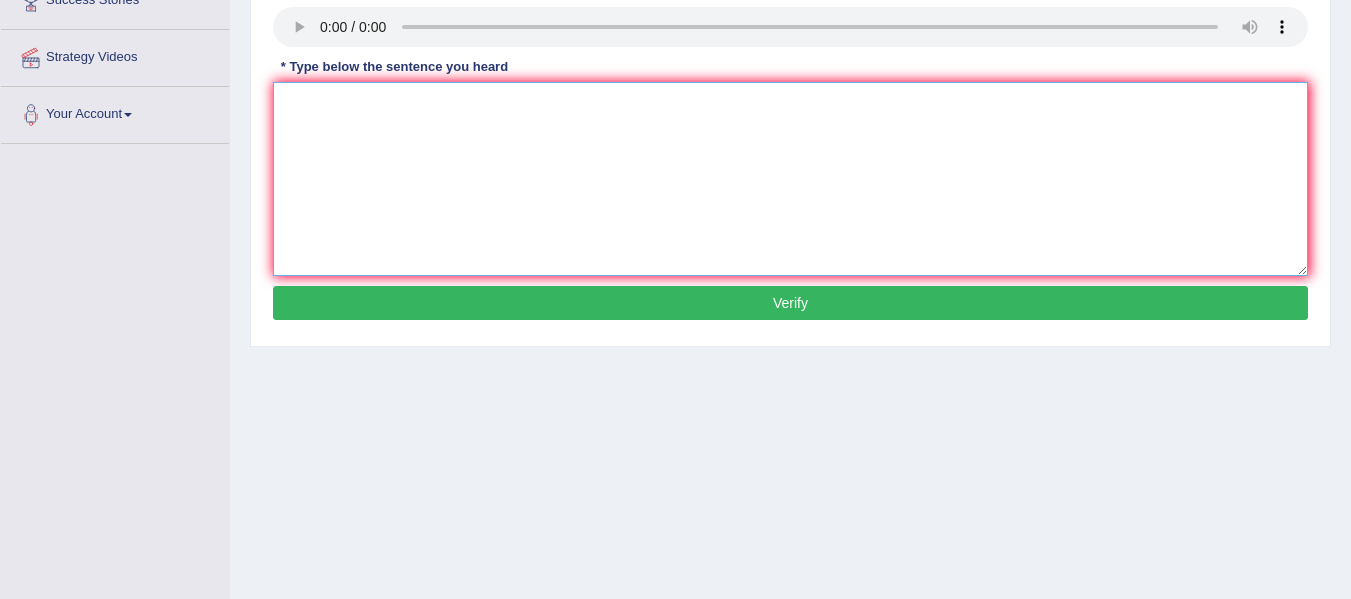 click at bounding box center (790, 179) 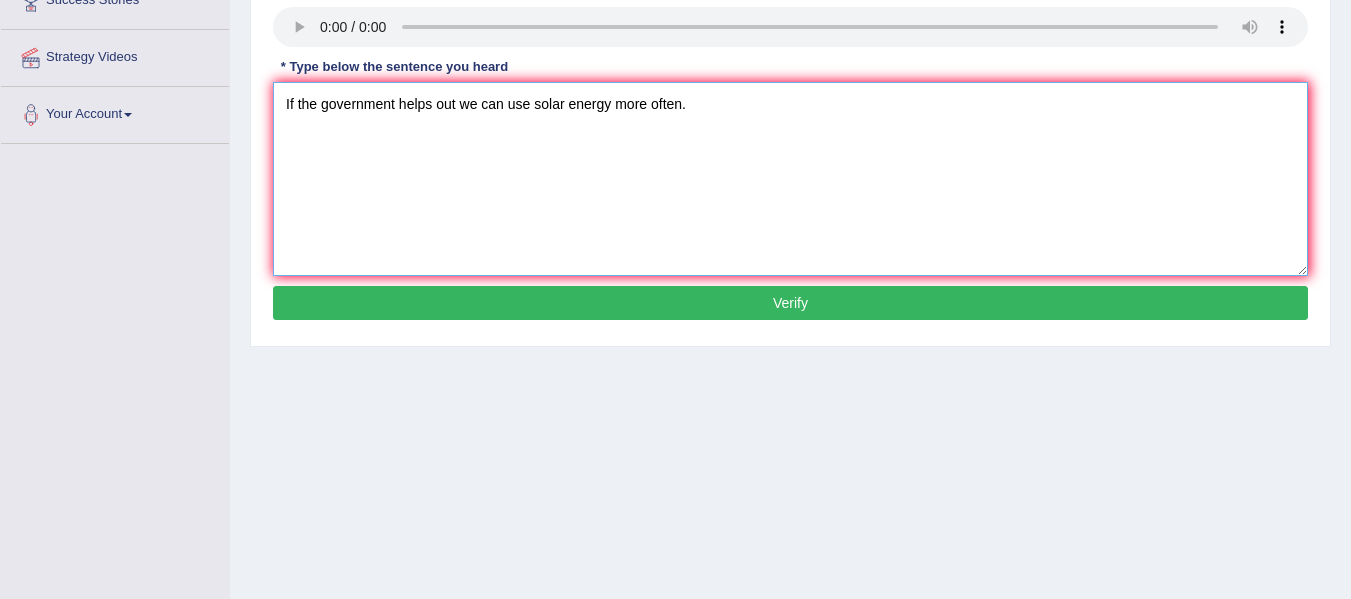type on "If the government helps out we can use solar energy more often." 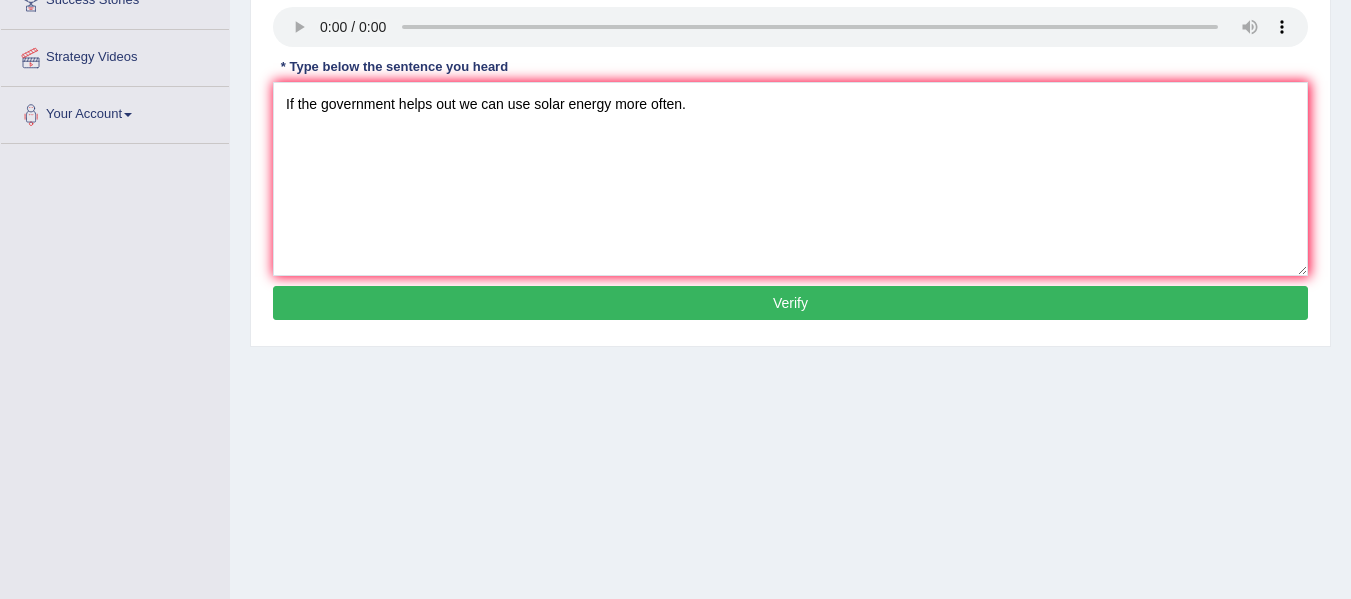 click on "Verify" at bounding box center [790, 303] 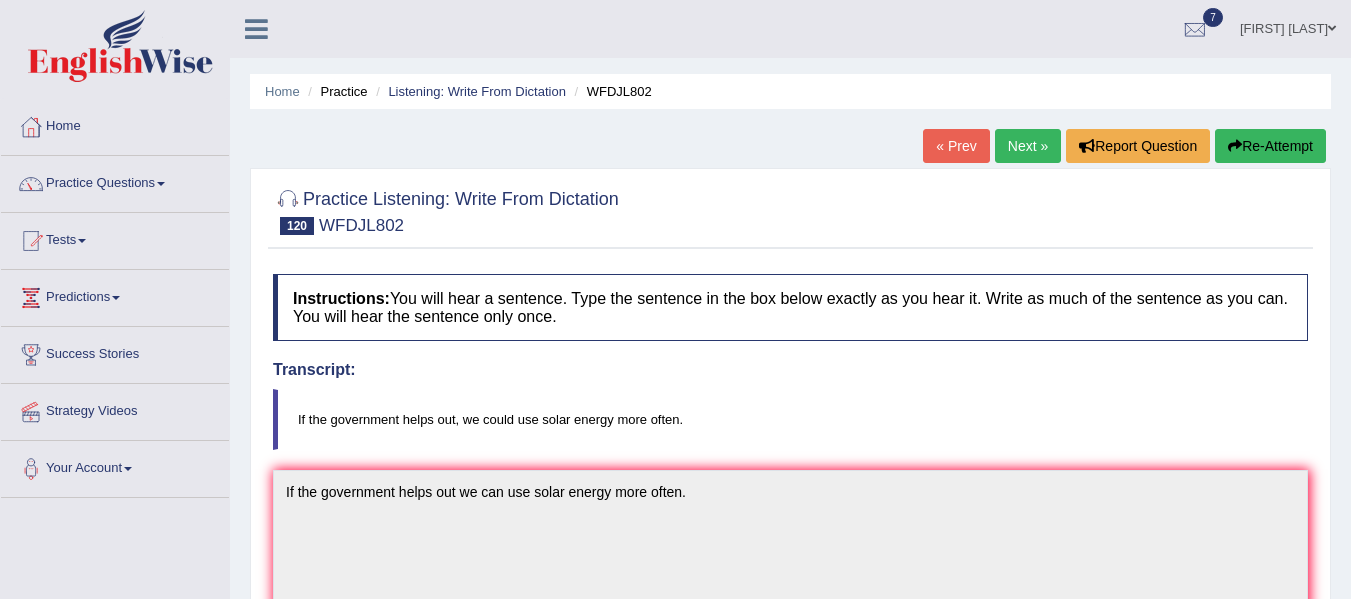 scroll, scrollTop: 2, scrollLeft: 0, axis: vertical 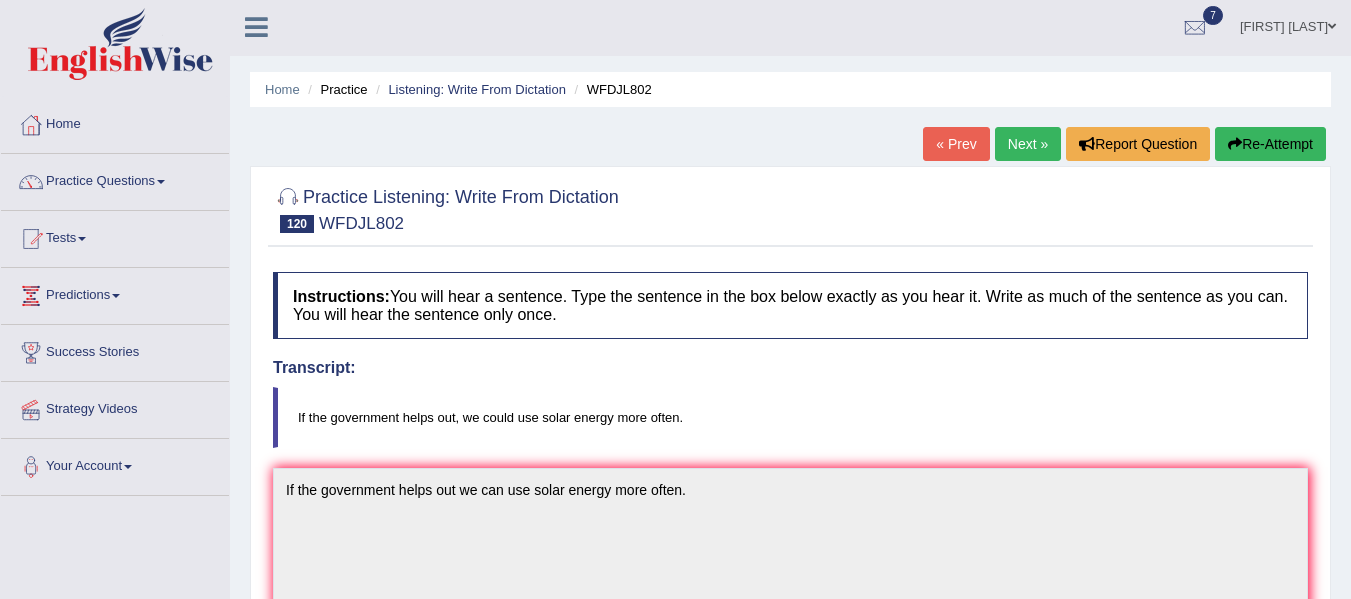 click on "Next »" at bounding box center [1028, 144] 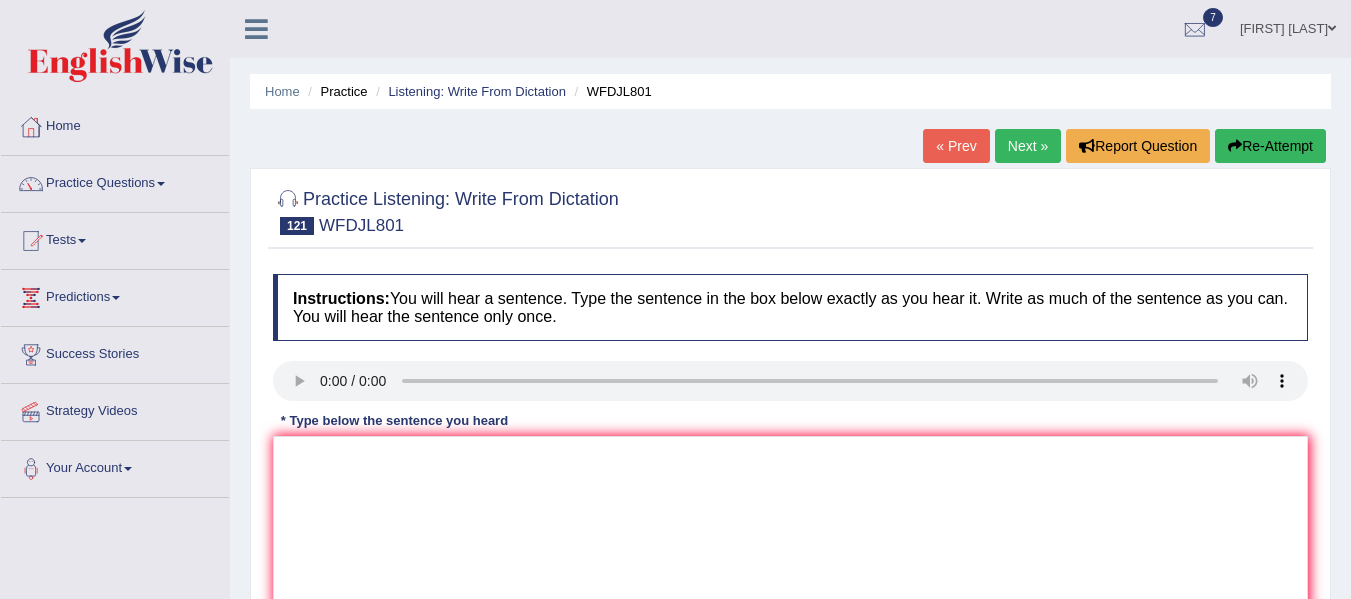 scroll, scrollTop: 92, scrollLeft: 0, axis: vertical 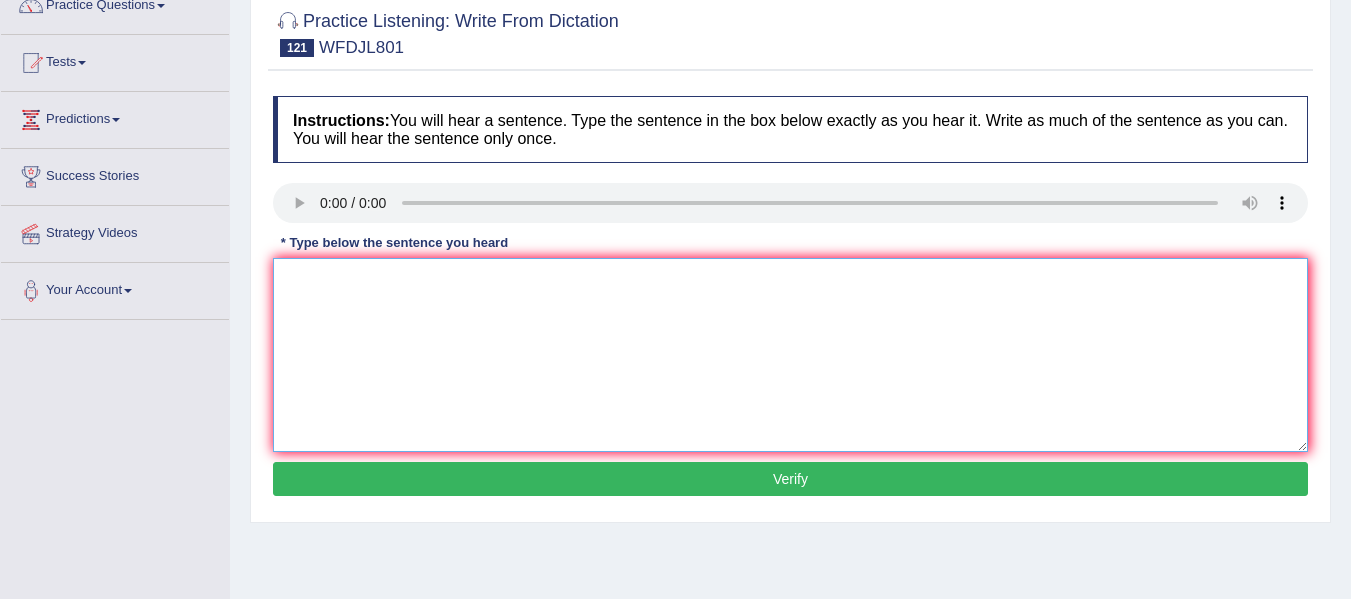 click at bounding box center [790, 355] 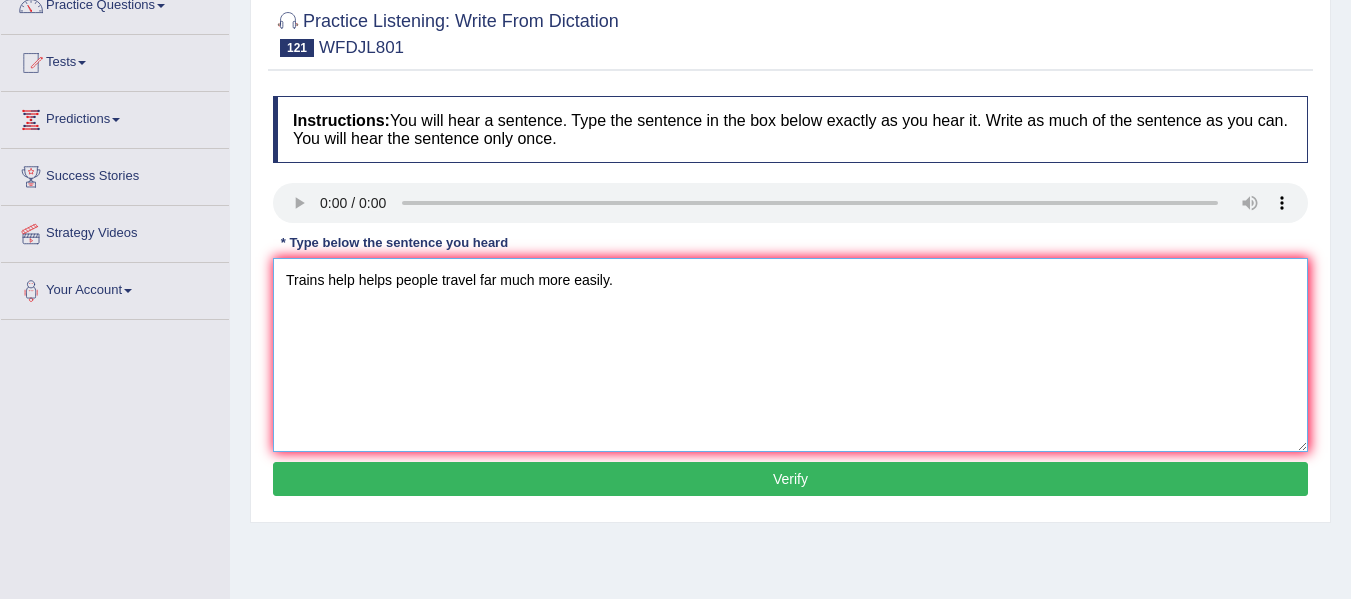 type on "Trains help helps people travel far much more easily." 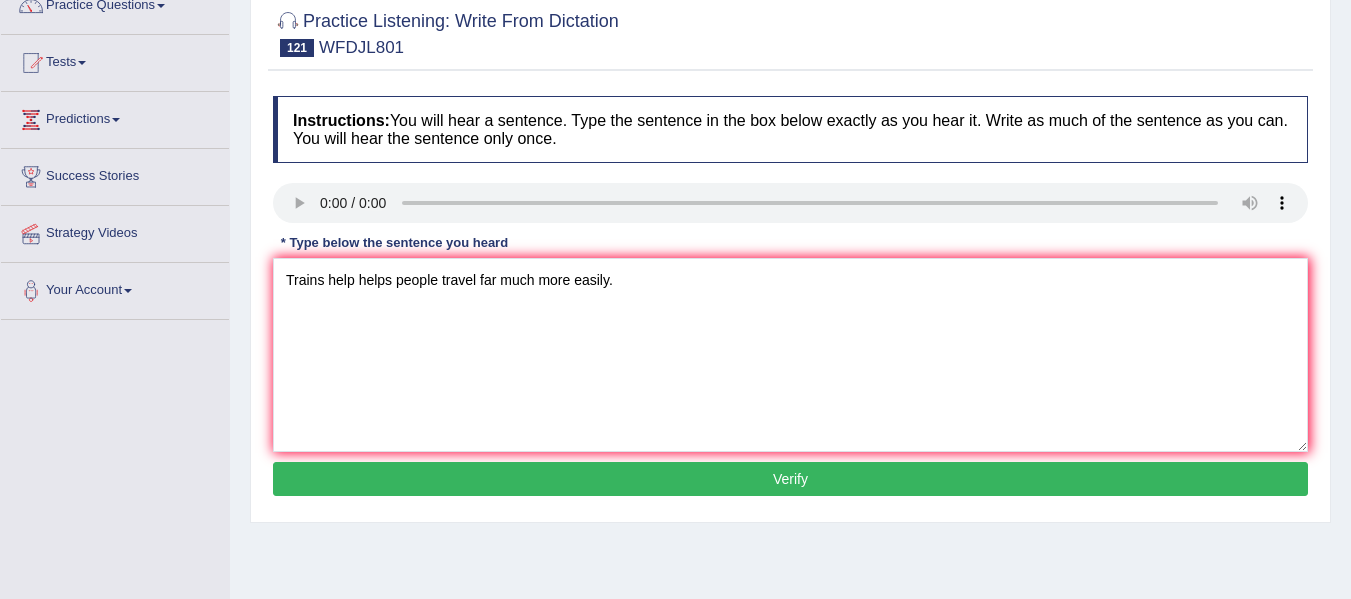click on "Verify" at bounding box center (790, 479) 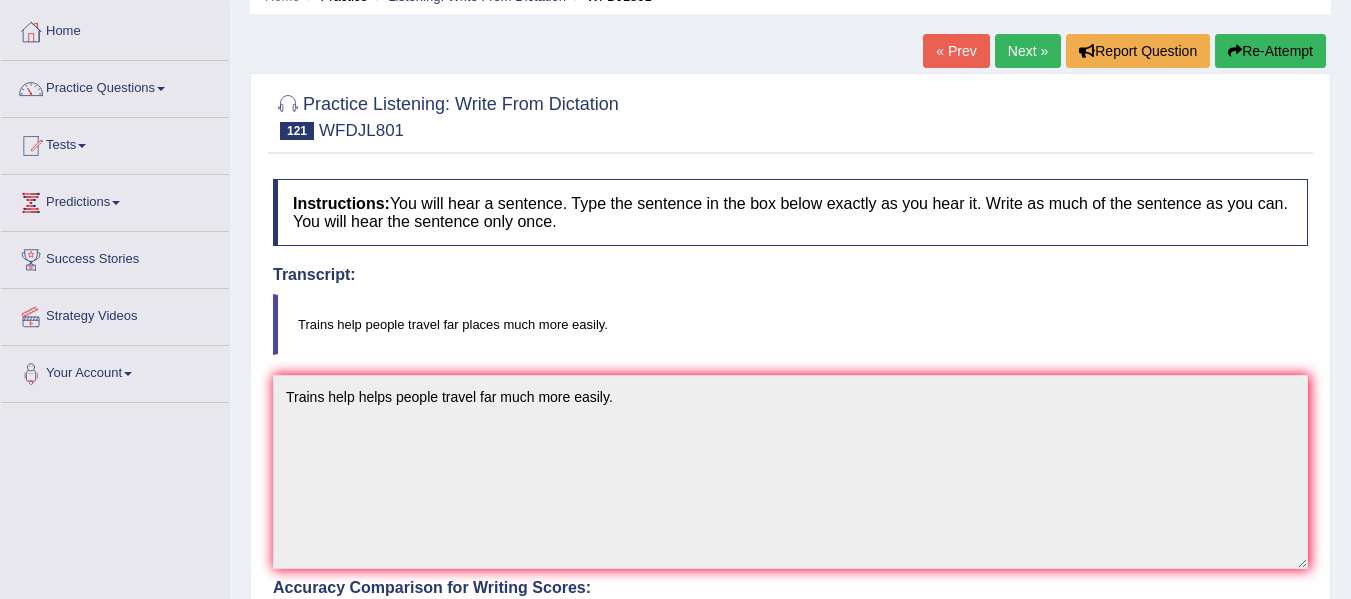 scroll, scrollTop: 0, scrollLeft: 0, axis: both 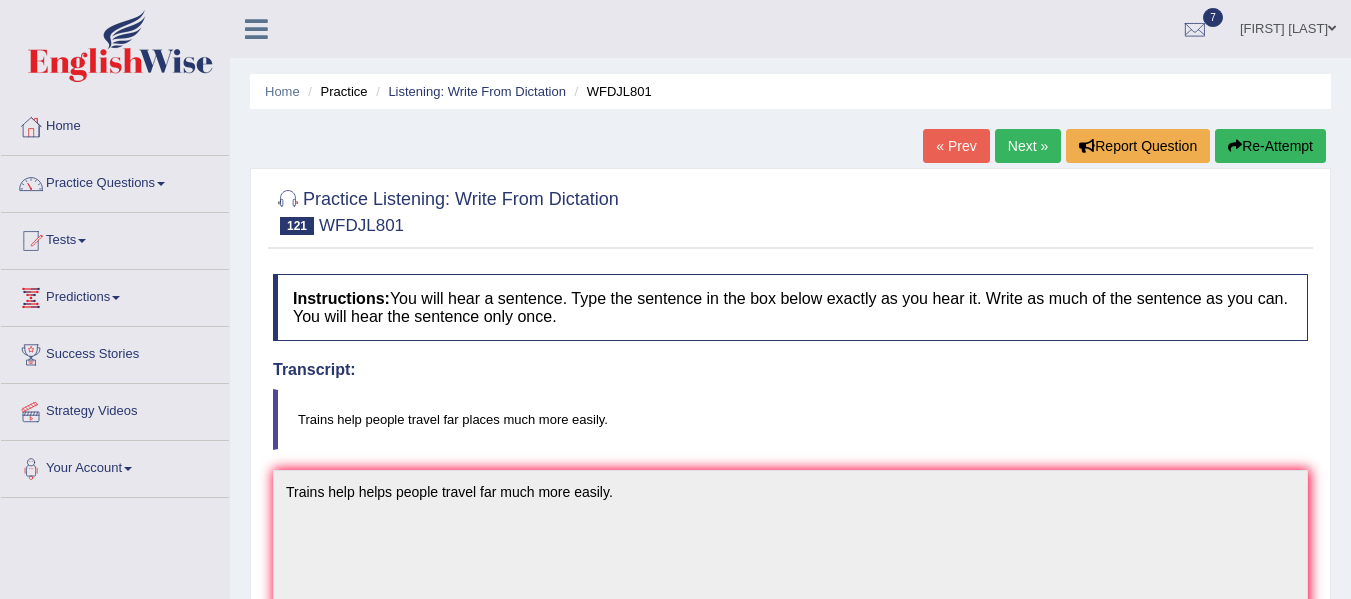 click on "Next »" at bounding box center (1028, 146) 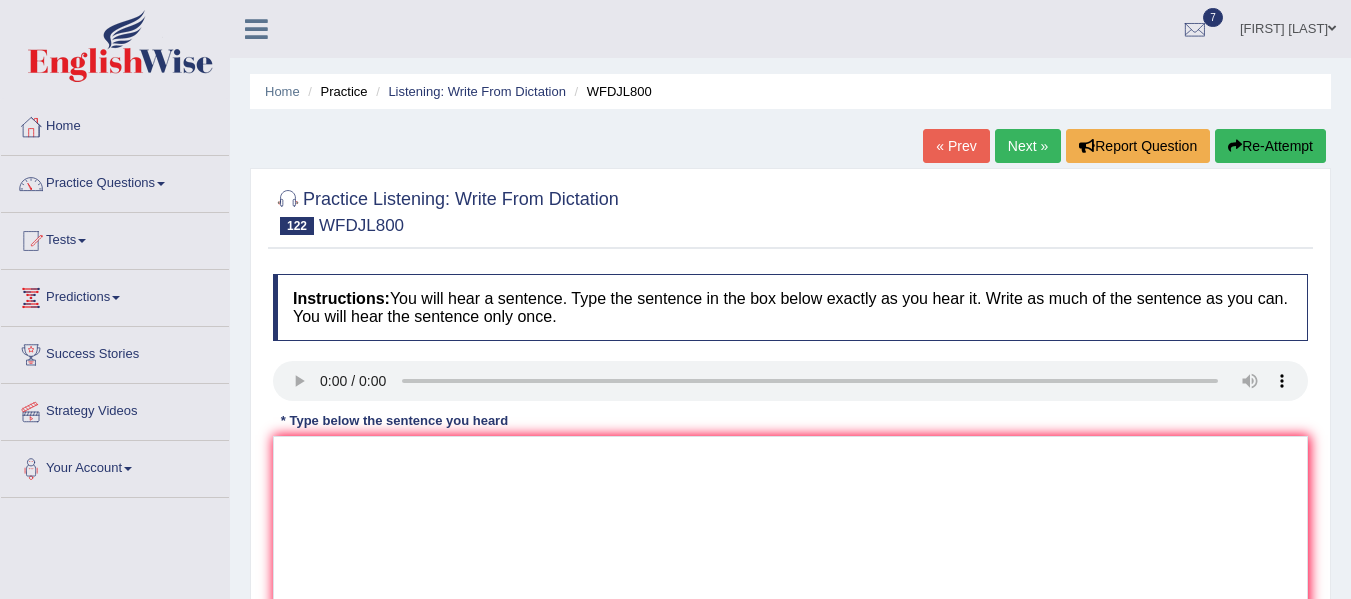 scroll, scrollTop: 211, scrollLeft: 0, axis: vertical 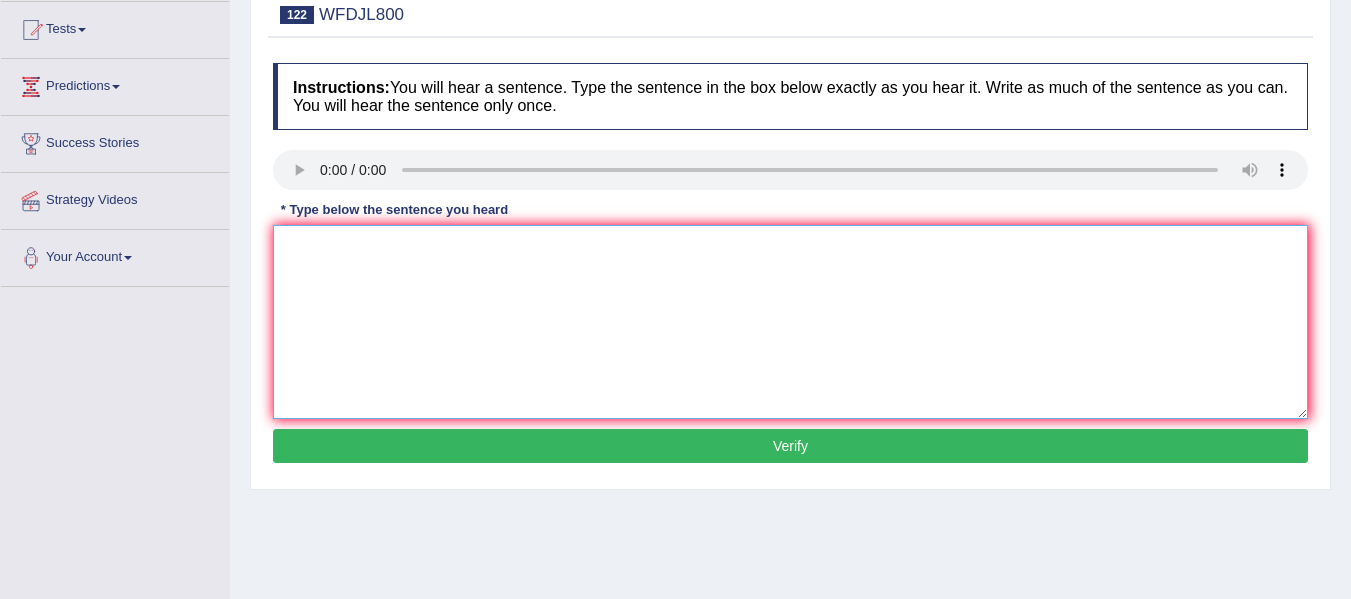 click at bounding box center (790, 322) 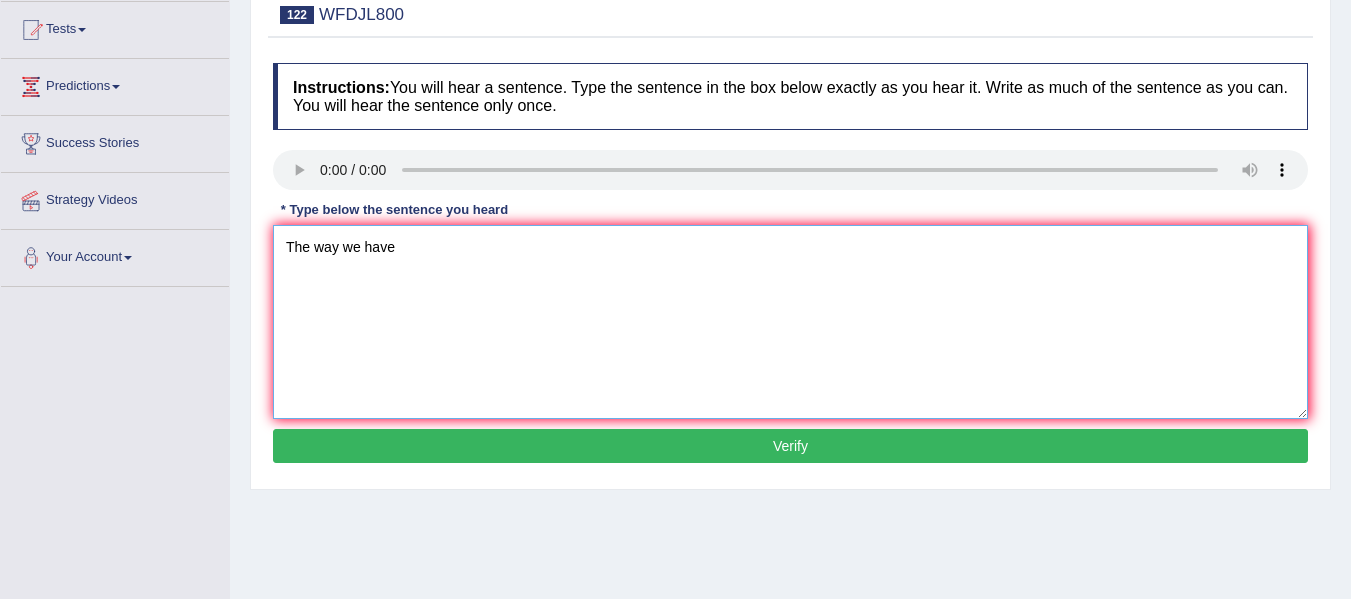 click on "The way we have" at bounding box center [790, 322] 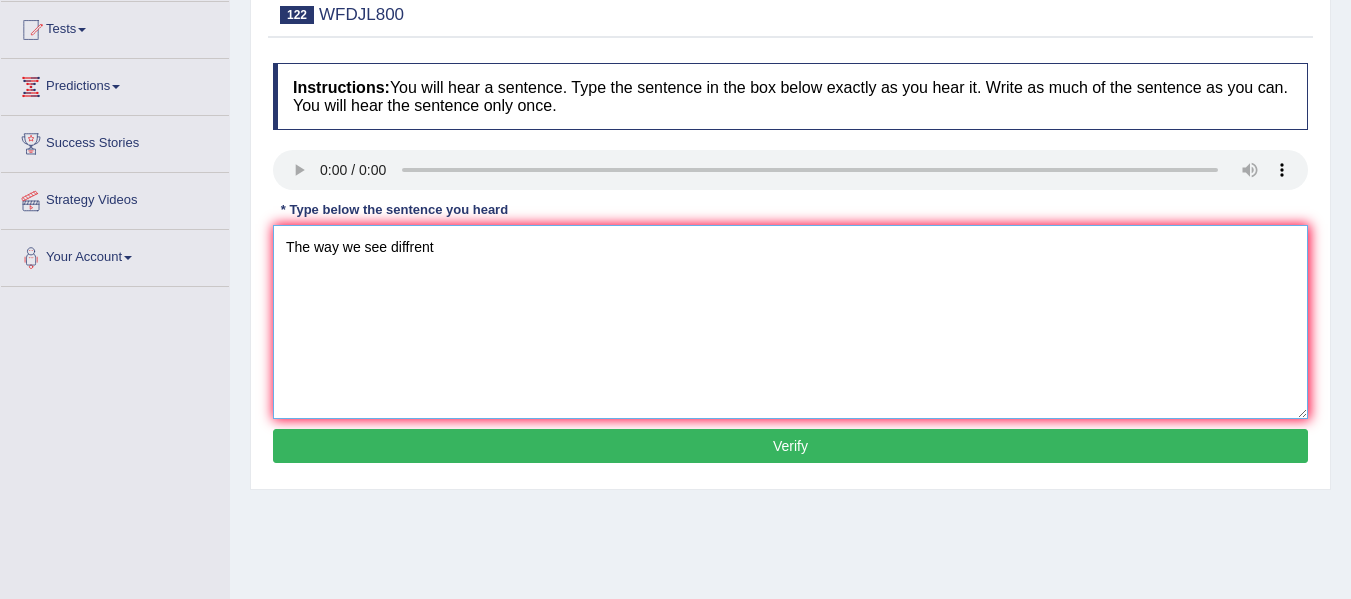 click on "The way we see diffrent" at bounding box center (790, 322) 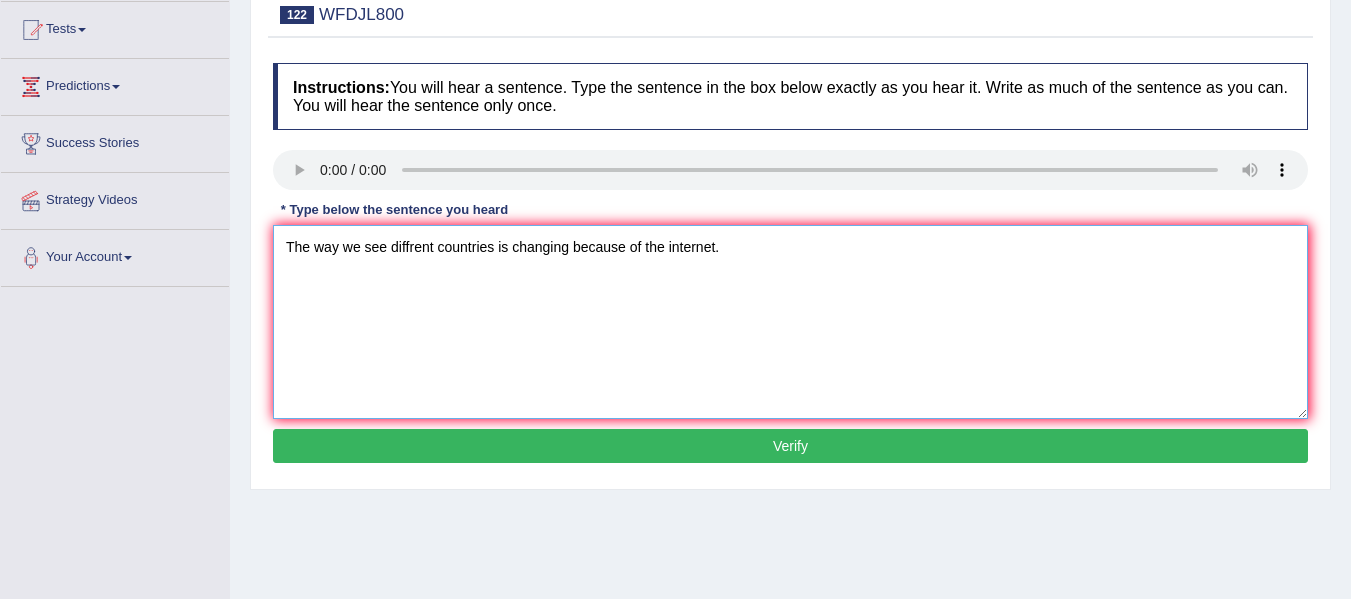 type on "The way we see diffrent countries is changing because of the internet." 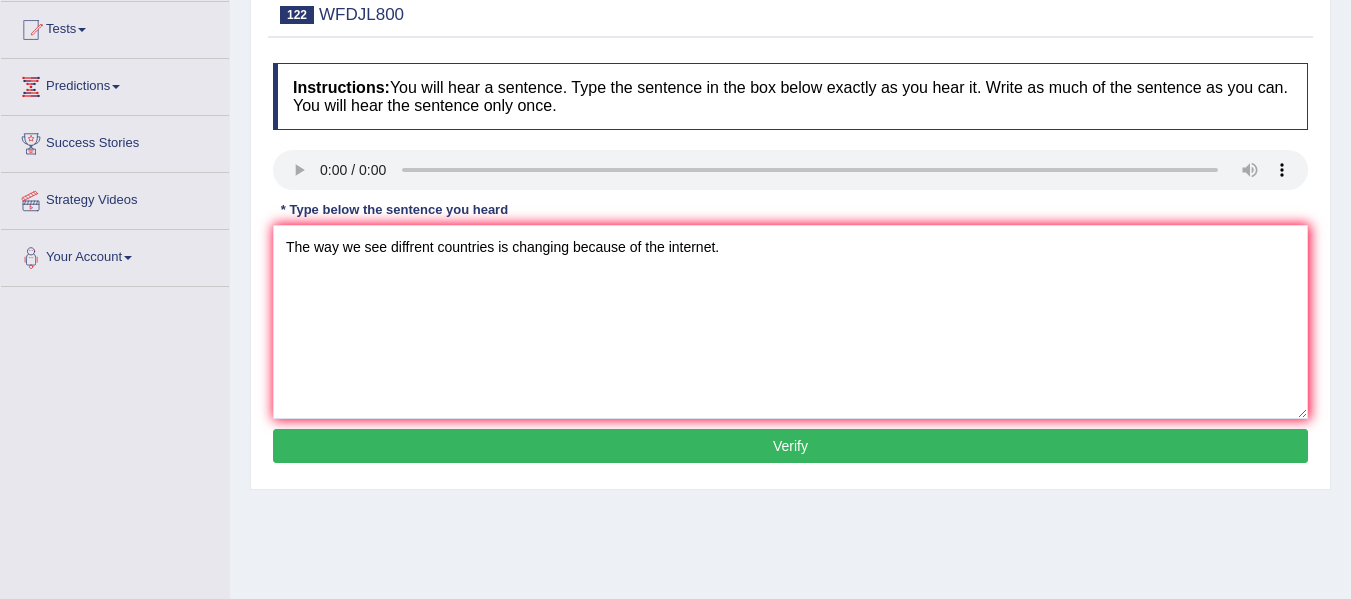 click on "Verify" at bounding box center (790, 446) 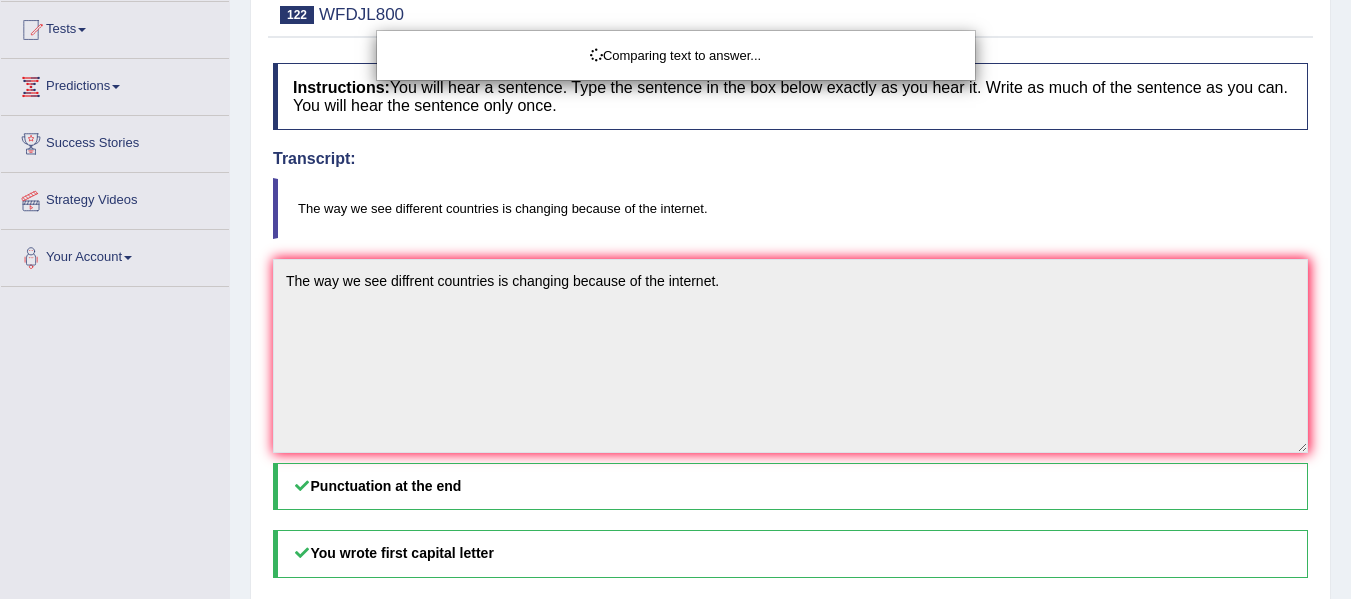 click on "Comparing text to answer..." at bounding box center (675, 299) 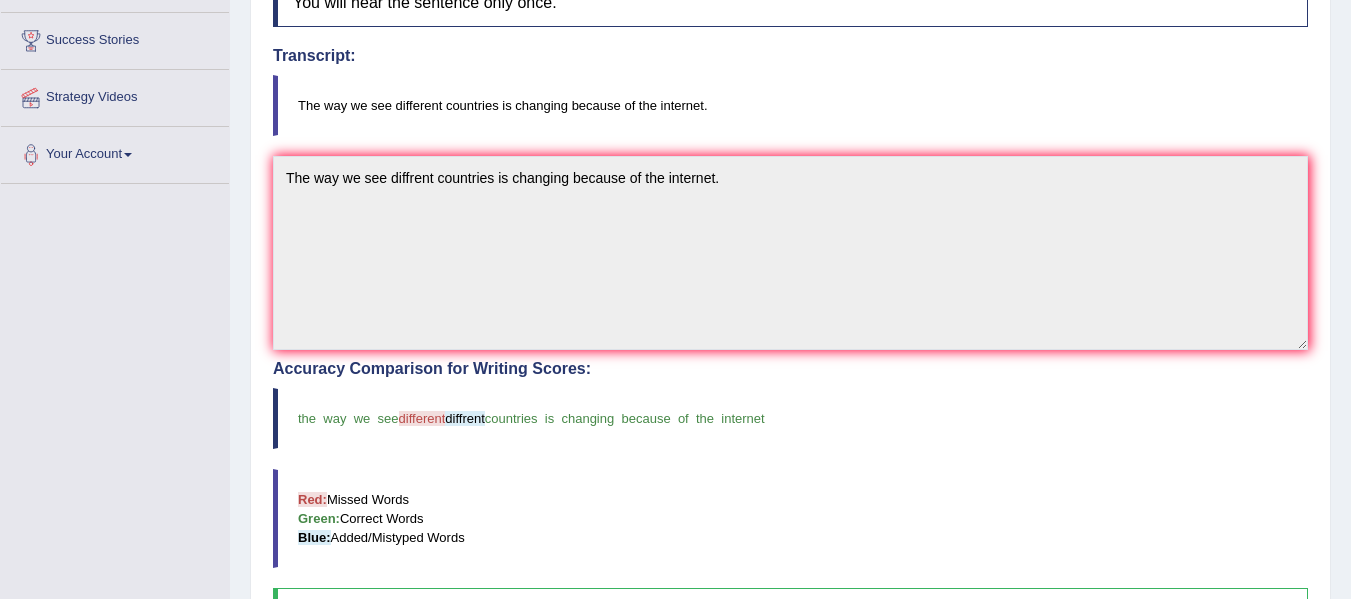 scroll, scrollTop: 0, scrollLeft: 0, axis: both 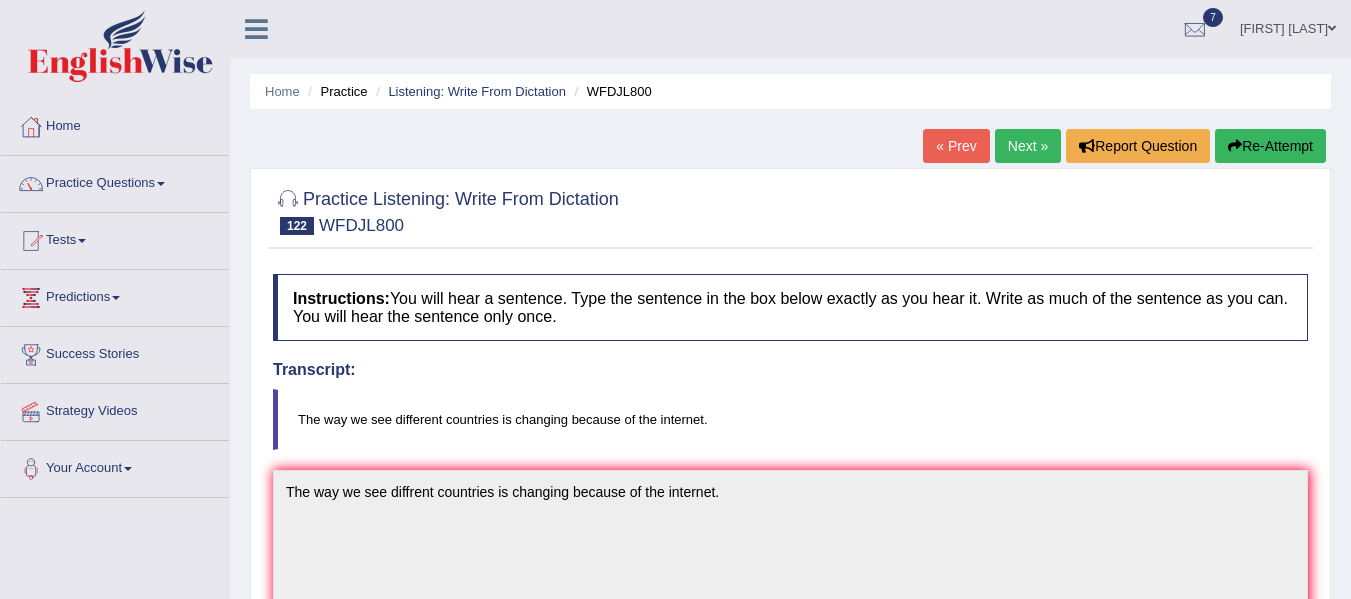 click on "Next »" at bounding box center (1028, 146) 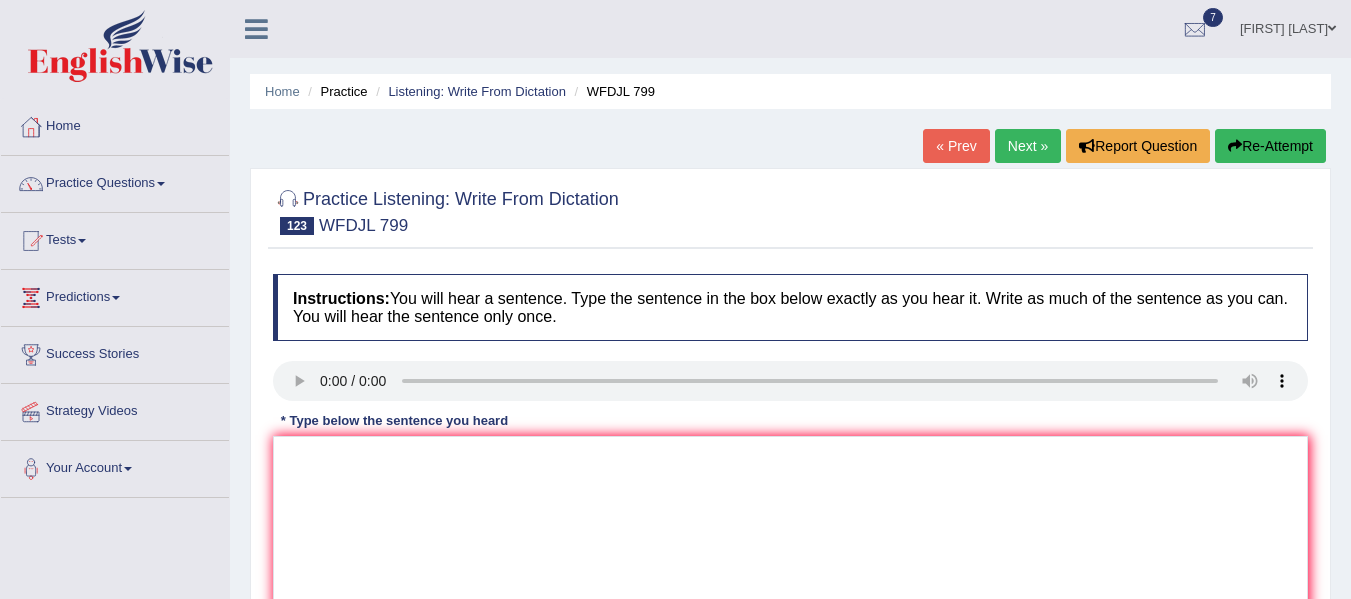 scroll, scrollTop: 231, scrollLeft: 0, axis: vertical 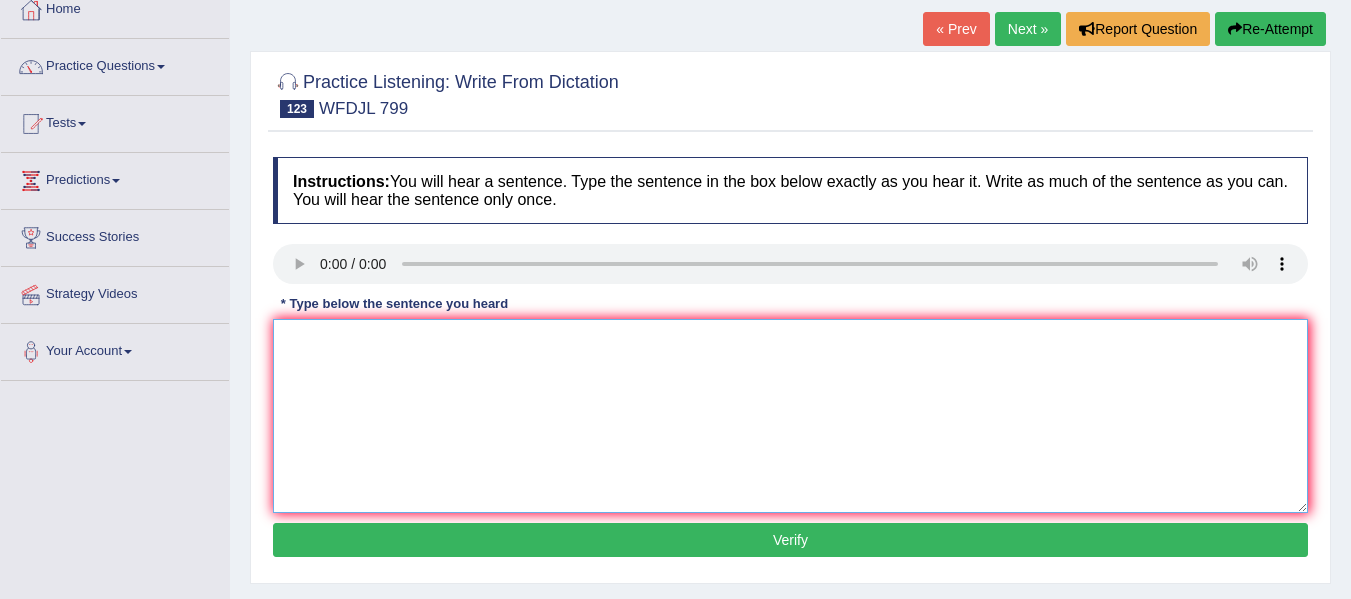 click at bounding box center (790, 416) 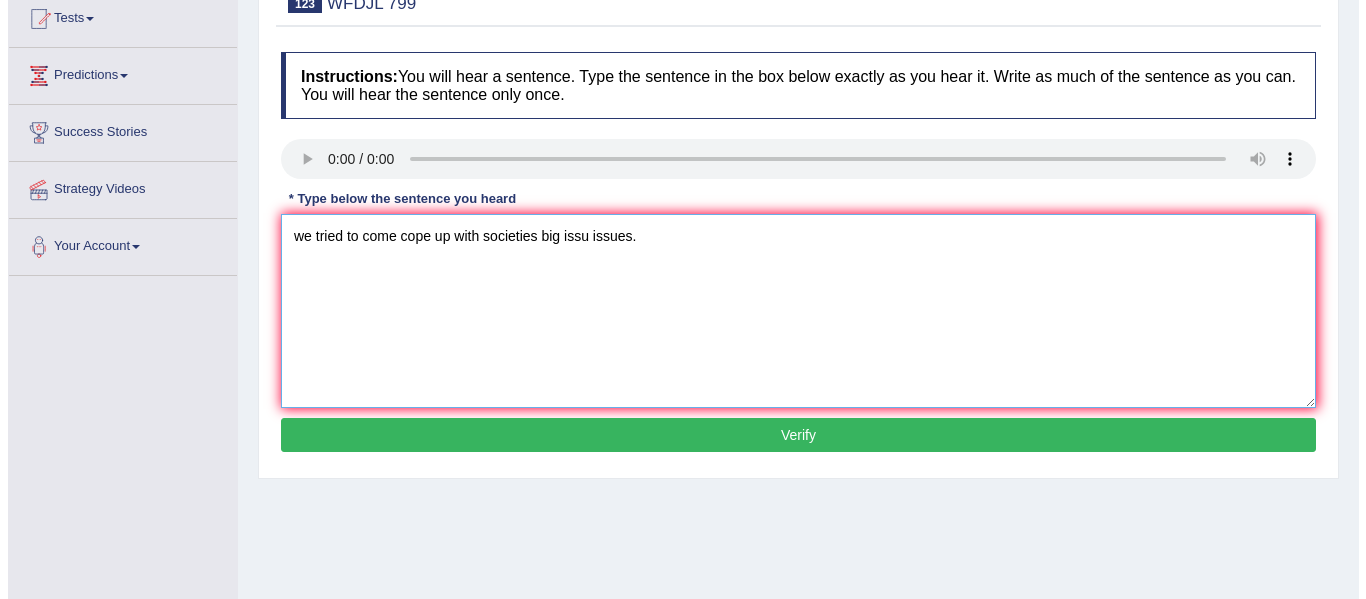 scroll, scrollTop: 223, scrollLeft: 0, axis: vertical 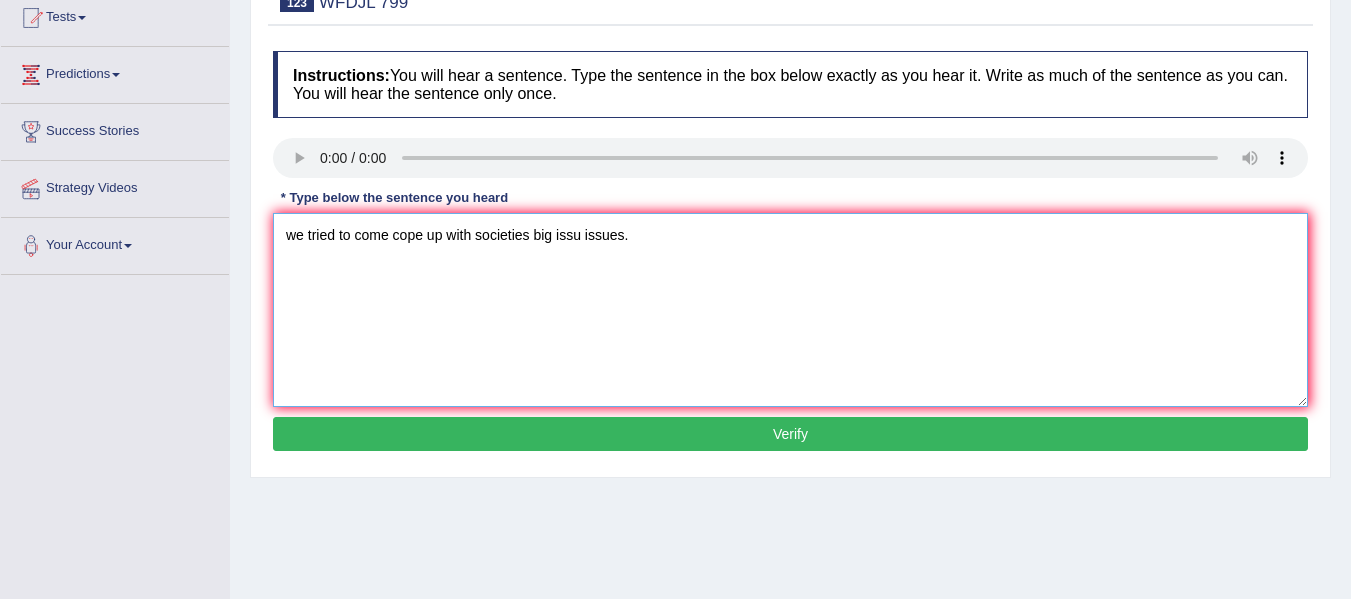 type on "we tried to come cope up with societies big issu issues." 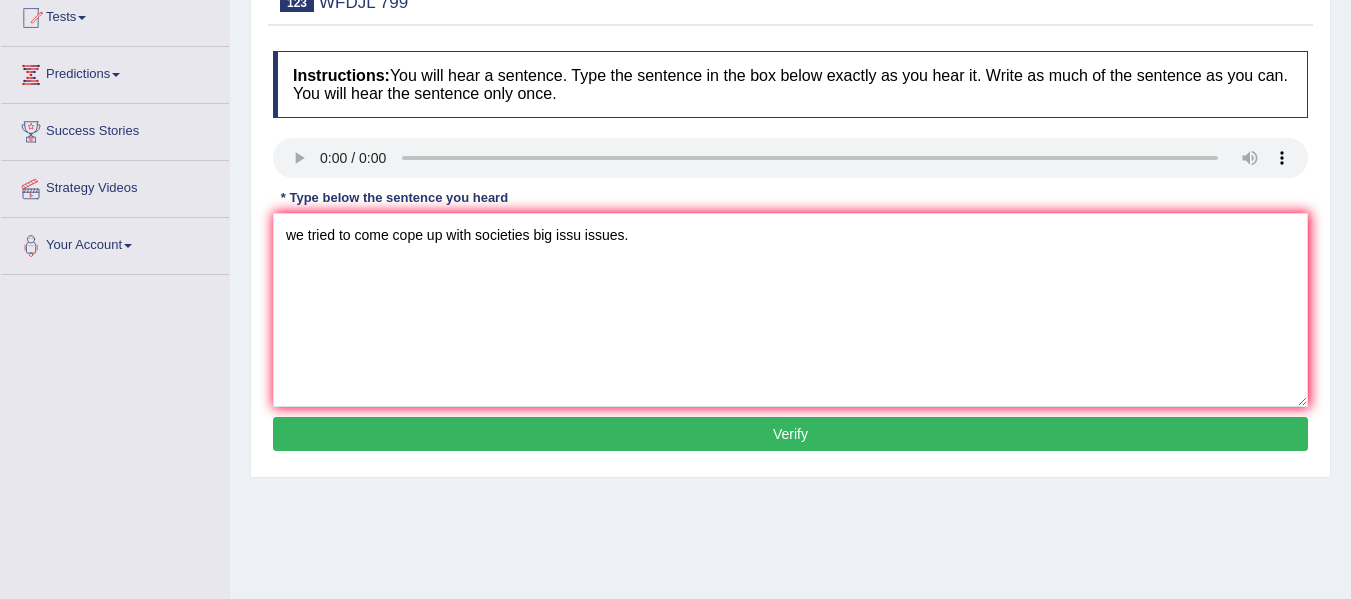 click on "Verify" at bounding box center [790, 434] 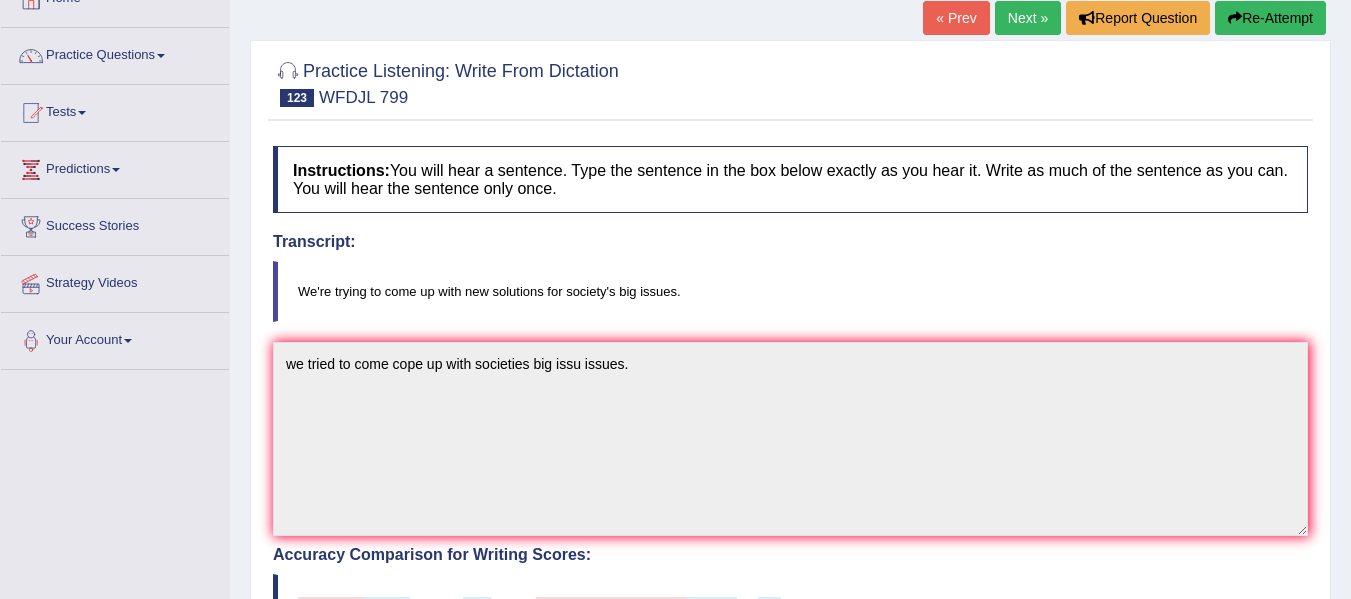 scroll, scrollTop: 27, scrollLeft: 0, axis: vertical 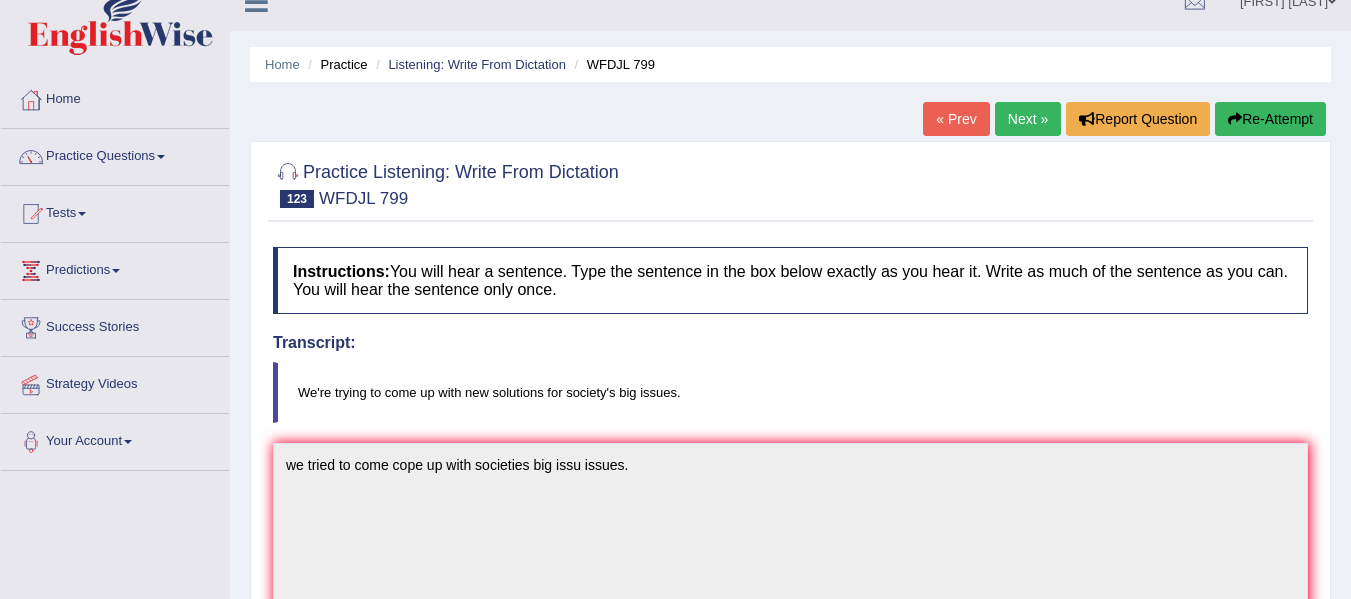 click on "Next »" at bounding box center (1028, 119) 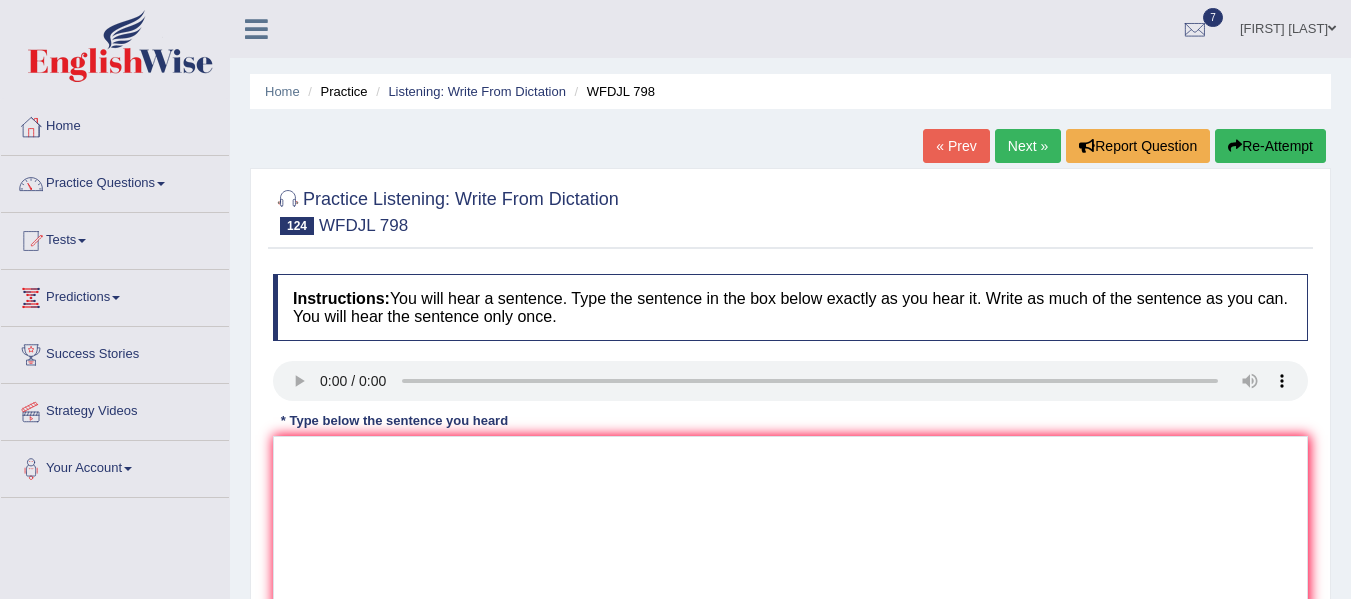 scroll, scrollTop: 162, scrollLeft: 0, axis: vertical 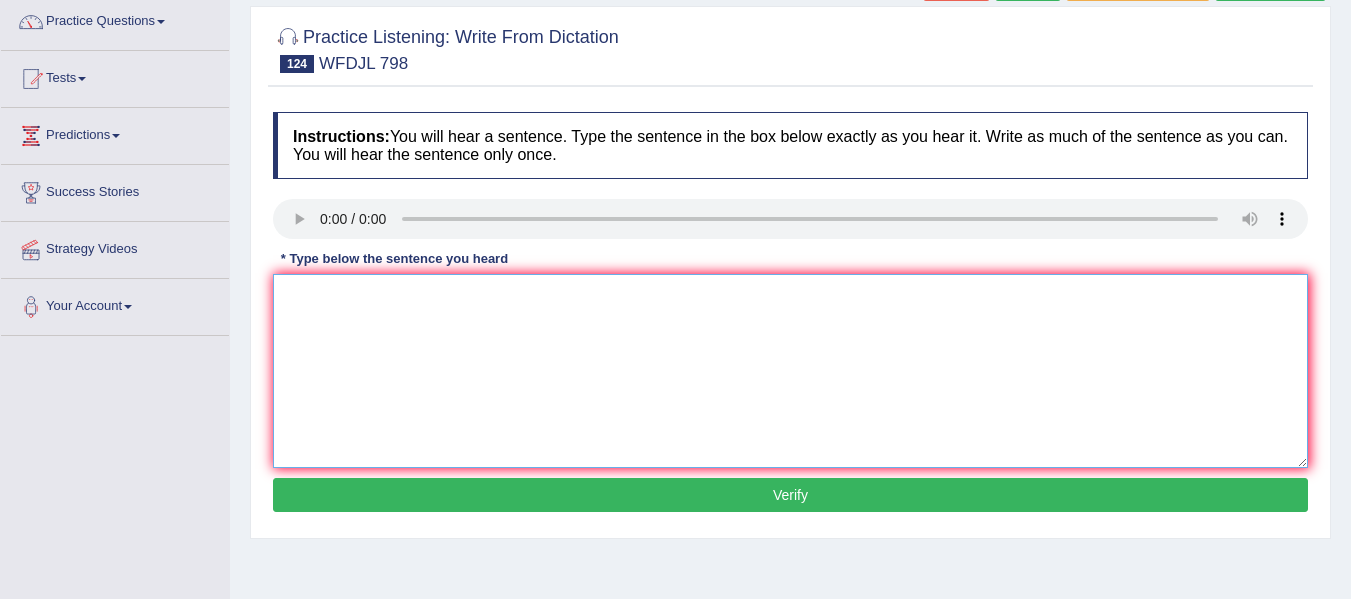 click at bounding box center [790, 371] 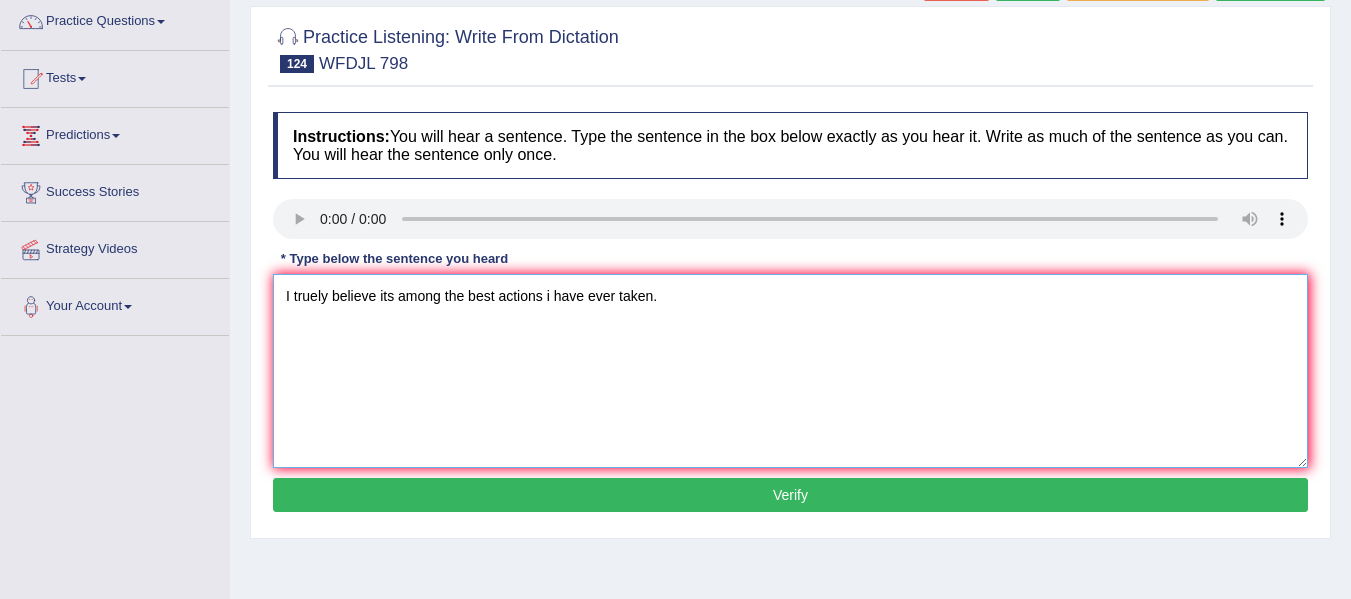 type on "I truely believe its among the best actions i have ever taken." 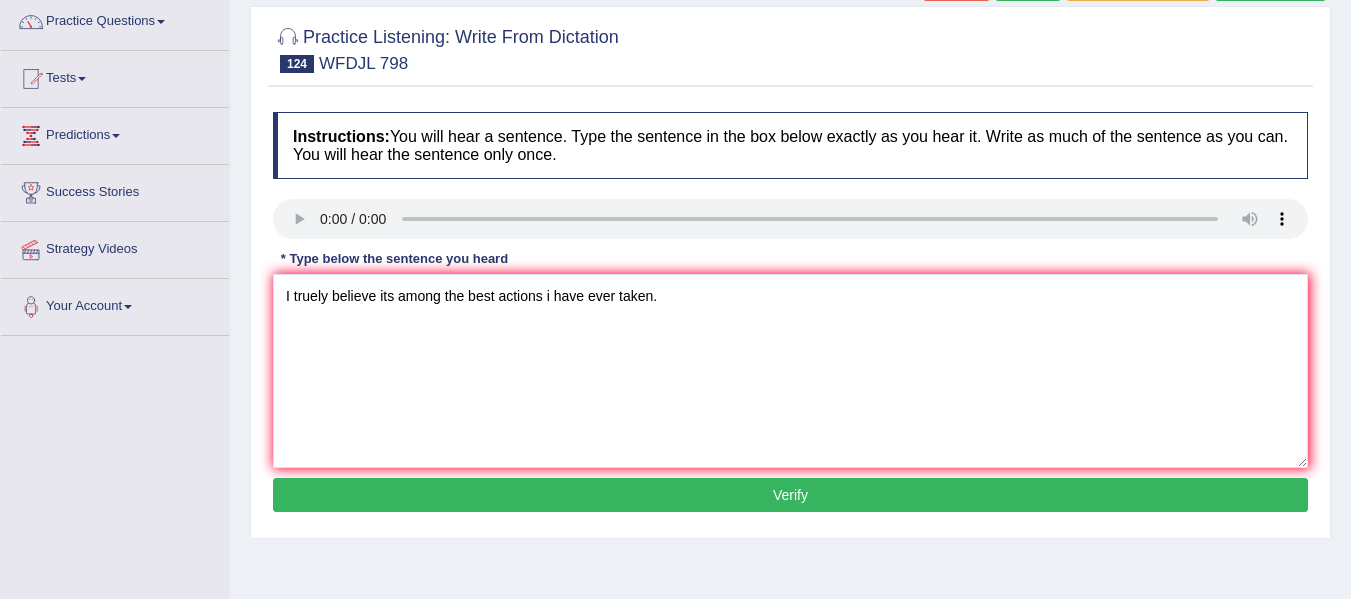 click on "Verify" at bounding box center (790, 495) 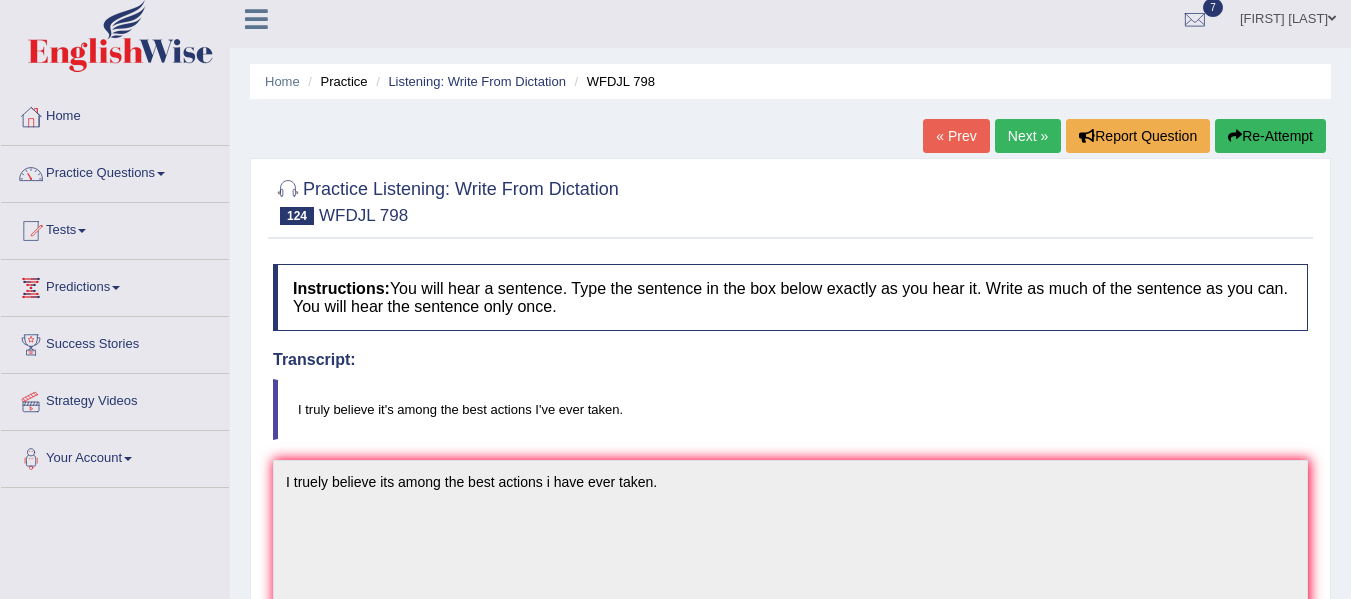 scroll, scrollTop: 9, scrollLeft: 0, axis: vertical 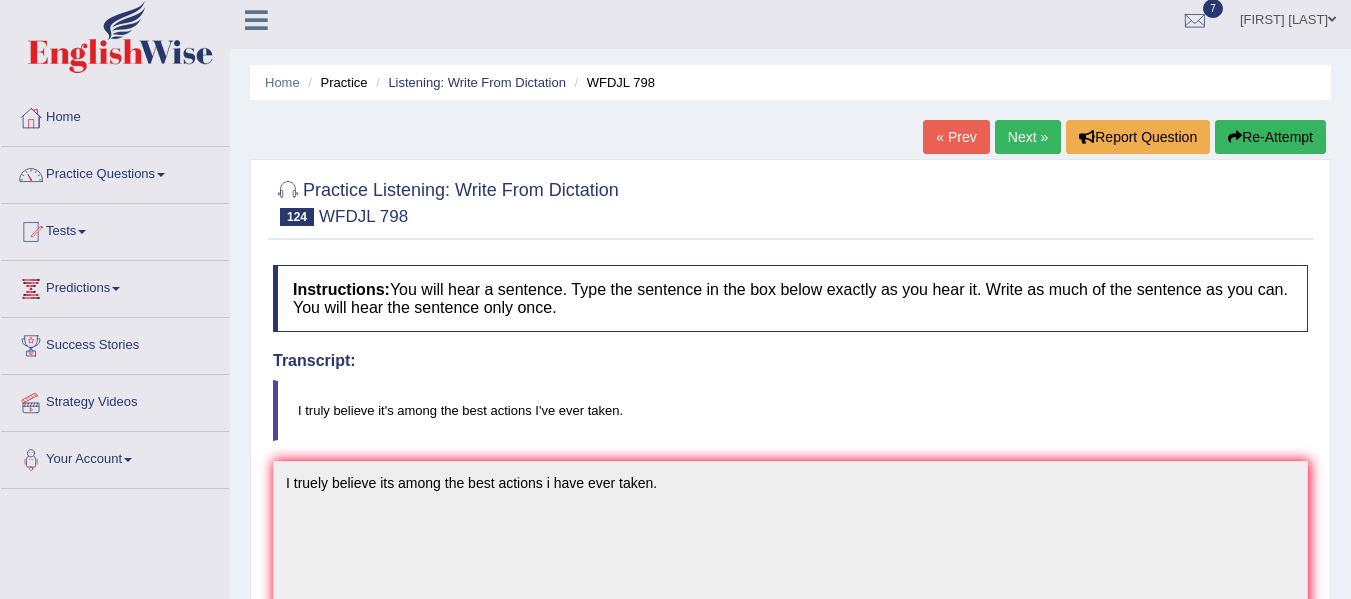 click on "Next »" at bounding box center (1028, 137) 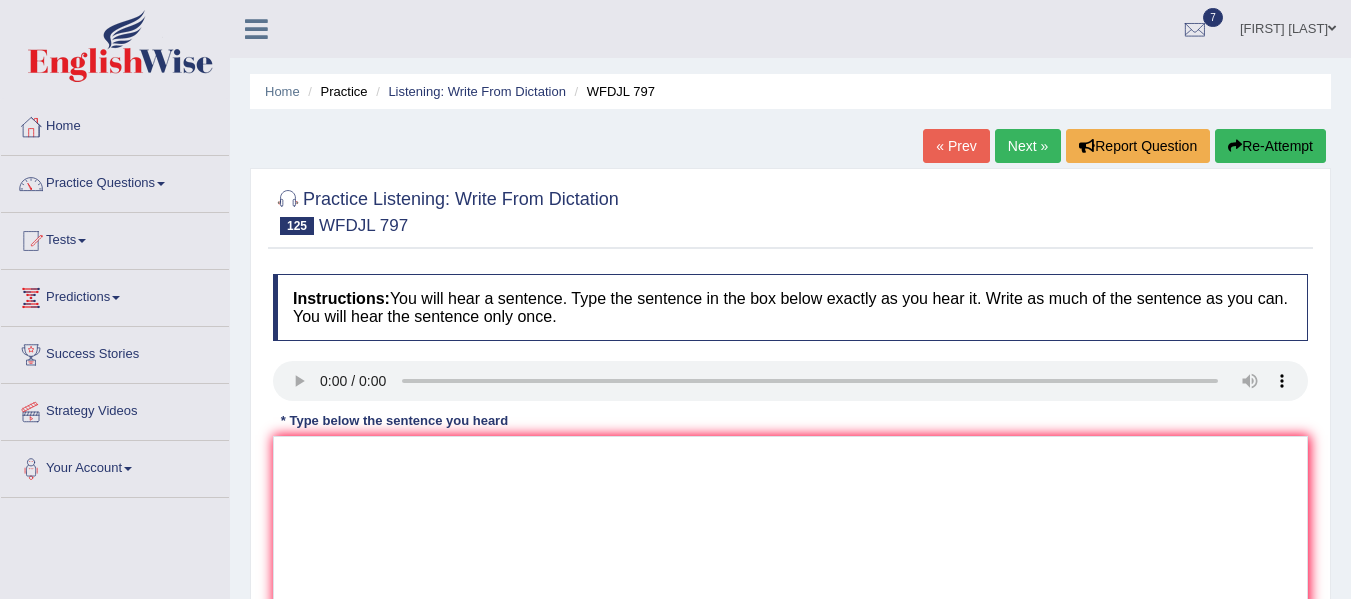 scroll, scrollTop: 186, scrollLeft: 0, axis: vertical 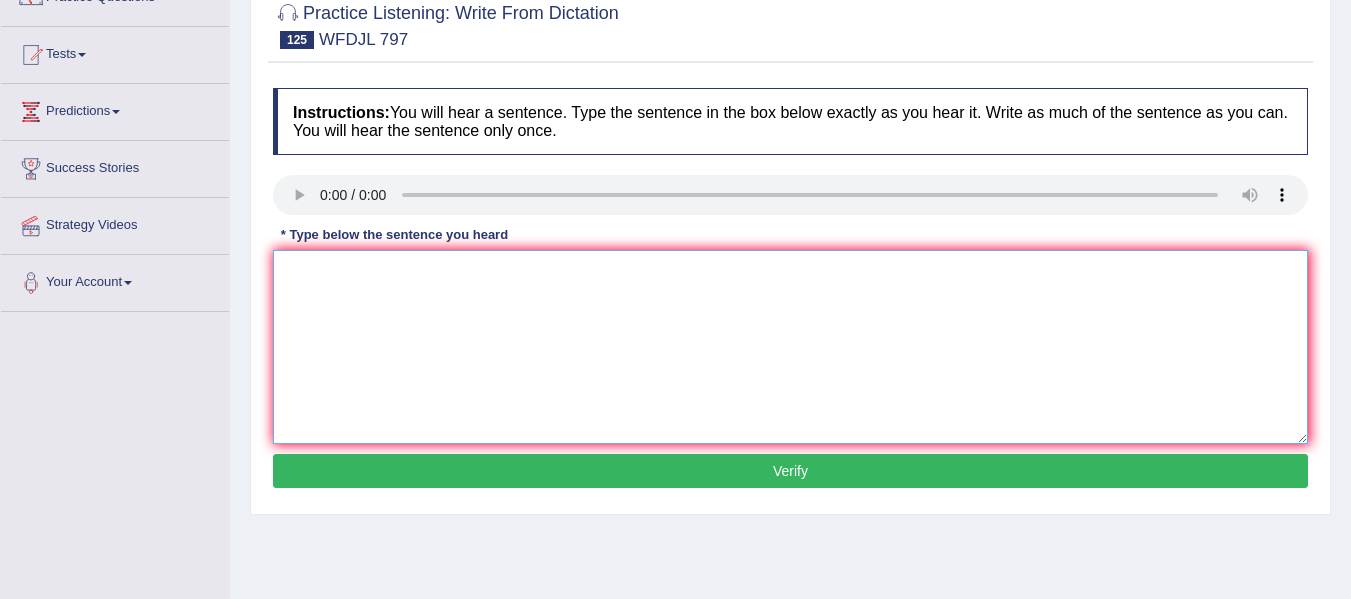 click at bounding box center [790, 347] 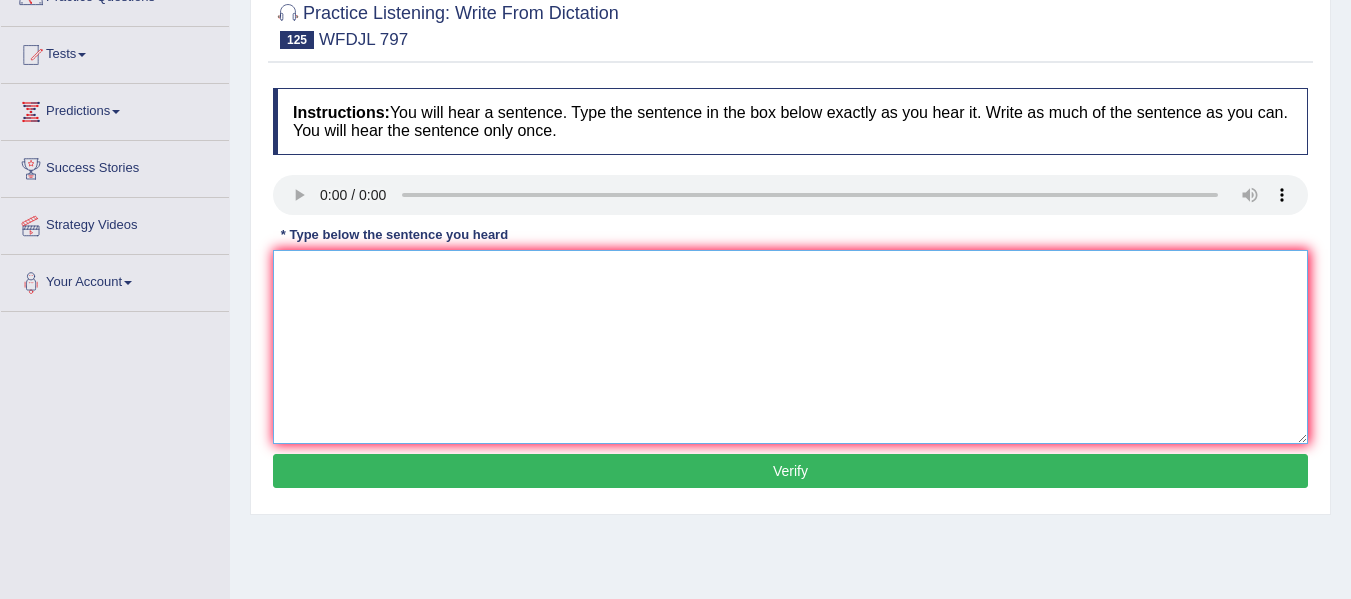 click at bounding box center [790, 347] 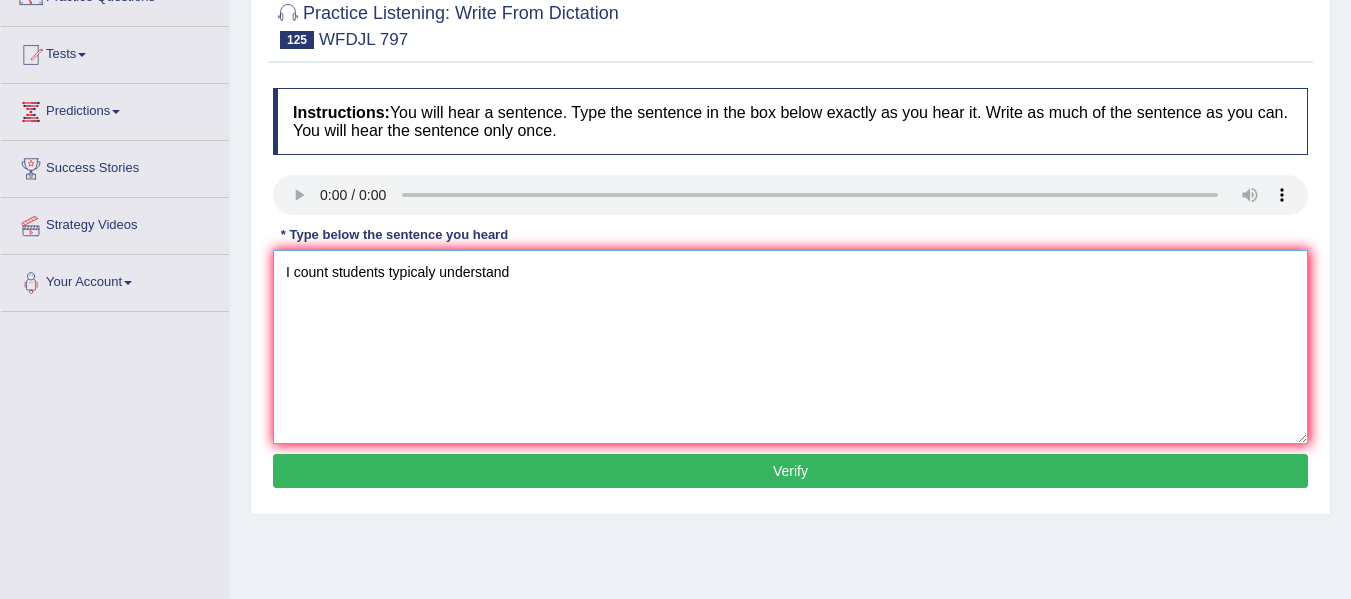 click on "I count students typicaly understand" at bounding box center [790, 347] 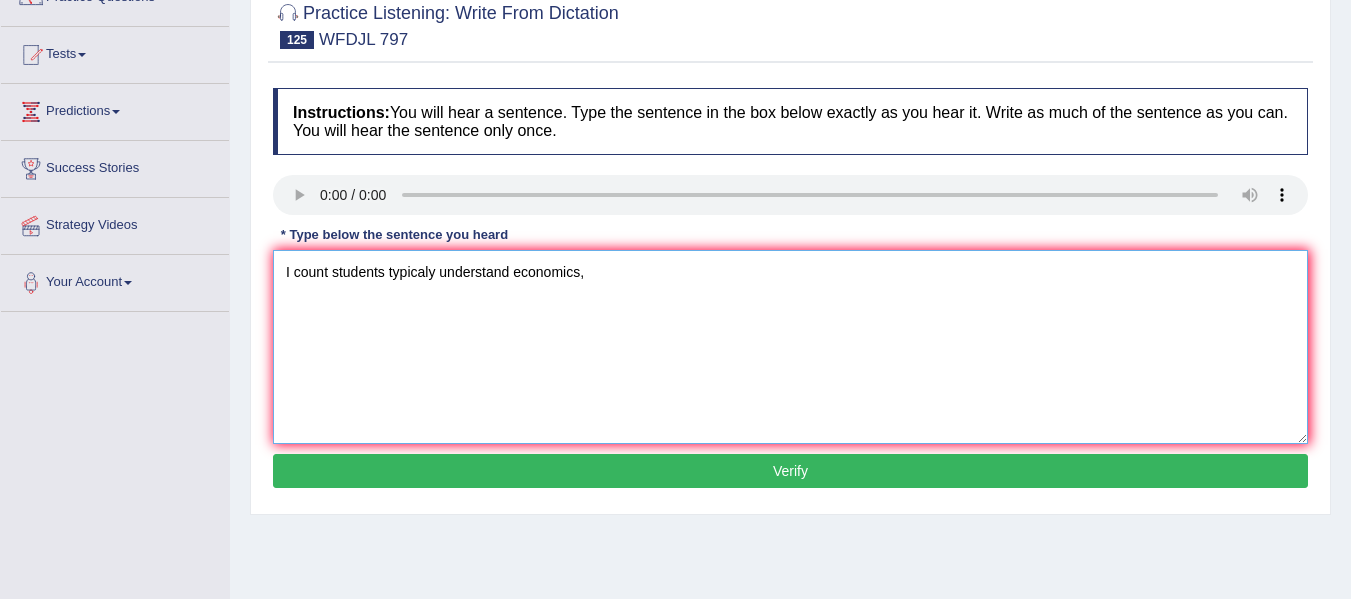 click on "I count students typicaly understand economics," at bounding box center (790, 347) 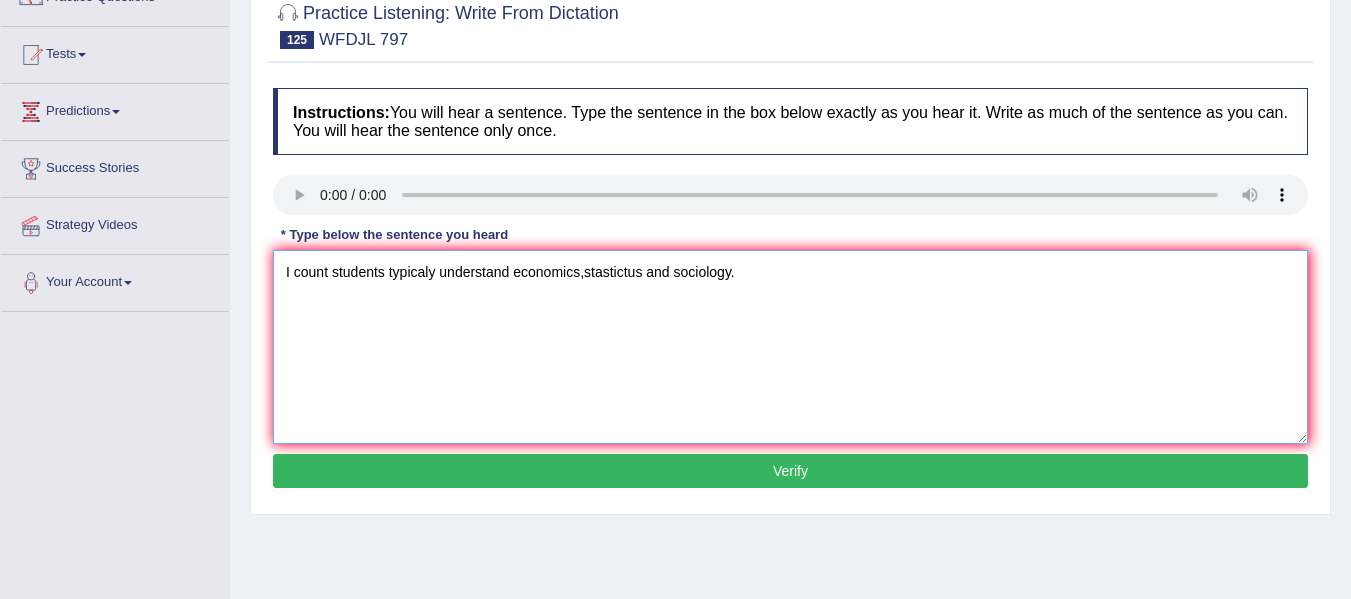 type on "I count students typicaly understand economics,stastictus and sociology." 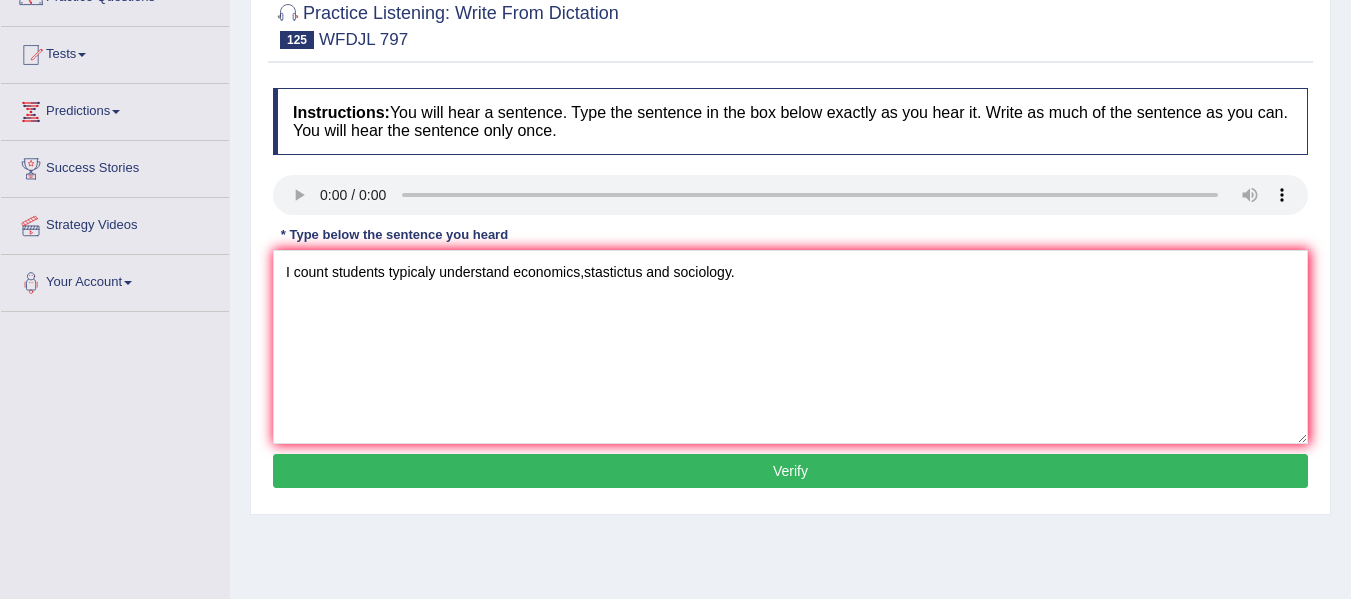 click on "Verify" at bounding box center (790, 471) 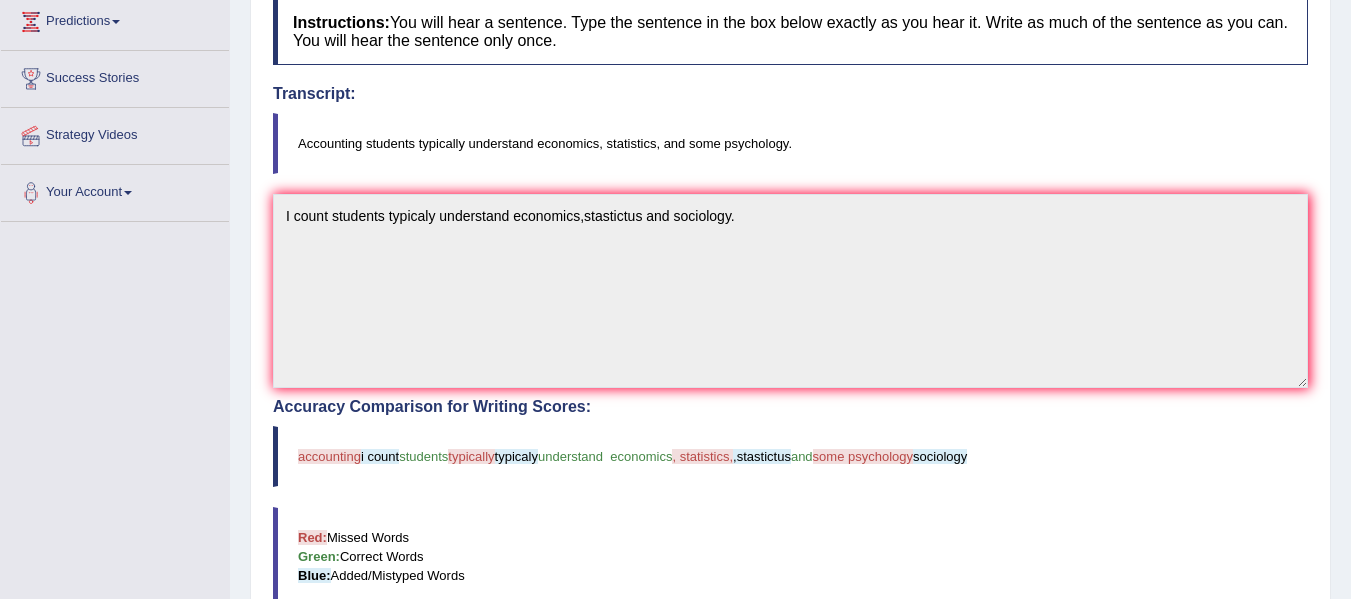 scroll, scrollTop: 0, scrollLeft: 0, axis: both 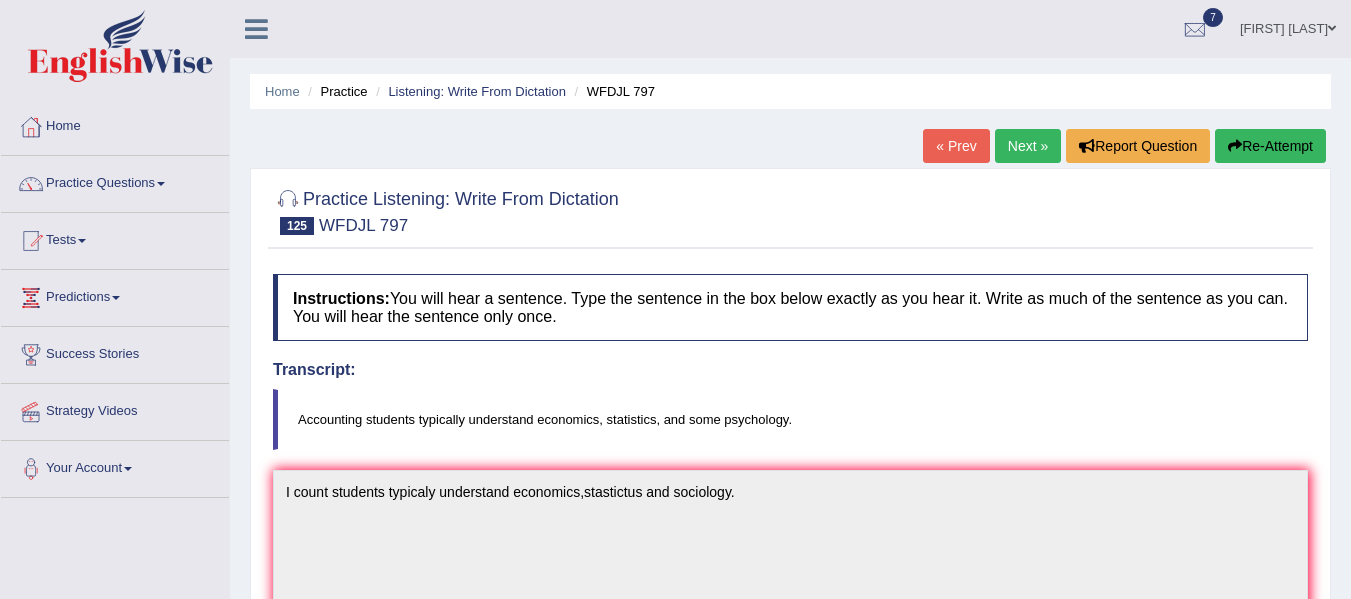 click on "Next »" at bounding box center (1028, 146) 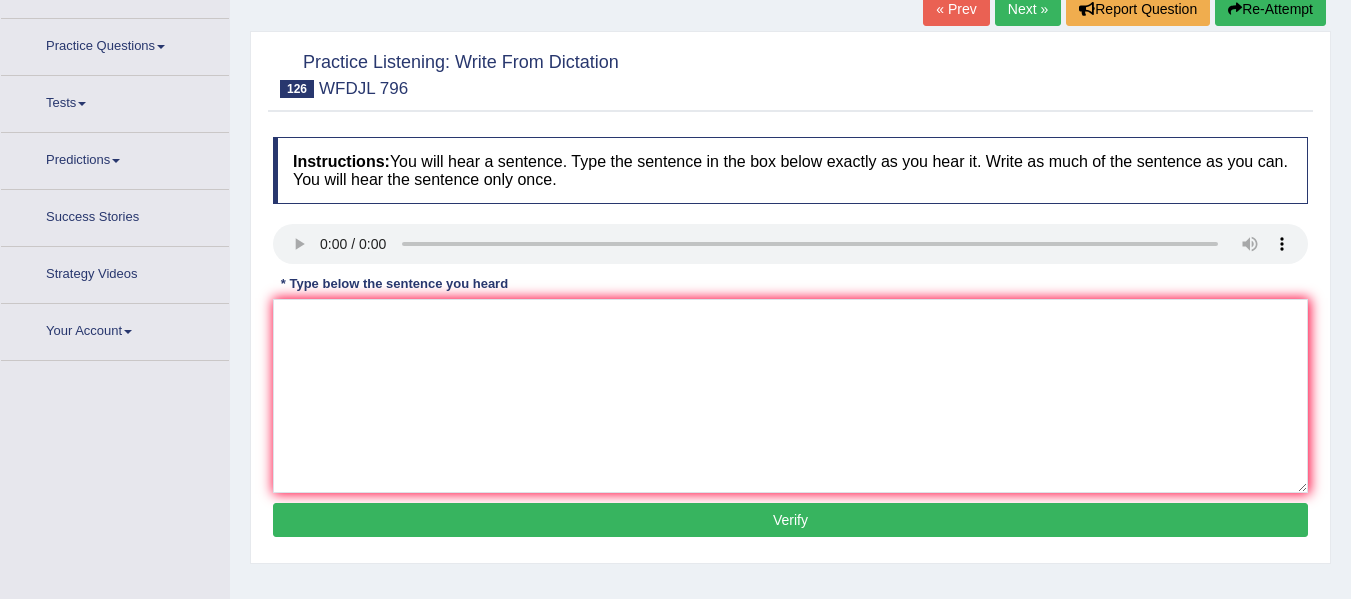 scroll, scrollTop: 219, scrollLeft: 0, axis: vertical 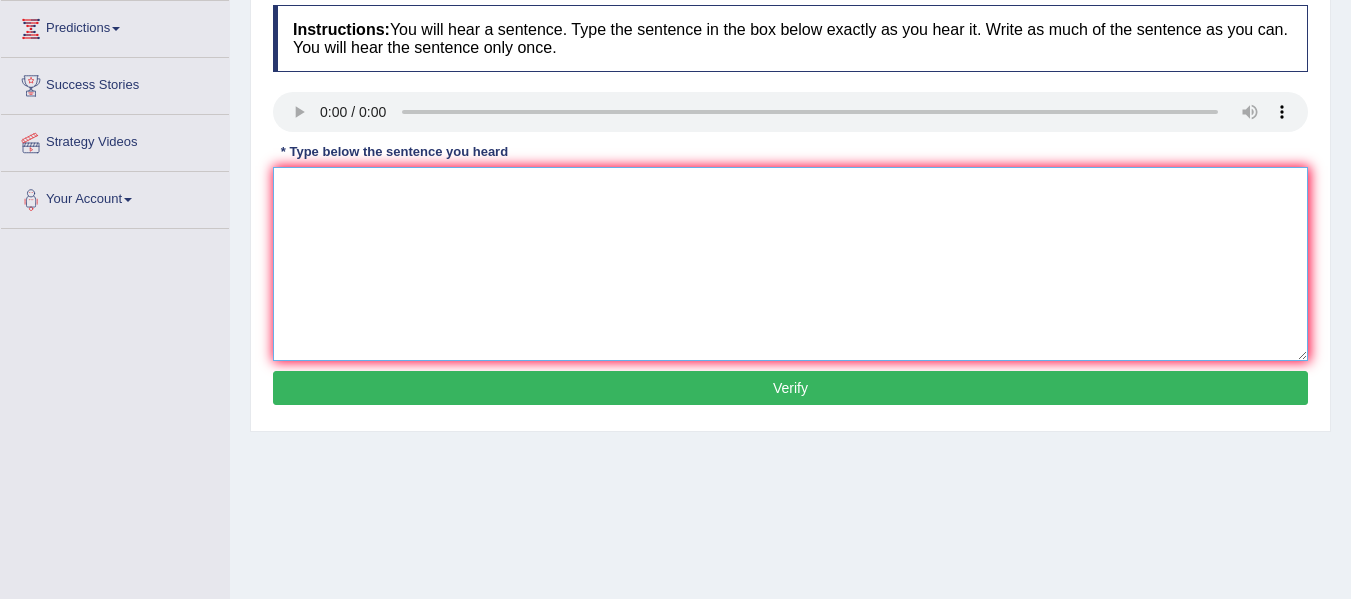 click at bounding box center [790, 264] 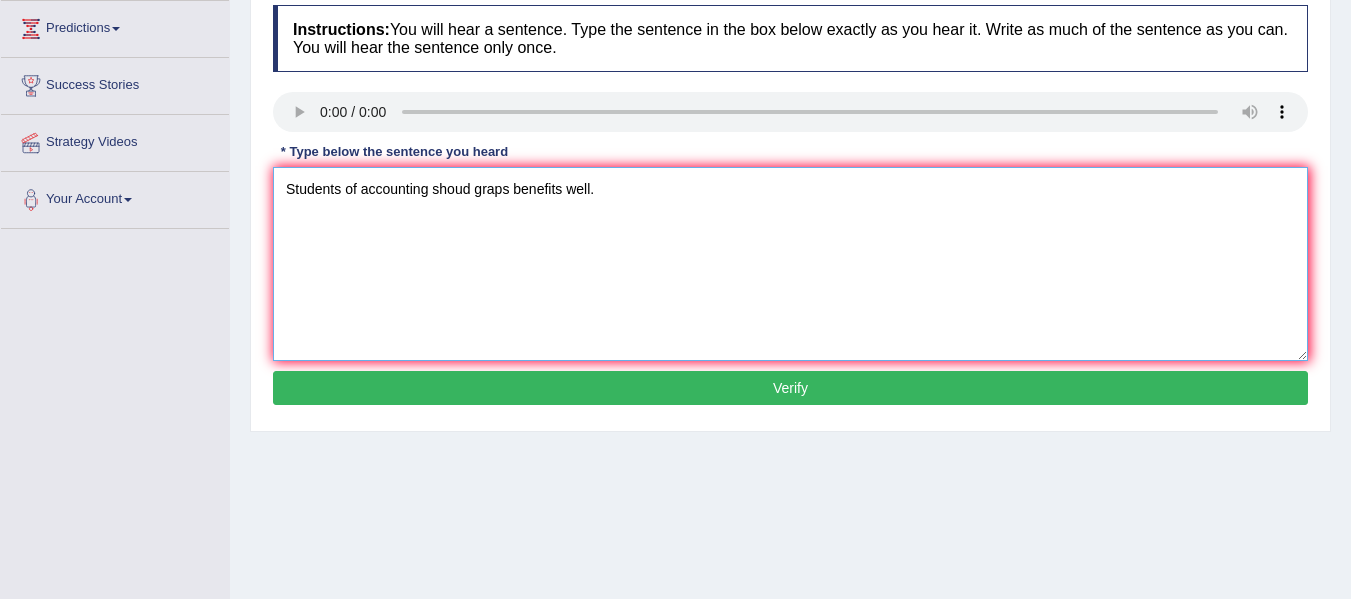 click on "Students of accounting shoud graps benefits well." at bounding box center (790, 264) 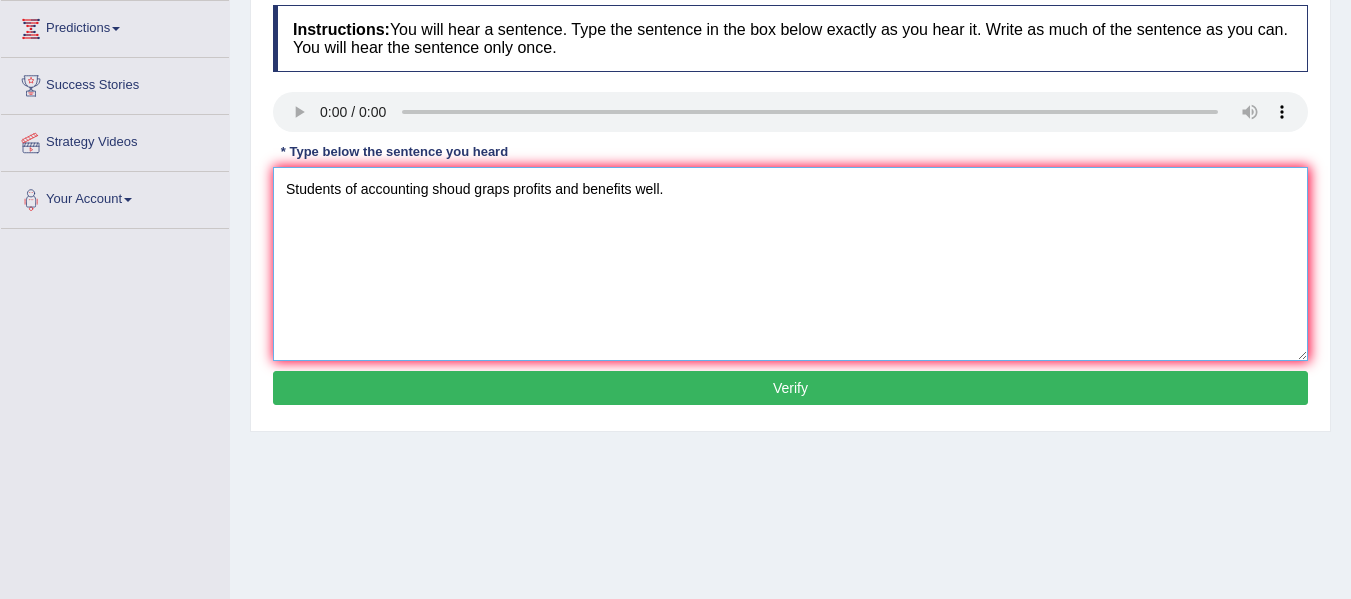 click on "Students of accounting shoud graps profits and benefits well." at bounding box center (790, 264) 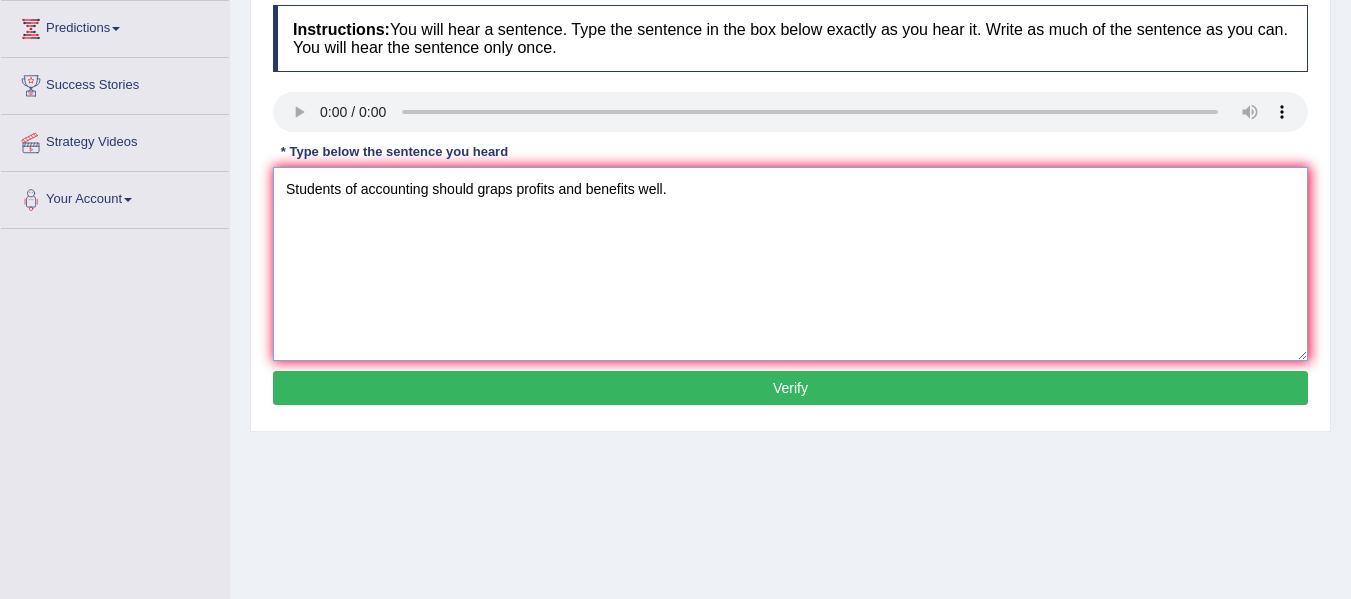 click on "Students of accounting should graps profits and benefits well." at bounding box center [790, 264] 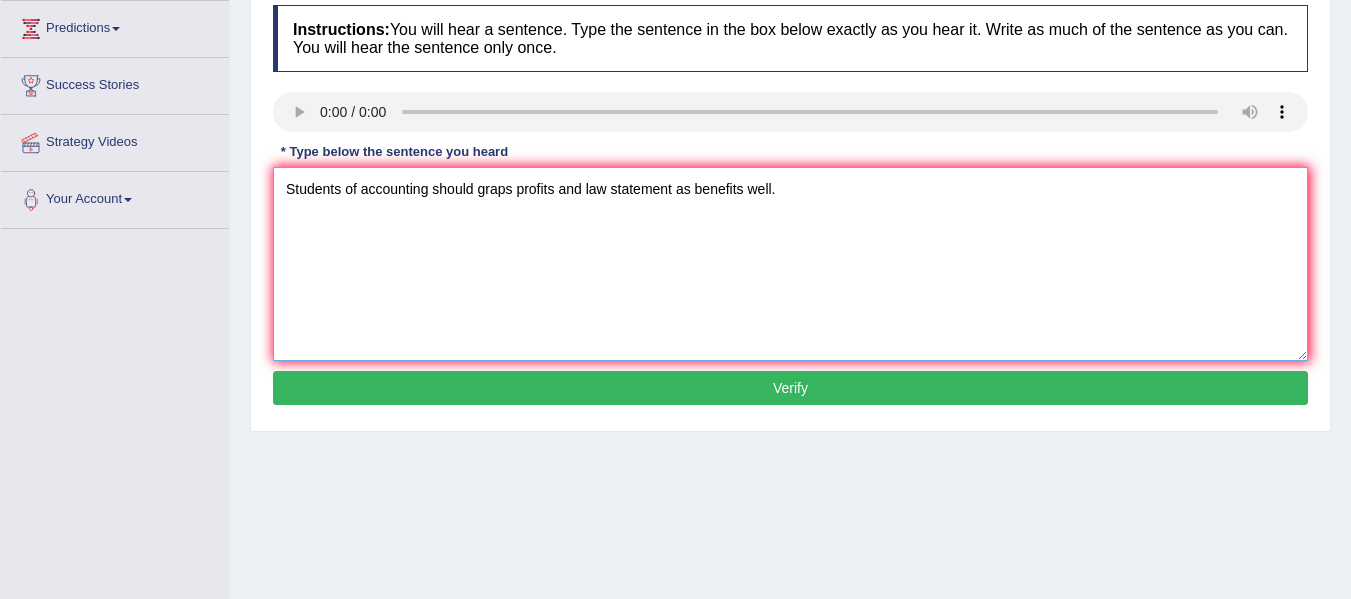 click on "Students of accounting should graps profits and law statement as benefits well." at bounding box center (790, 264) 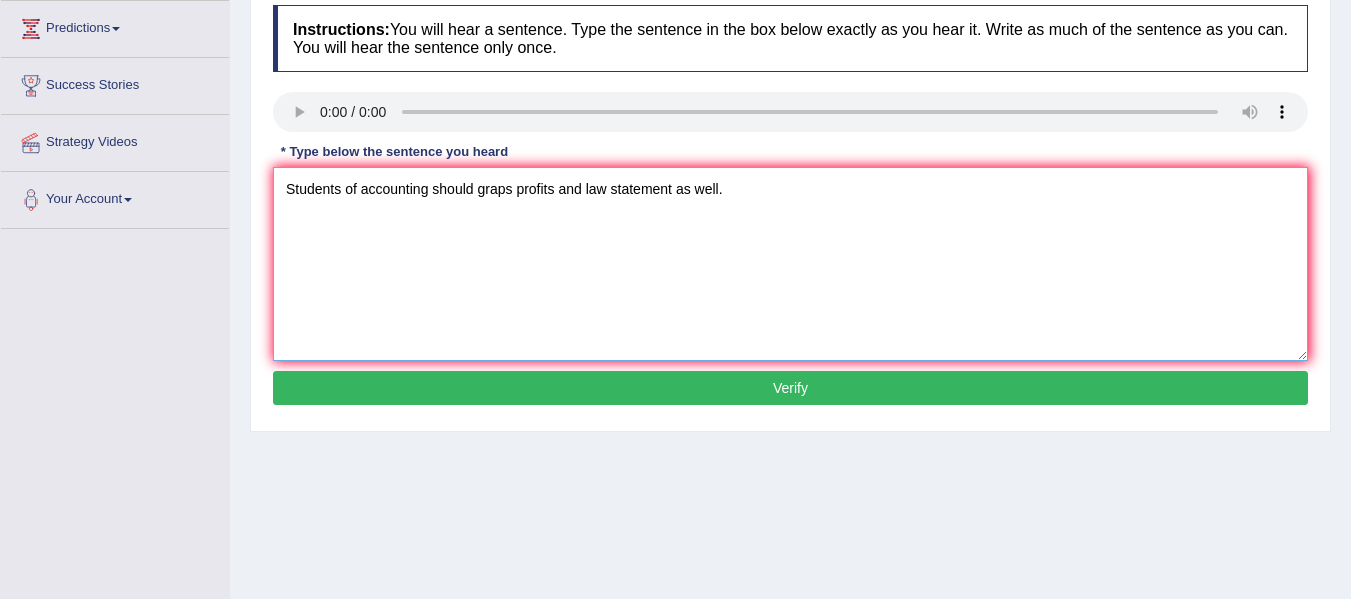 click on "Students of accounting should graps profits and  law statement as  well." at bounding box center [790, 264] 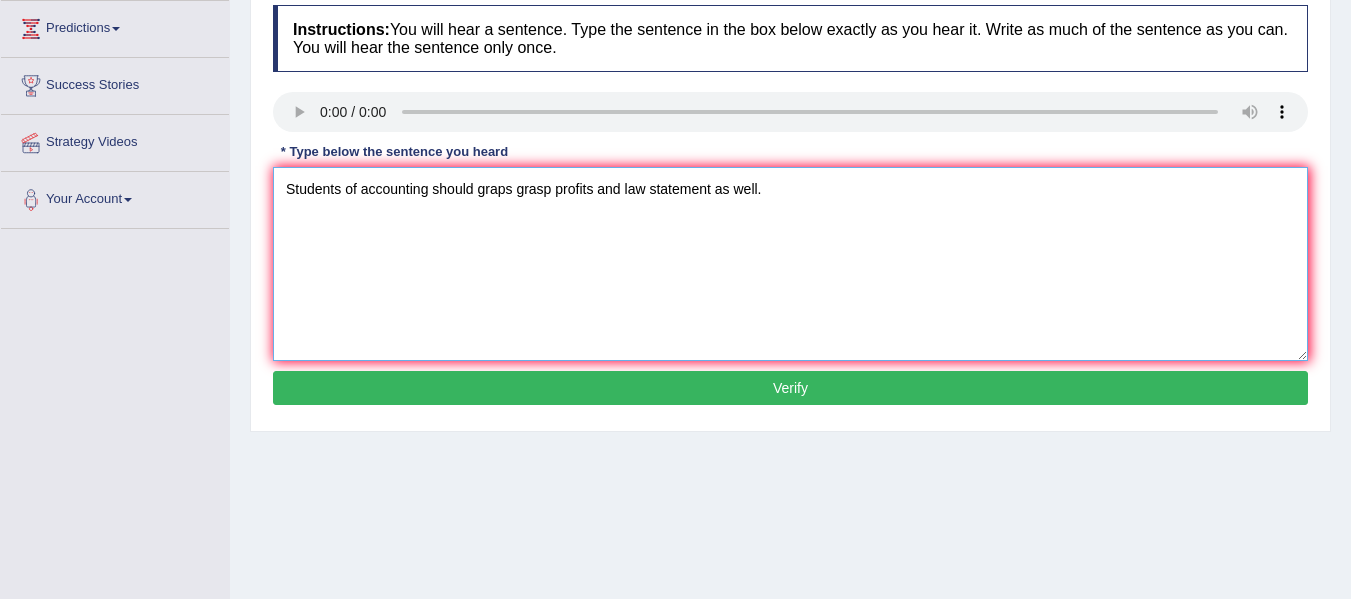 click on "Students of accounting should graps grasp profits and  law statement as  well." at bounding box center [790, 264] 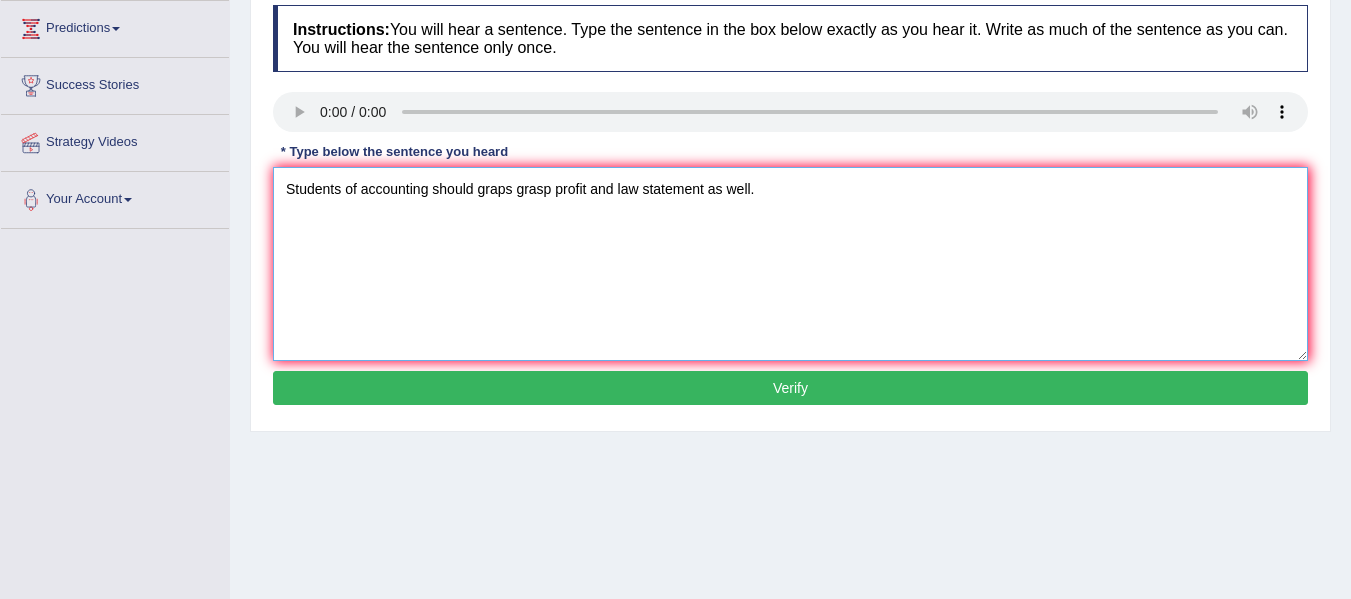type on "Students of accounting should graps grasp profit and  law statement as  well." 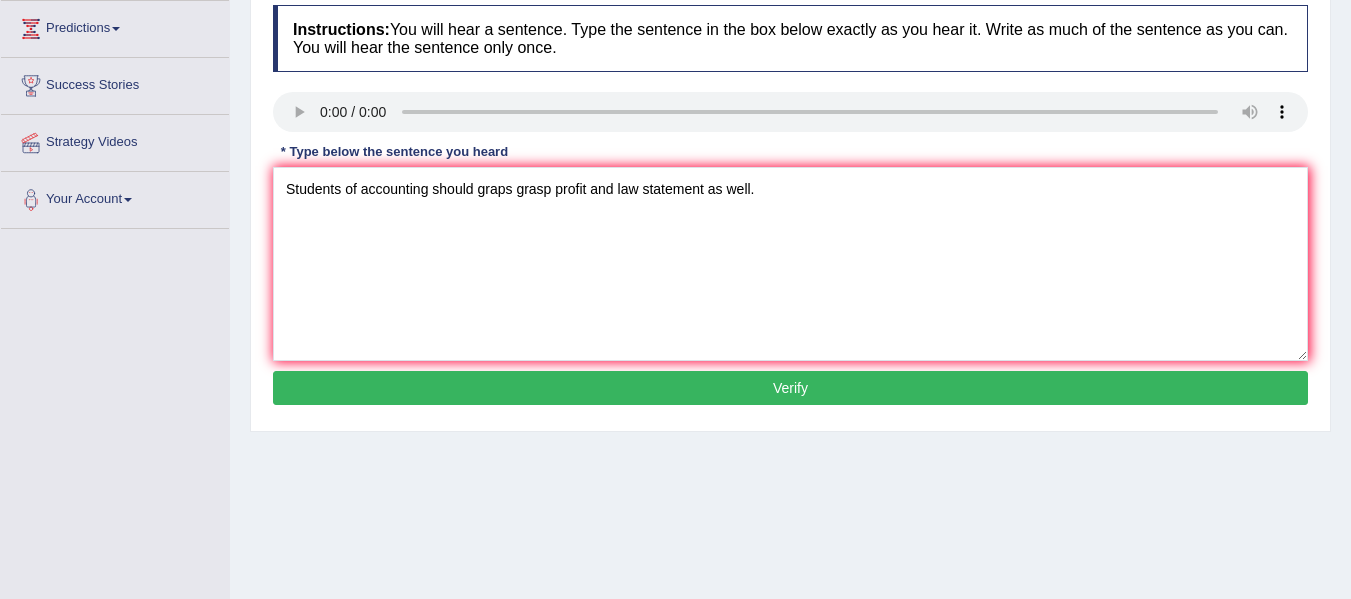click on "Instructions:  You will hear a sentence. Type the sentence in the box below exactly as you hear it. Write as much of the sentence as you can. You will hear the sentence only once.
Transcript: Students of accounting should grasp profit and loss statements well. * Type below the sentence you heard Students of accounting should graps grasp profit and  law statement as  well. Accuracy Comparison for Writing Scores:
Red:  Missed Words
Green:  Correct Words
Blue:  Added/Mistyped Words
Accuracy:   Punctuation at the end  You wrote first capital letter A.I. Engine Result:  Processing... Verify" at bounding box center (790, 208) 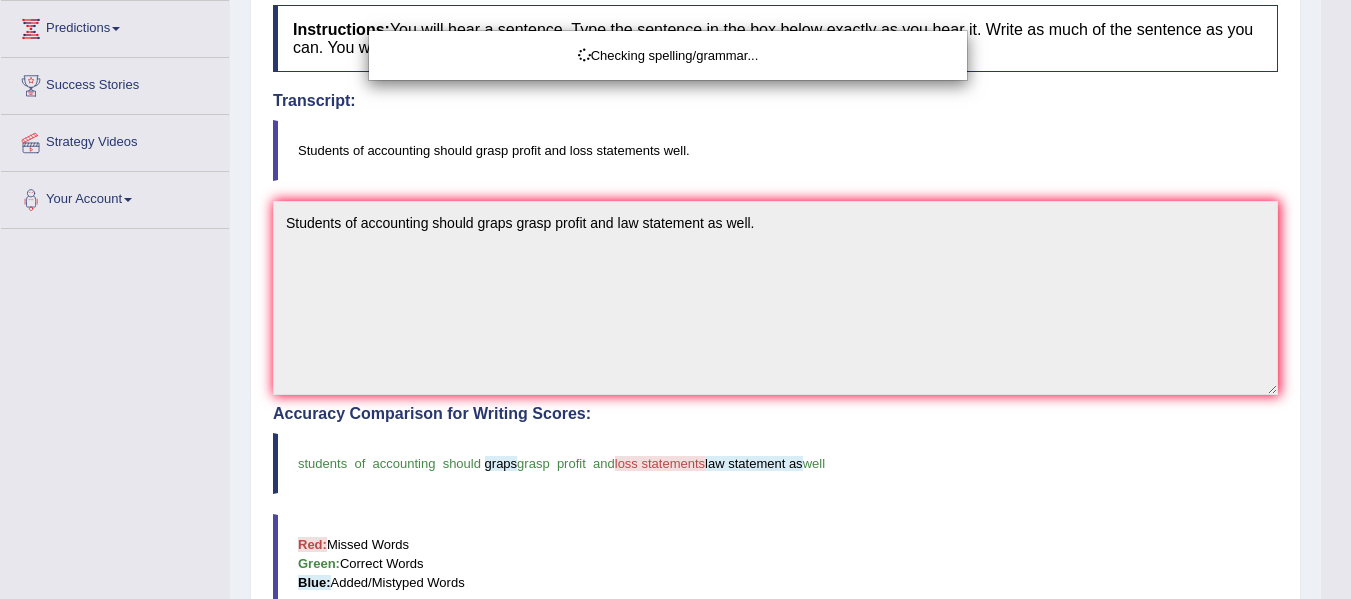 scroll, scrollTop: 450, scrollLeft: 0, axis: vertical 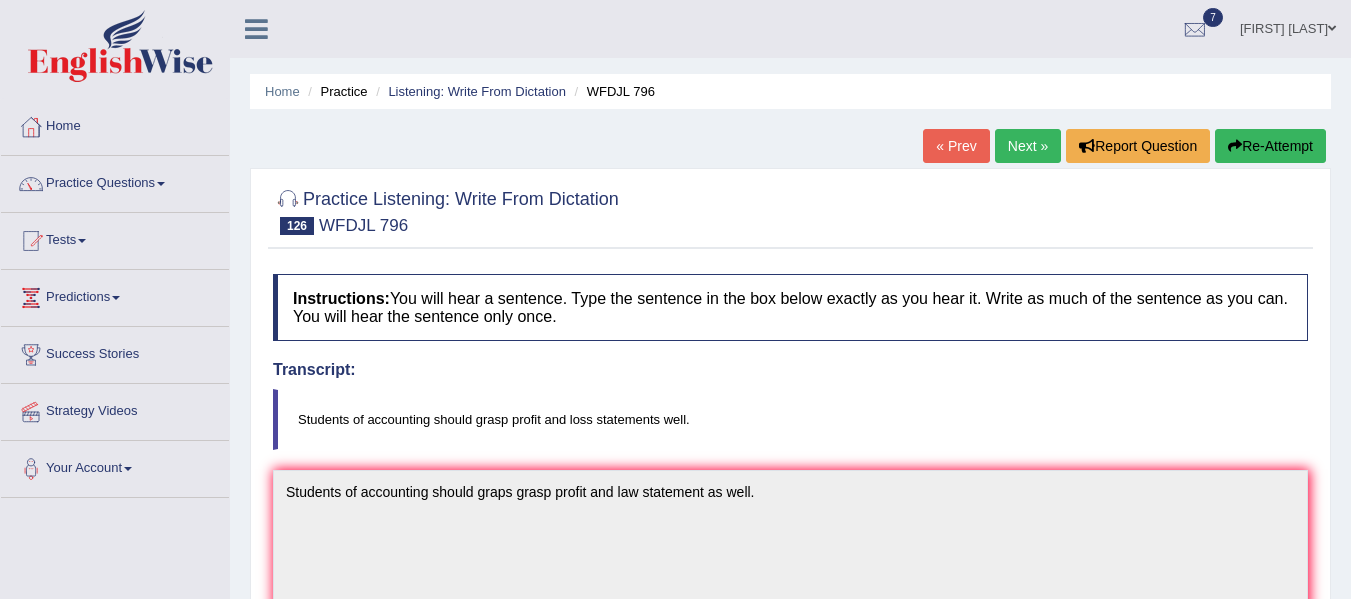 click on "Next »" at bounding box center (1028, 146) 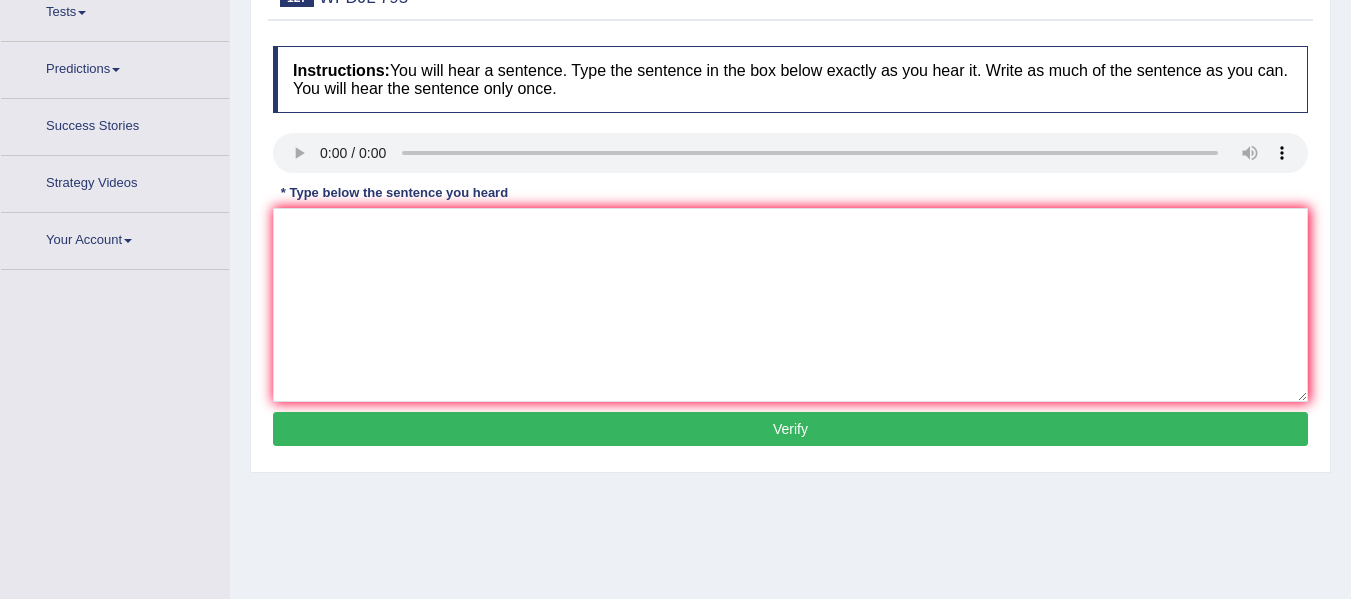 scroll, scrollTop: 0, scrollLeft: 0, axis: both 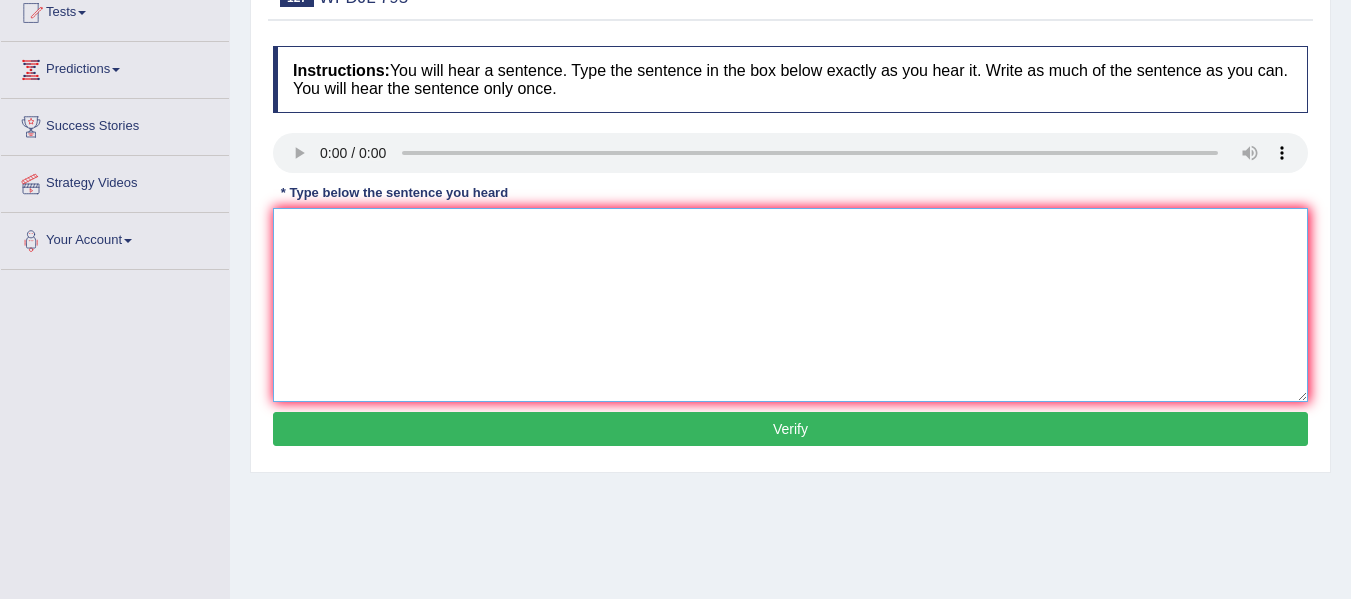 click at bounding box center [790, 305] 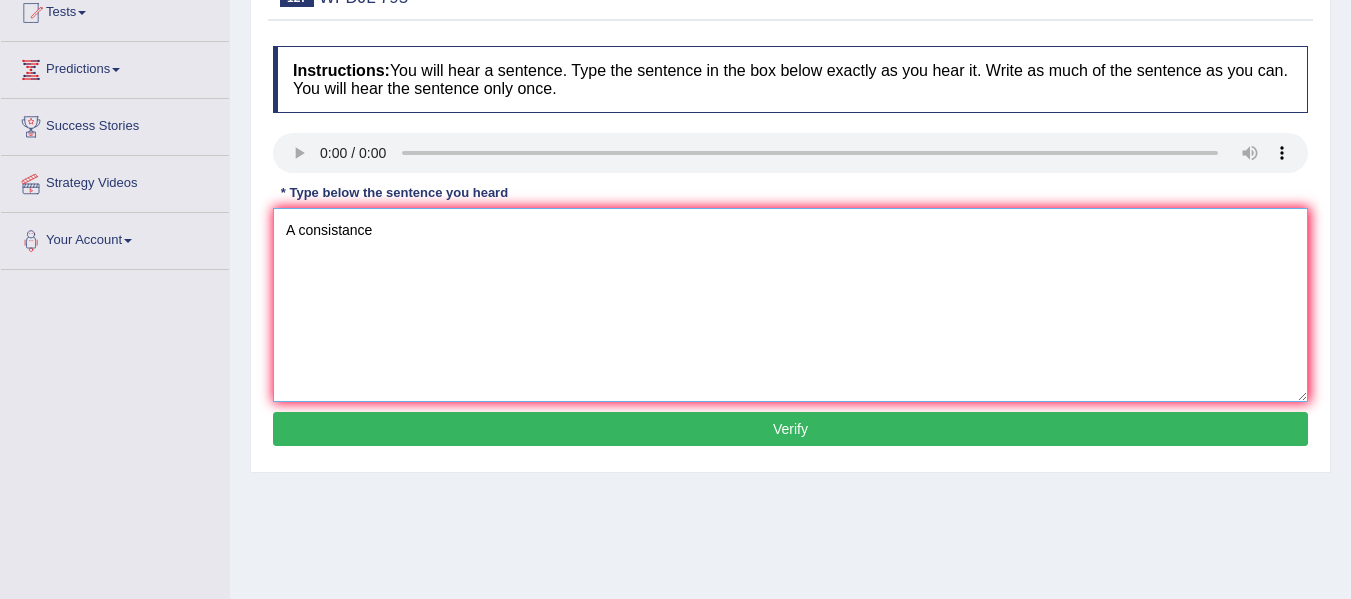 click on "A consistance" at bounding box center (790, 305) 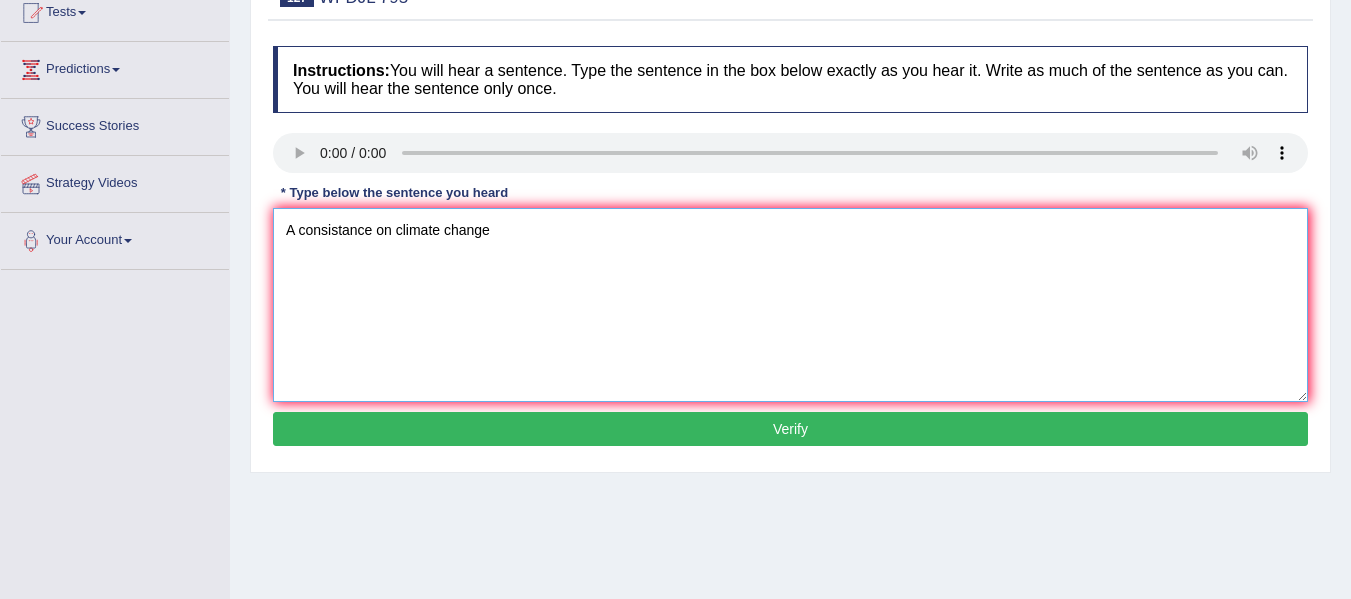 click on "A consistance on climate change" at bounding box center [790, 305] 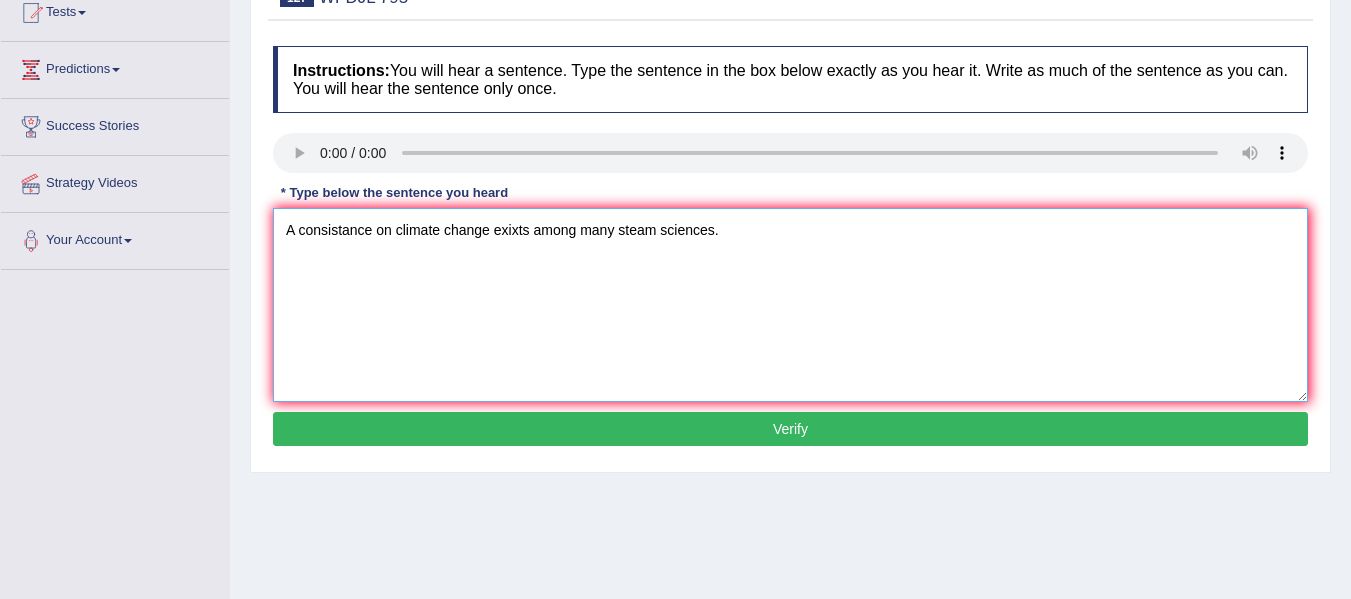 click on "A consistance on climate change exixts among many steam sciences." at bounding box center [790, 305] 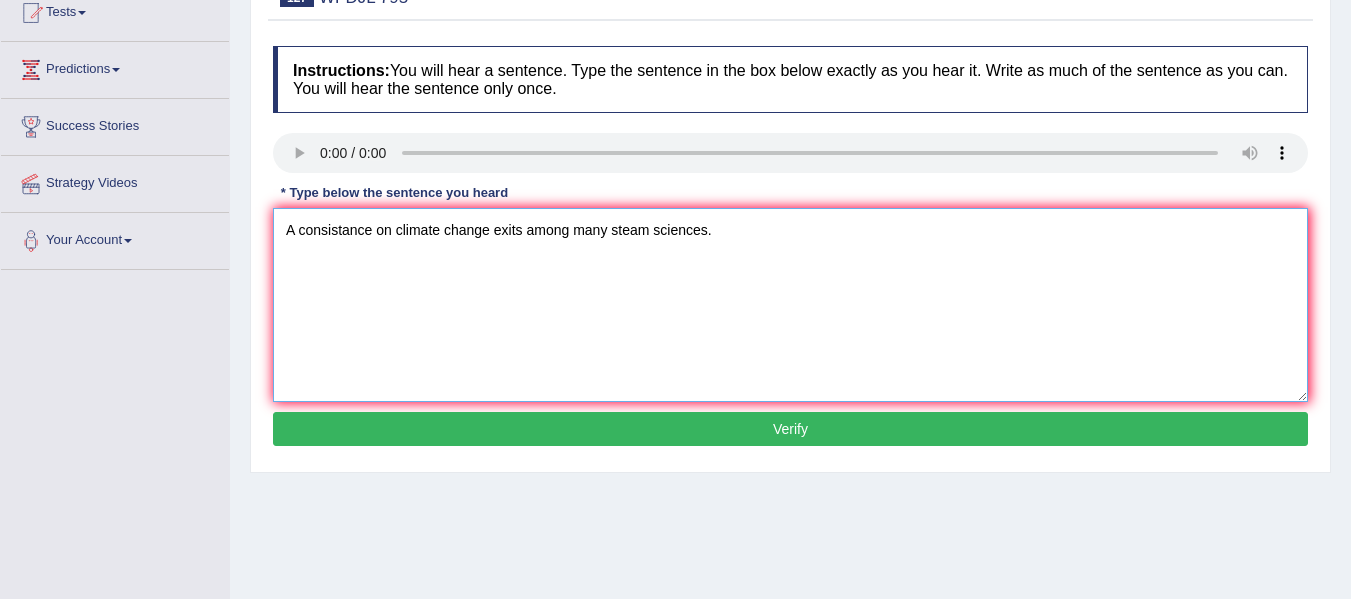 type on "A consistance on climate change exits among many steam sciences." 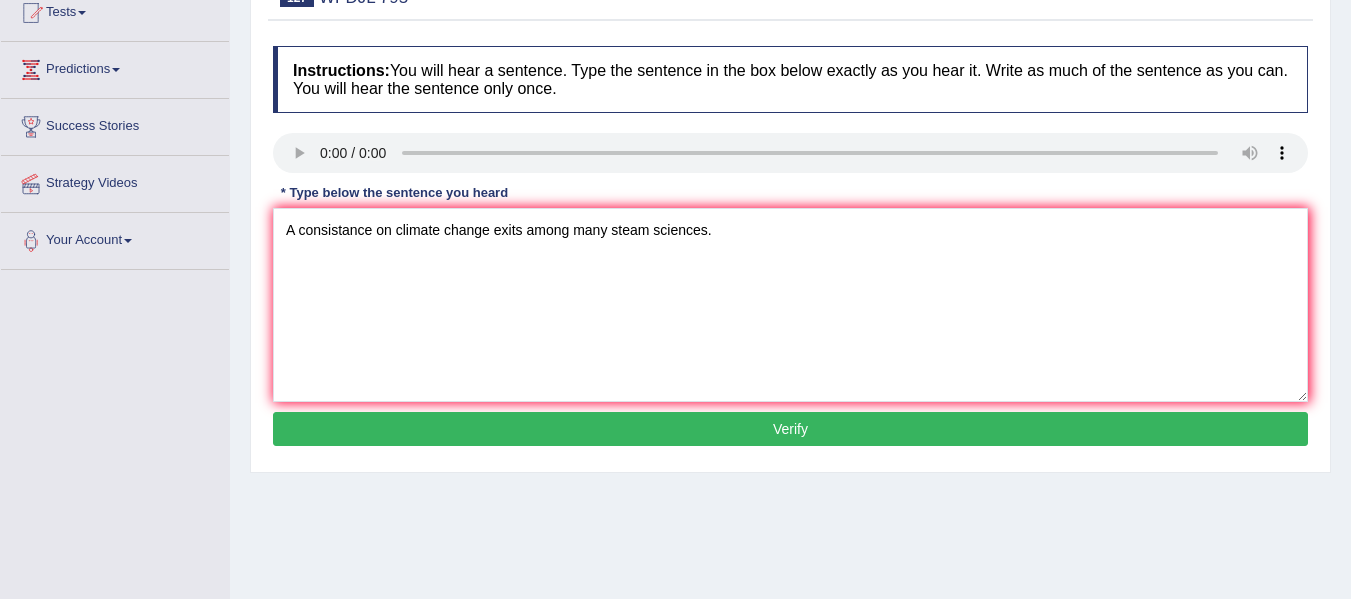 click on "Verify" at bounding box center (790, 429) 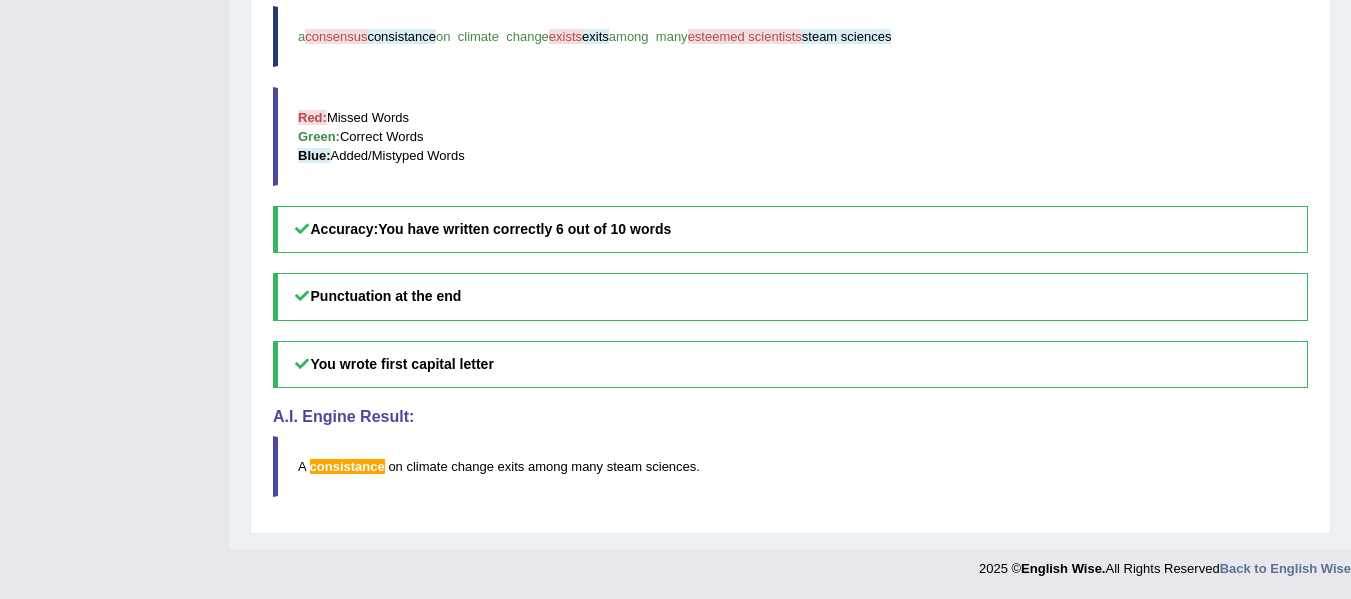 scroll, scrollTop: 0, scrollLeft: 0, axis: both 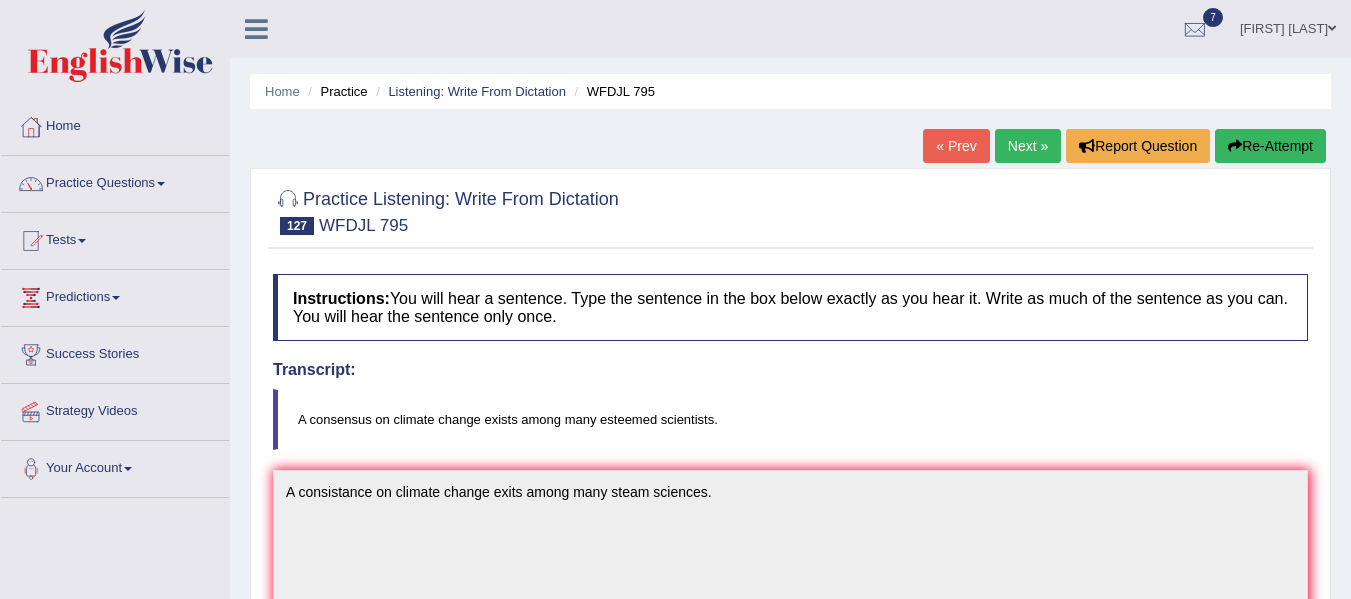 click on "Next »" at bounding box center [1028, 146] 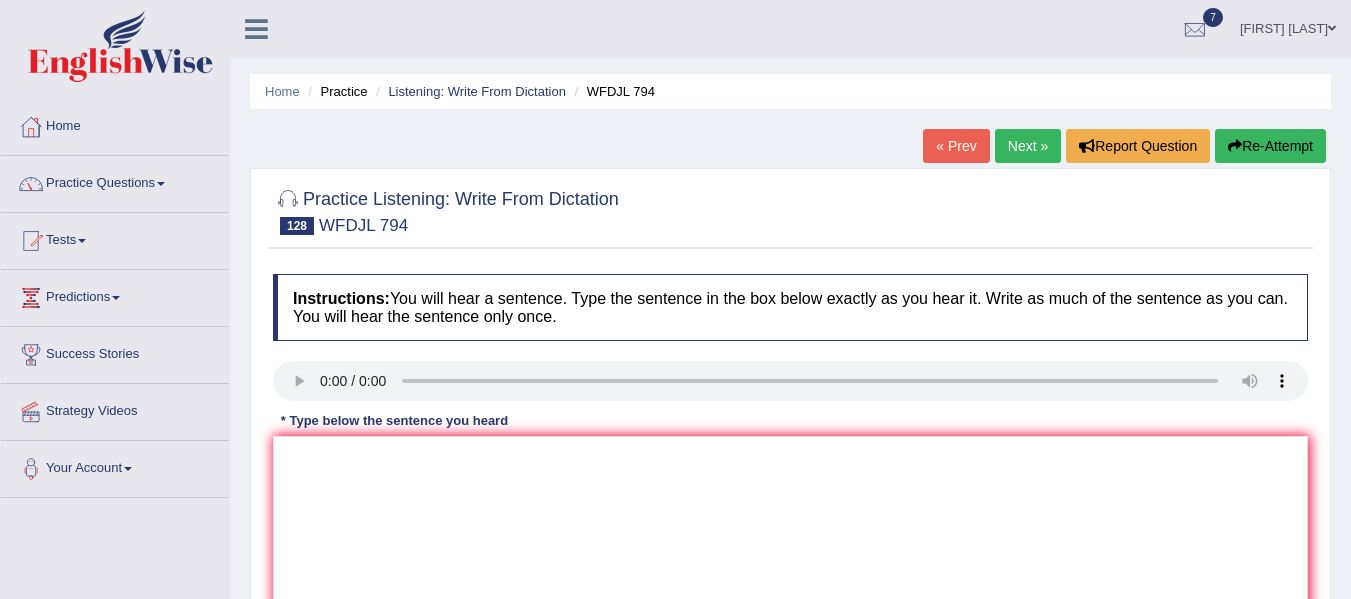 scroll, scrollTop: 219, scrollLeft: 0, axis: vertical 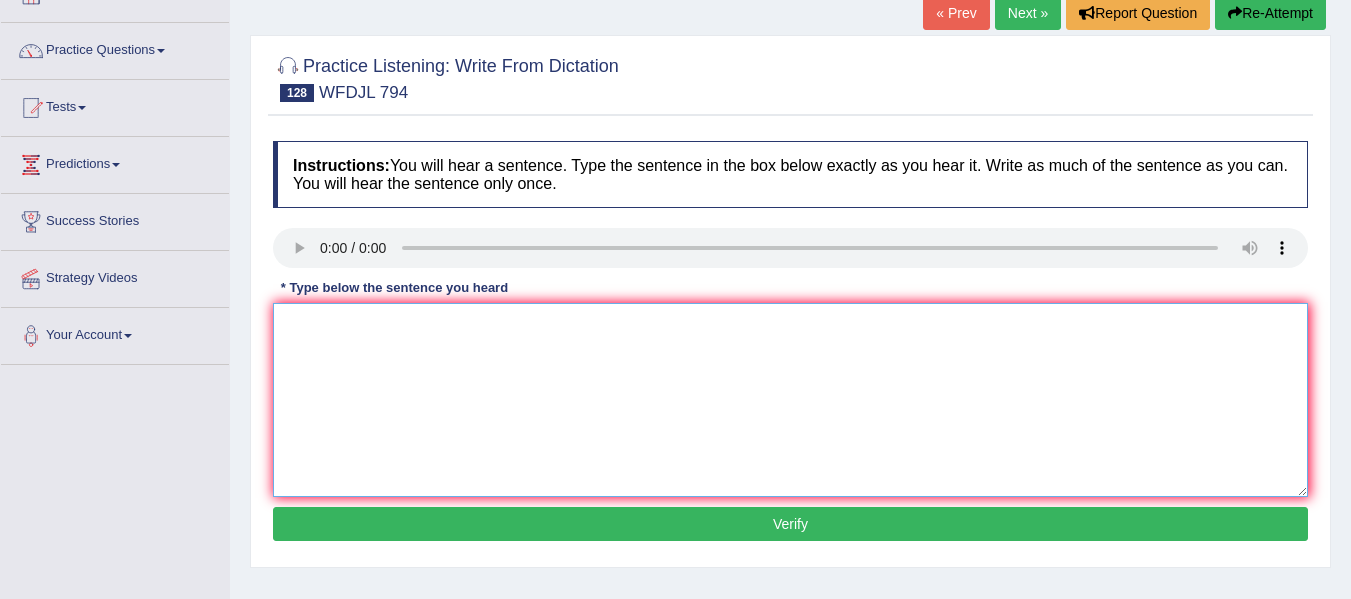 click at bounding box center (790, 400) 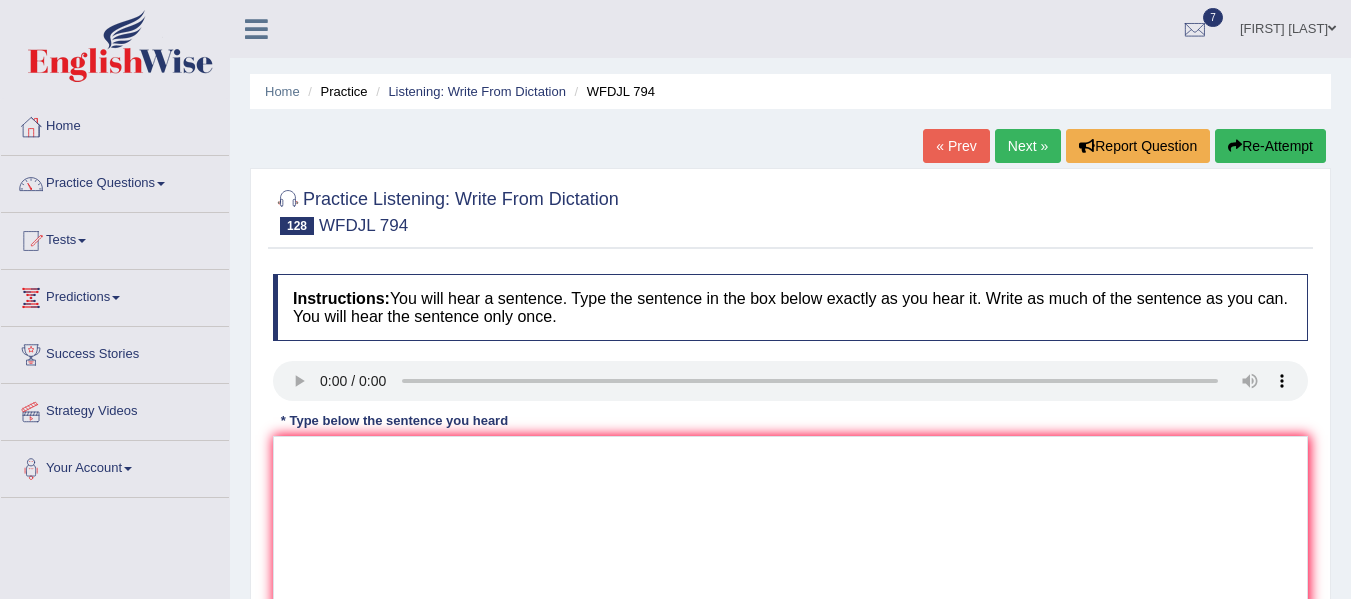 scroll, scrollTop: 0, scrollLeft: 0, axis: both 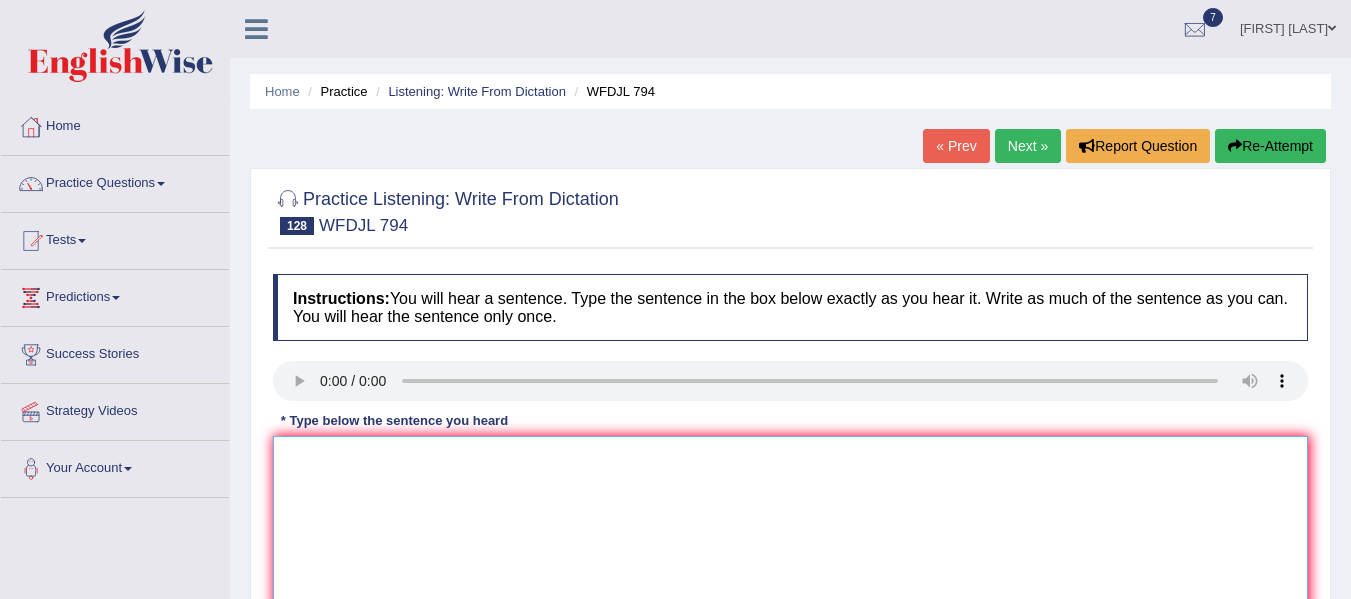 click at bounding box center (790, 533) 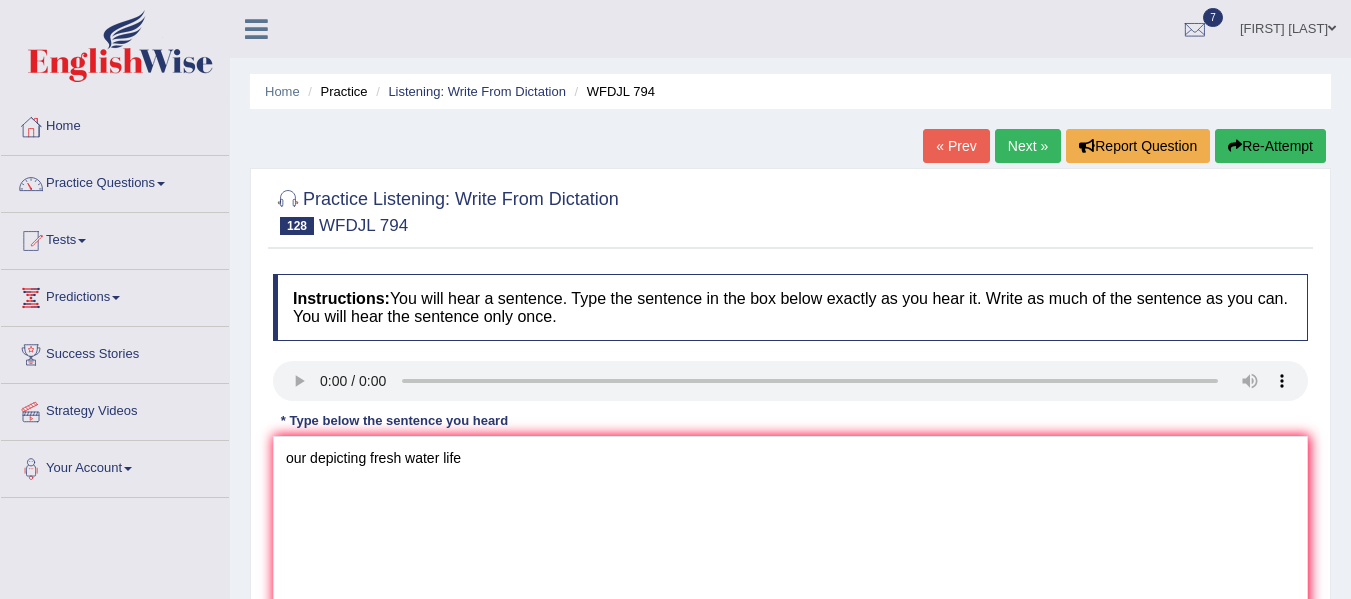 click on "Instructions: You will hear a sentence. Type the sentence in the box below exactly as you hear it. Write as much of the sentence as you can. You will hear the sentence only once.
Transcript: Art depictingfreshwater life didn't appear until the modern era. * Type below the sentence you heard our depicting fresh water life Accuracy Comparison for Writing Scores:
Red: Missed Words
Green: Correct Words
Blue: Added/Mistyped Words
Accuracy: Punctuation at the end You wrote first capital letter A.I. Engine Result: Processing... Verify" at bounding box center [790, 477] 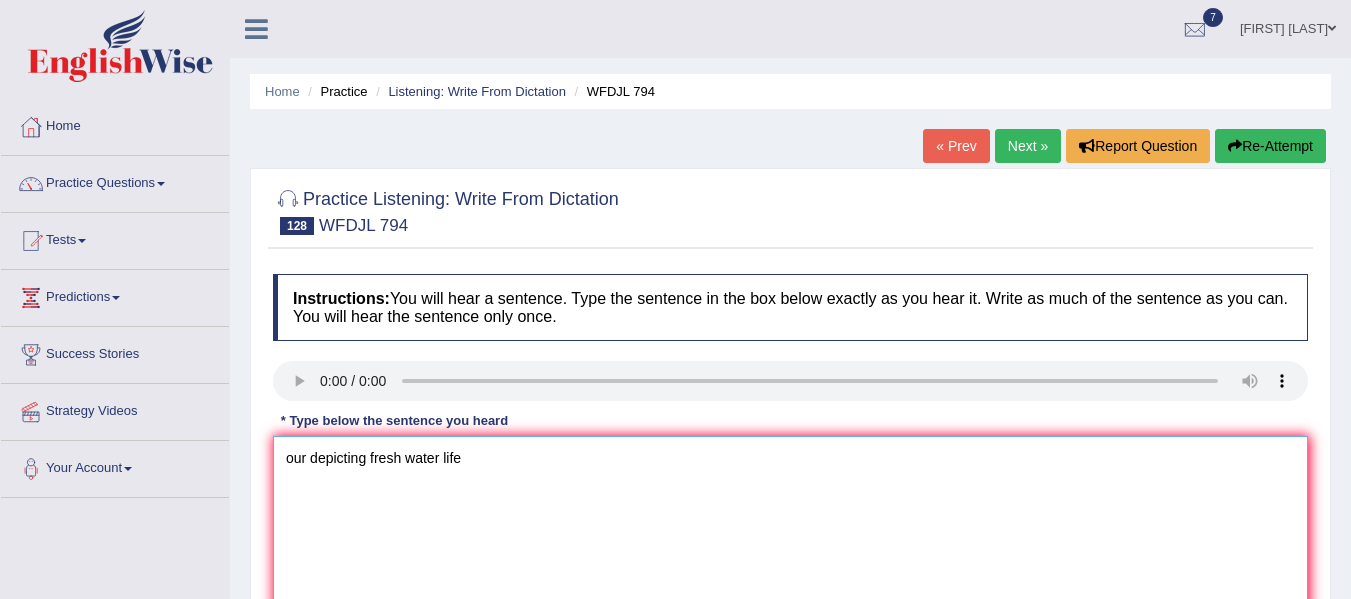 click on "our depicting fresh water life" at bounding box center (790, 533) 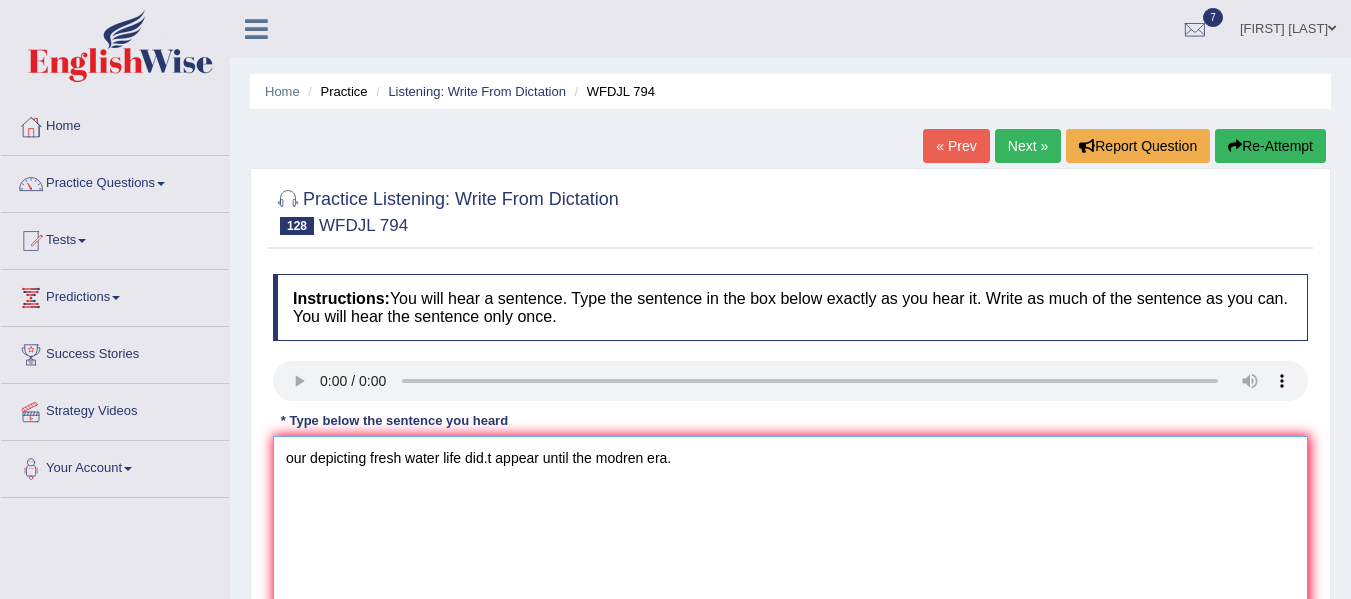 click on "our depicting fresh water life did.t appear until the modren era." at bounding box center (790, 533) 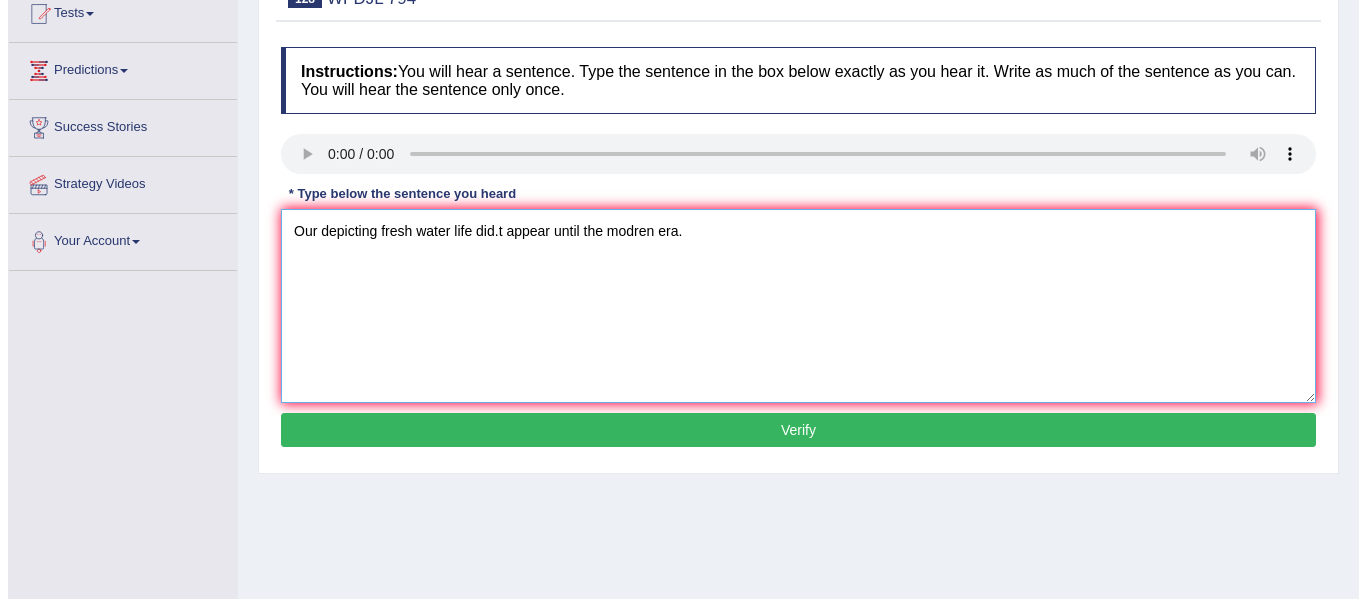 scroll, scrollTop: 228, scrollLeft: 0, axis: vertical 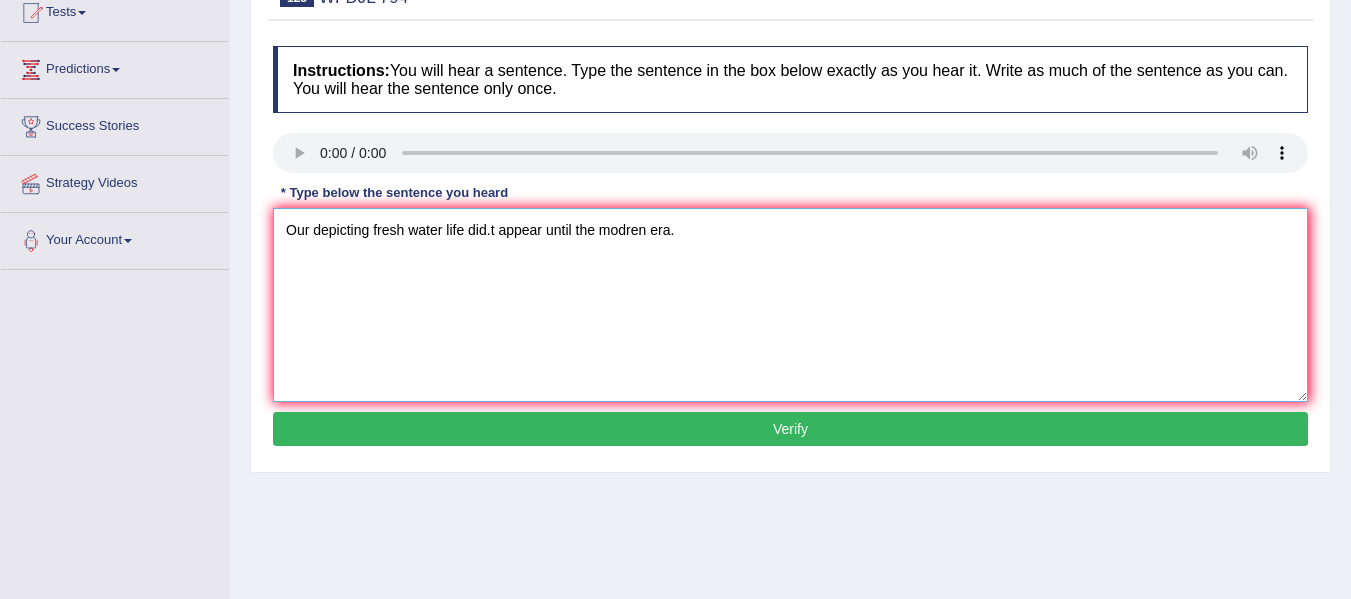 type on "Our depicting fresh water life did.t appear until the modren era." 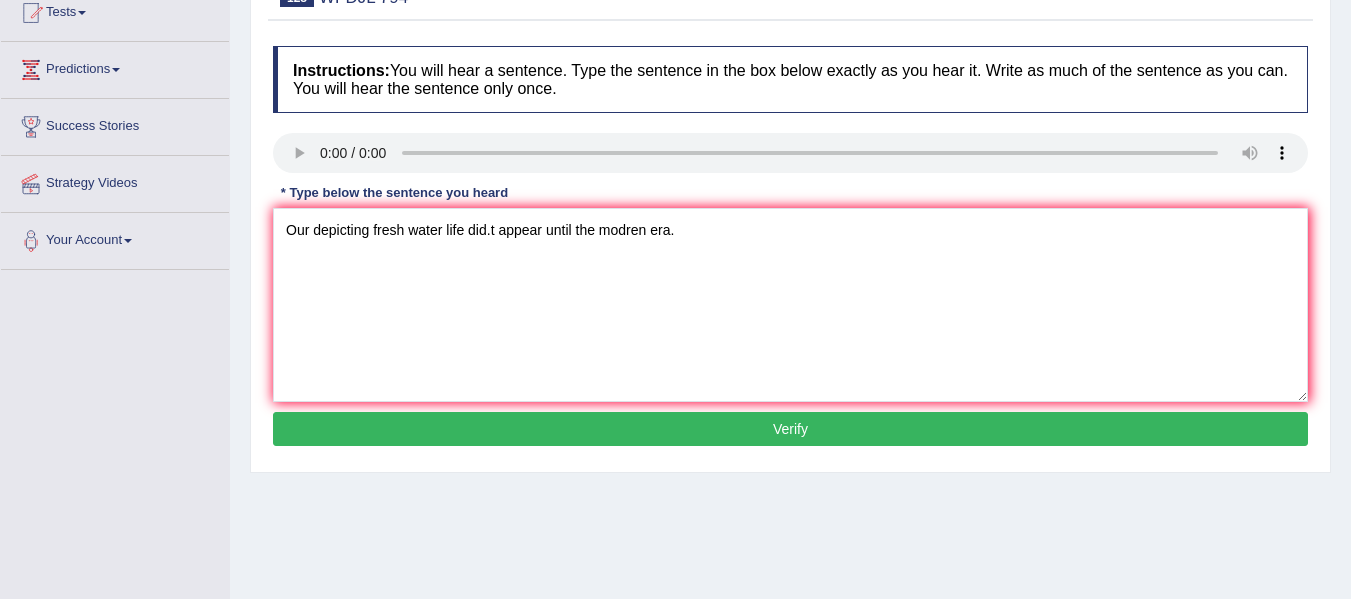 click on "Verify" at bounding box center (790, 429) 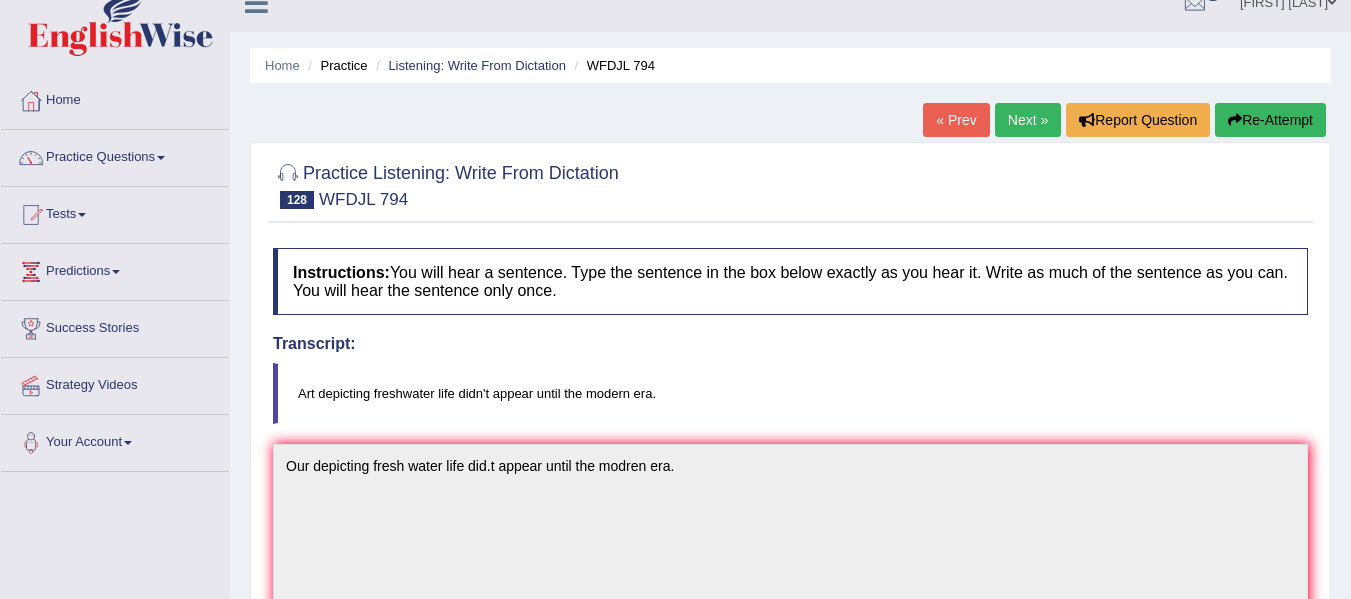 scroll, scrollTop: 0, scrollLeft: 0, axis: both 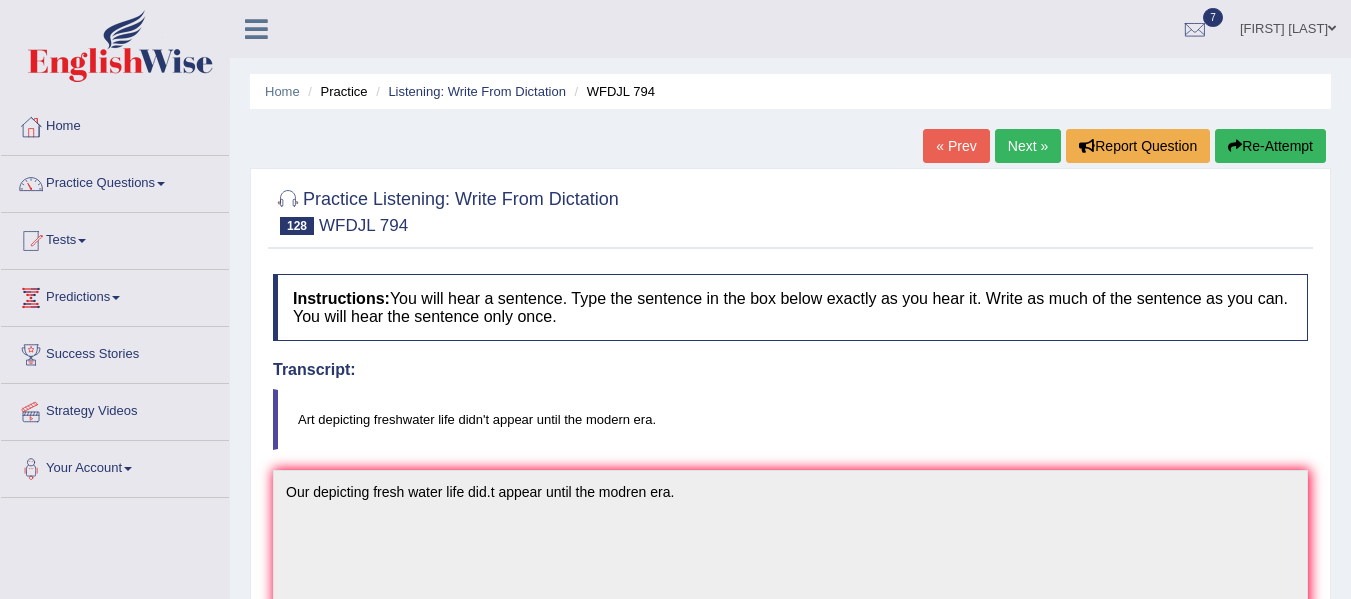click on "Next »" at bounding box center [1028, 146] 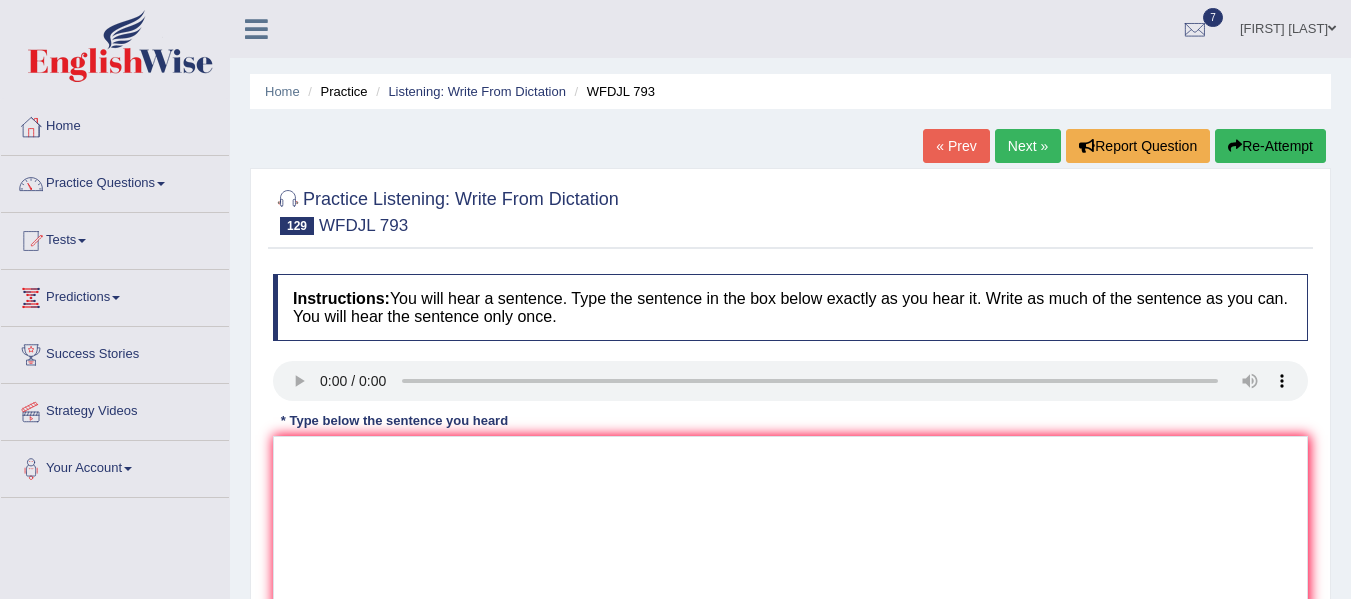 scroll, scrollTop: 133, scrollLeft: 0, axis: vertical 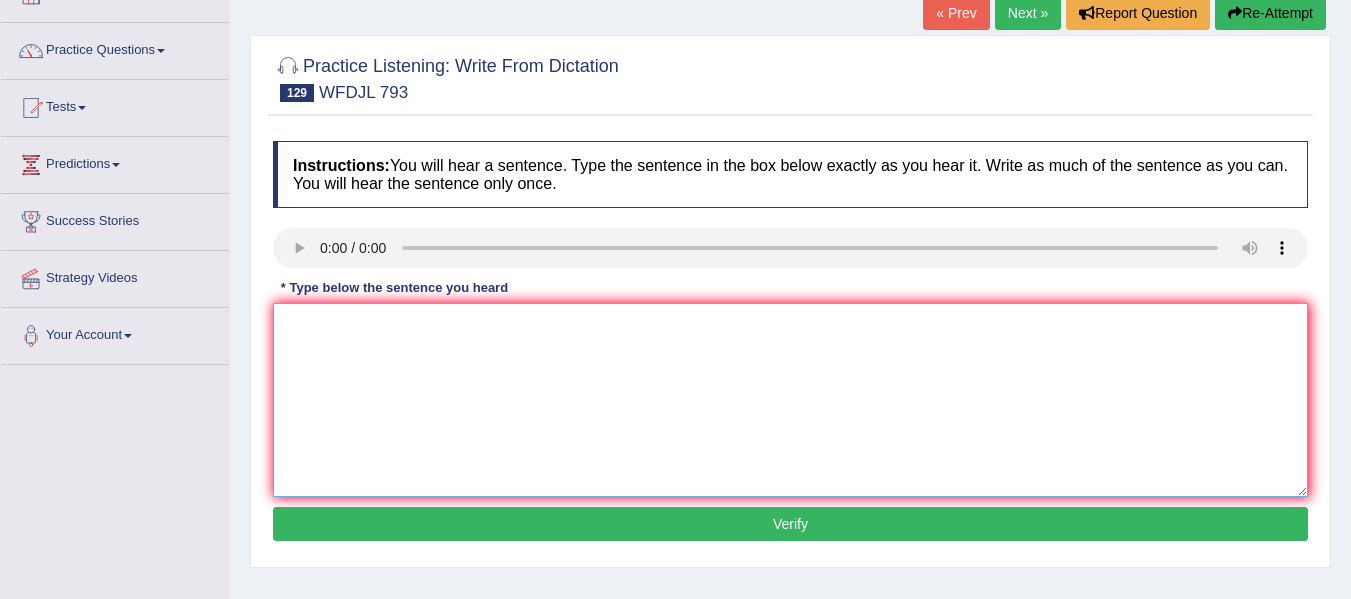 click at bounding box center (790, 400) 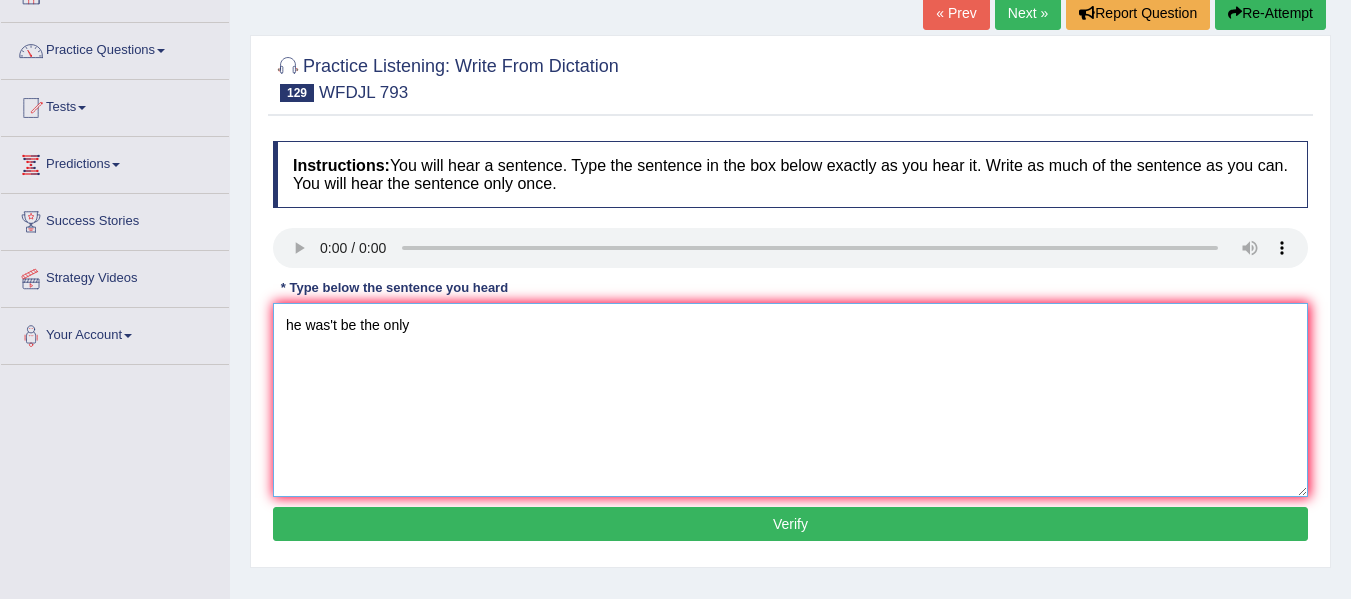 click on "he was't be the only" at bounding box center [790, 400] 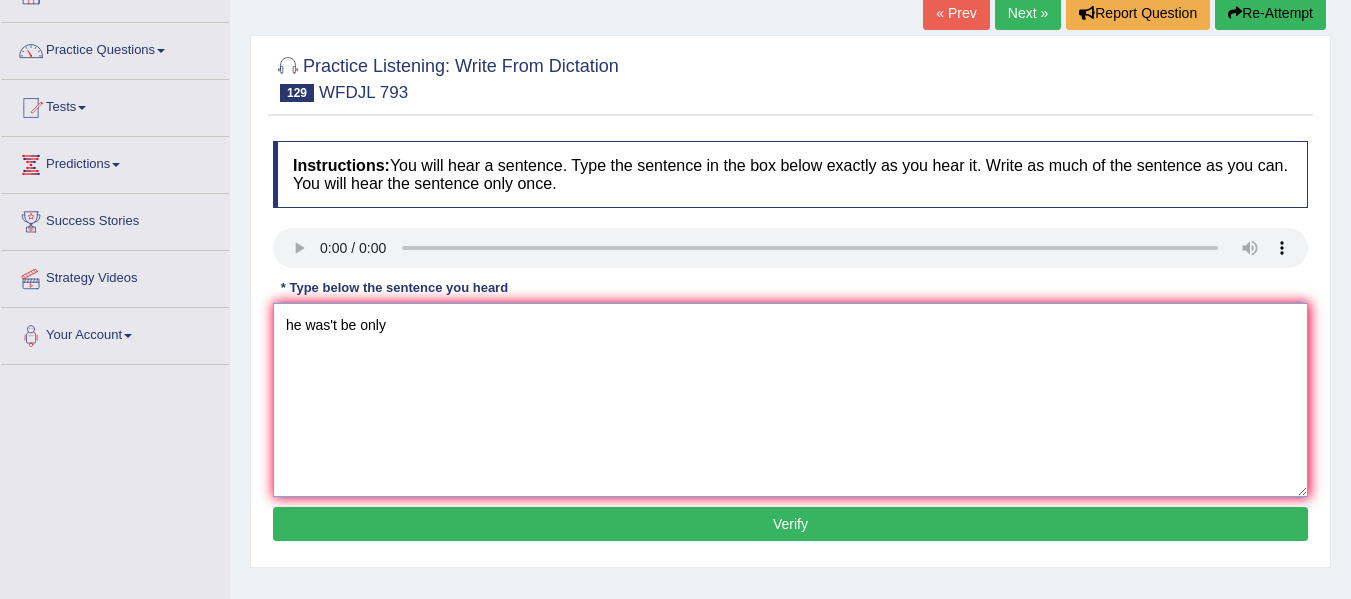 click on "he was't be only" at bounding box center [790, 400] 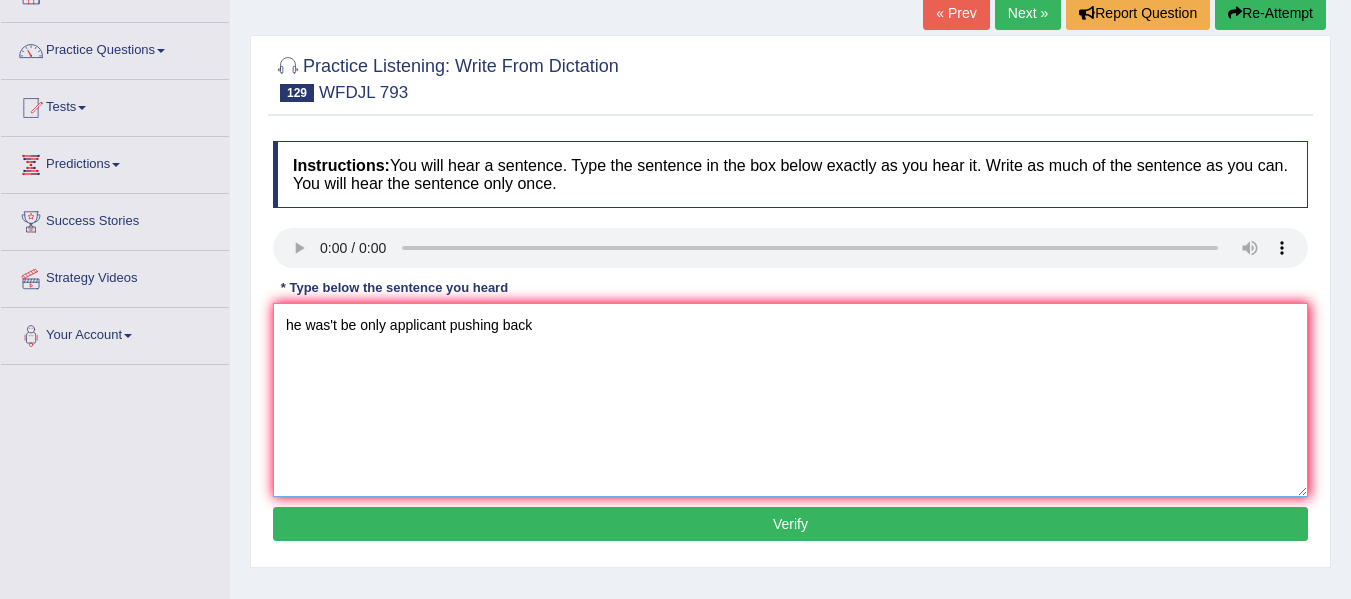 click on "he was't be only applicant pushing back" at bounding box center [790, 400] 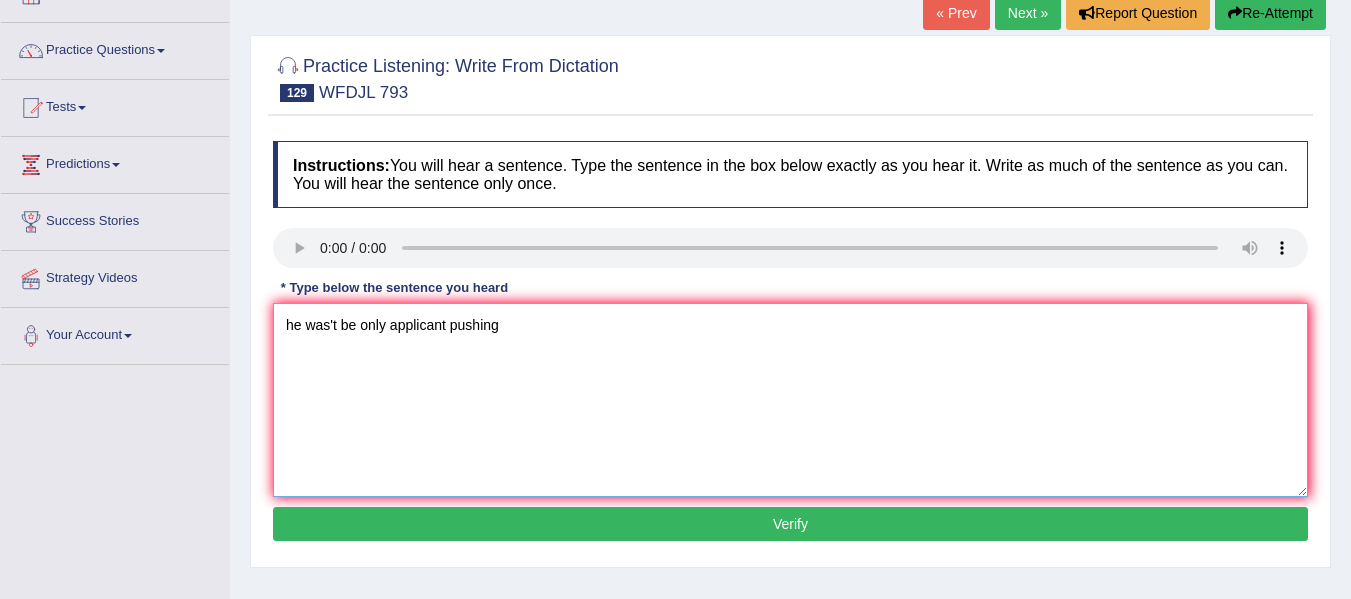 click on "he was't be only applicant pushing" at bounding box center [790, 400] 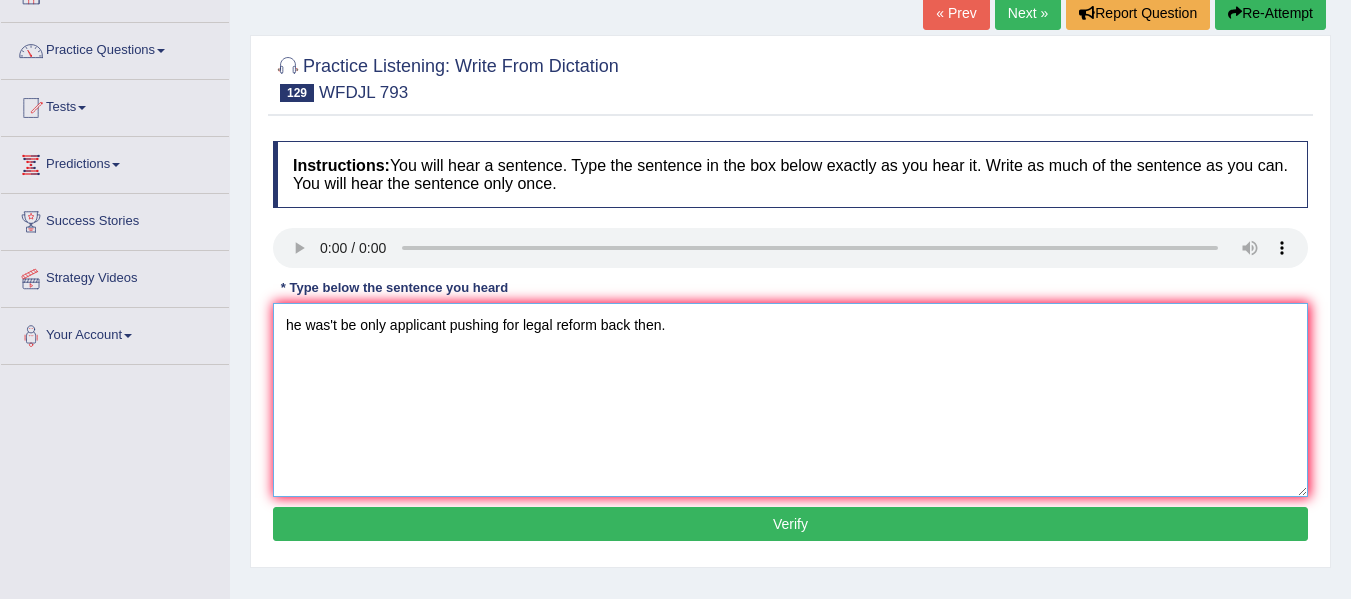 type on "he was't be only applicant pushing for legal reform back then." 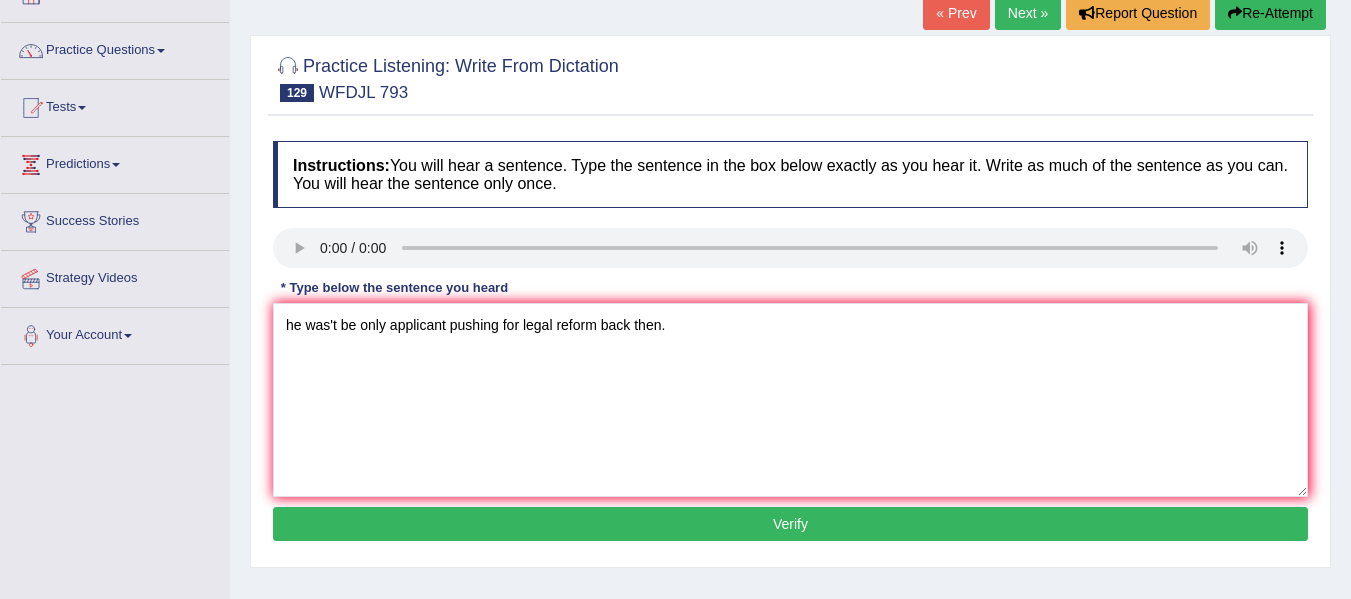 click on "Verify" at bounding box center (790, 524) 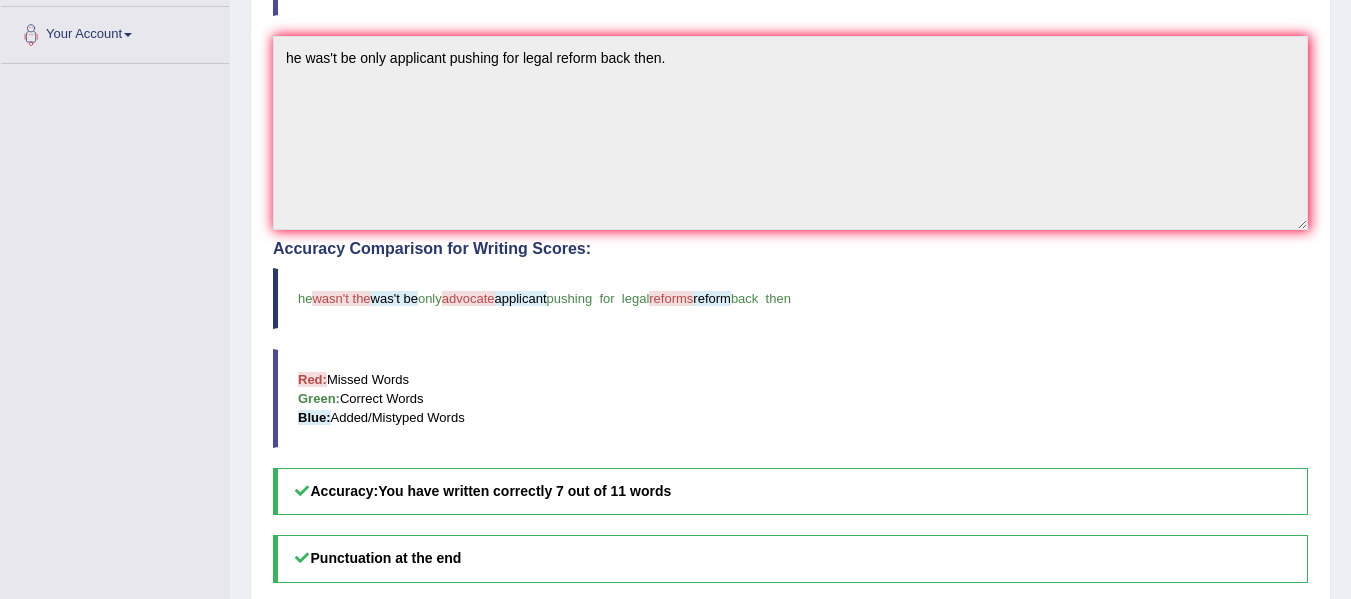 scroll, scrollTop: 0, scrollLeft: 0, axis: both 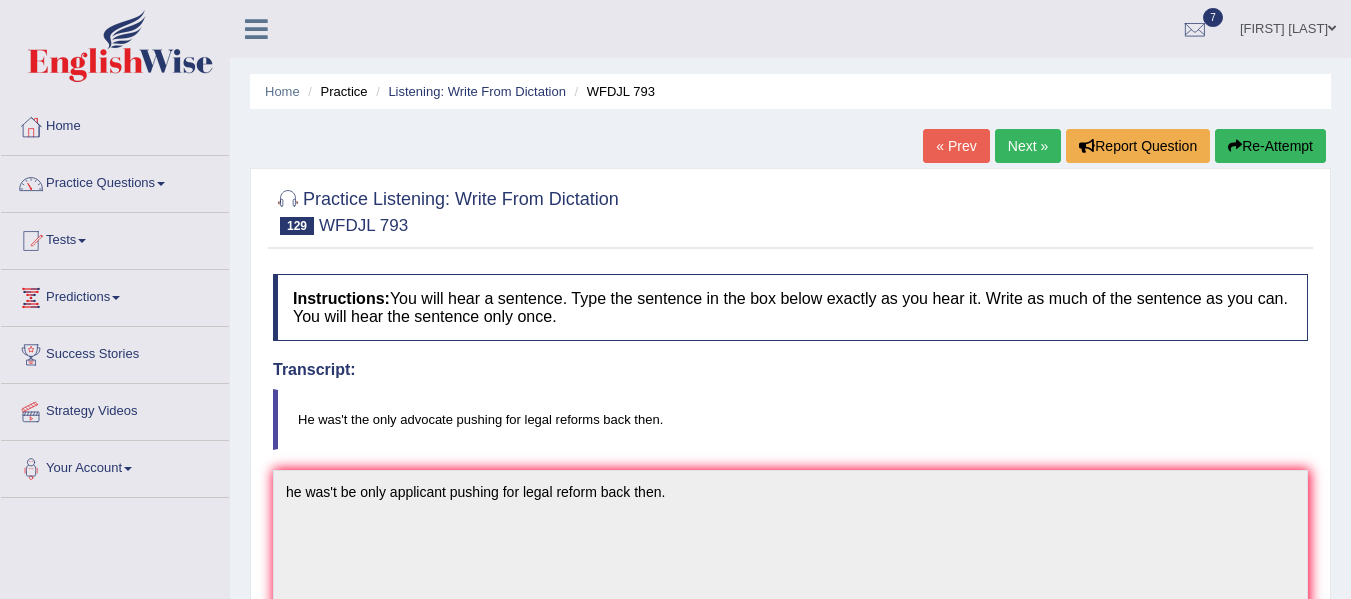 click on "« Prev Next »  Report Question  Re-Attempt" at bounding box center [1127, 148] 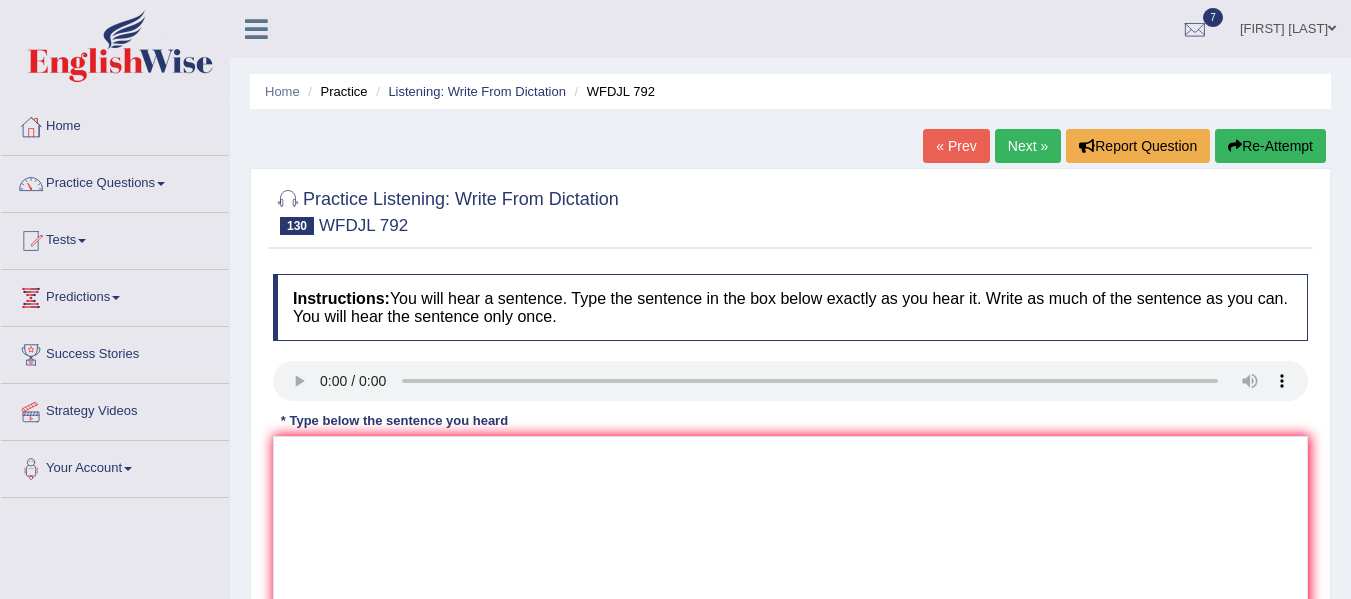 scroll, scrollTop: 237, scrollLeft: 0, axis: vertical 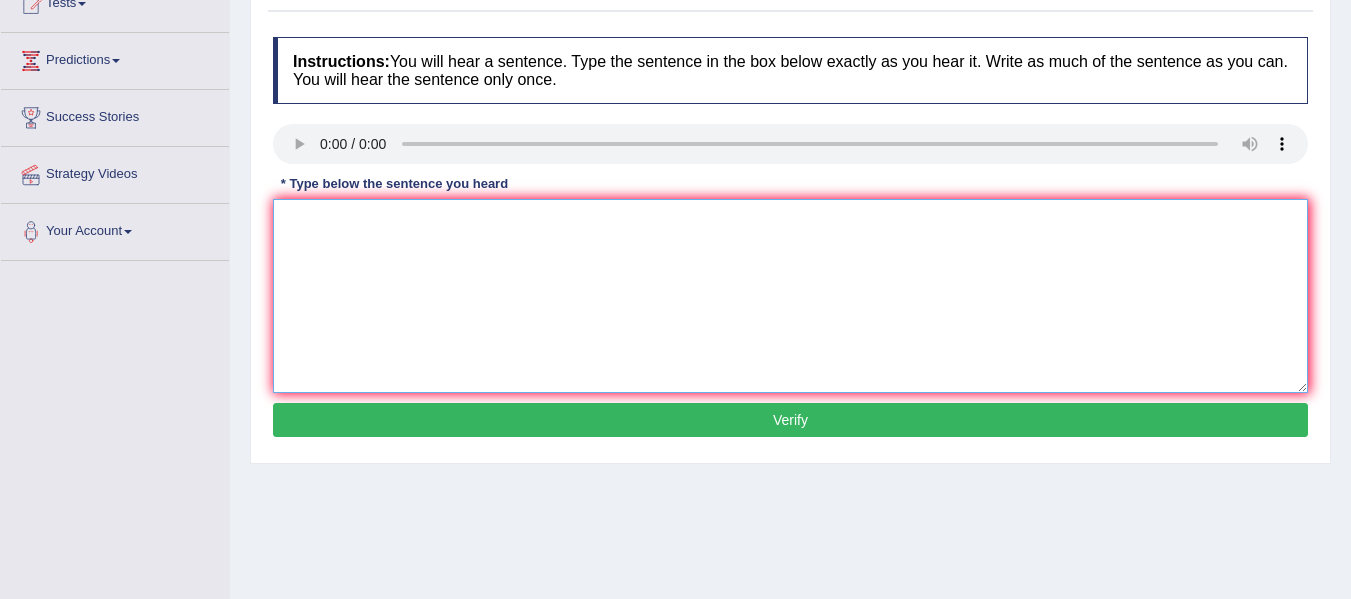 click at bounding box center [790, 296] 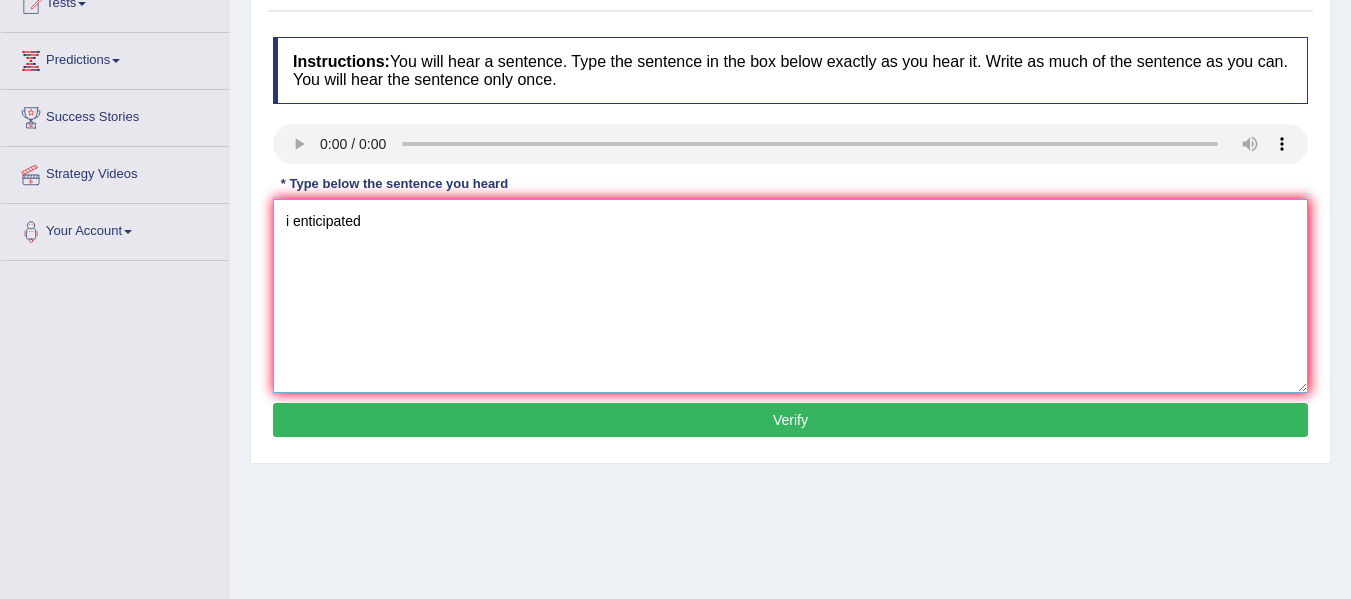 click on "i enticipated" at bounding box center (790, 296) 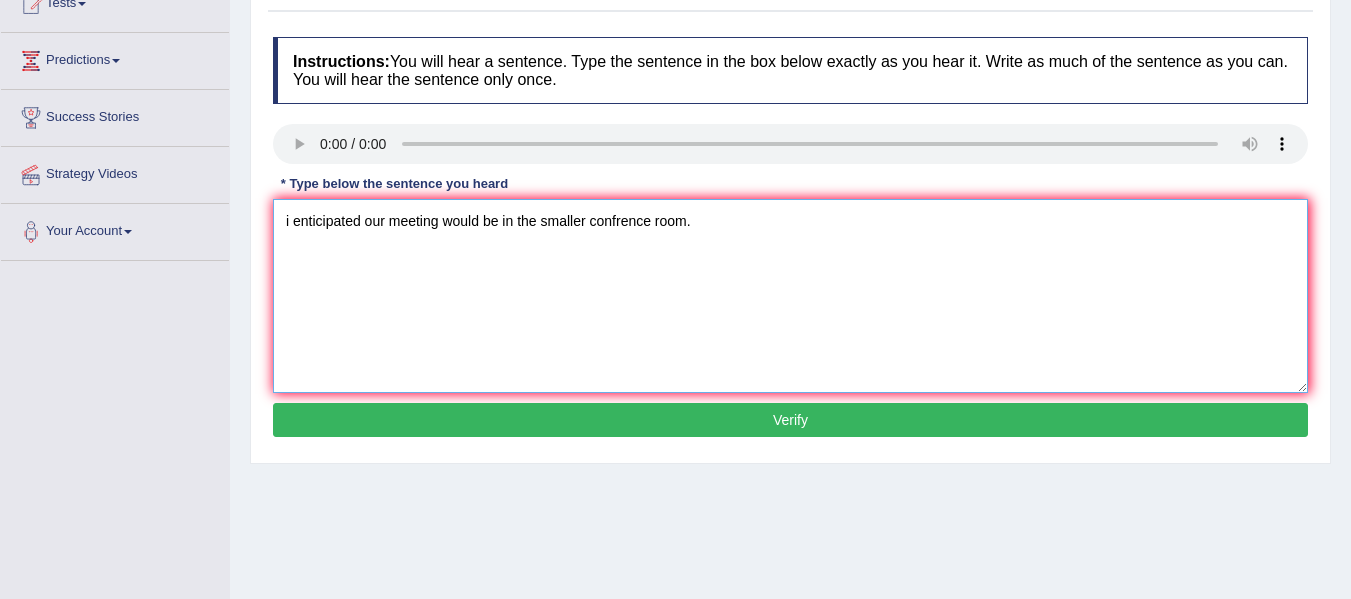 click on "i enticipated our meeting would be in the smaller confrence room." at bounding box center [790, 296] 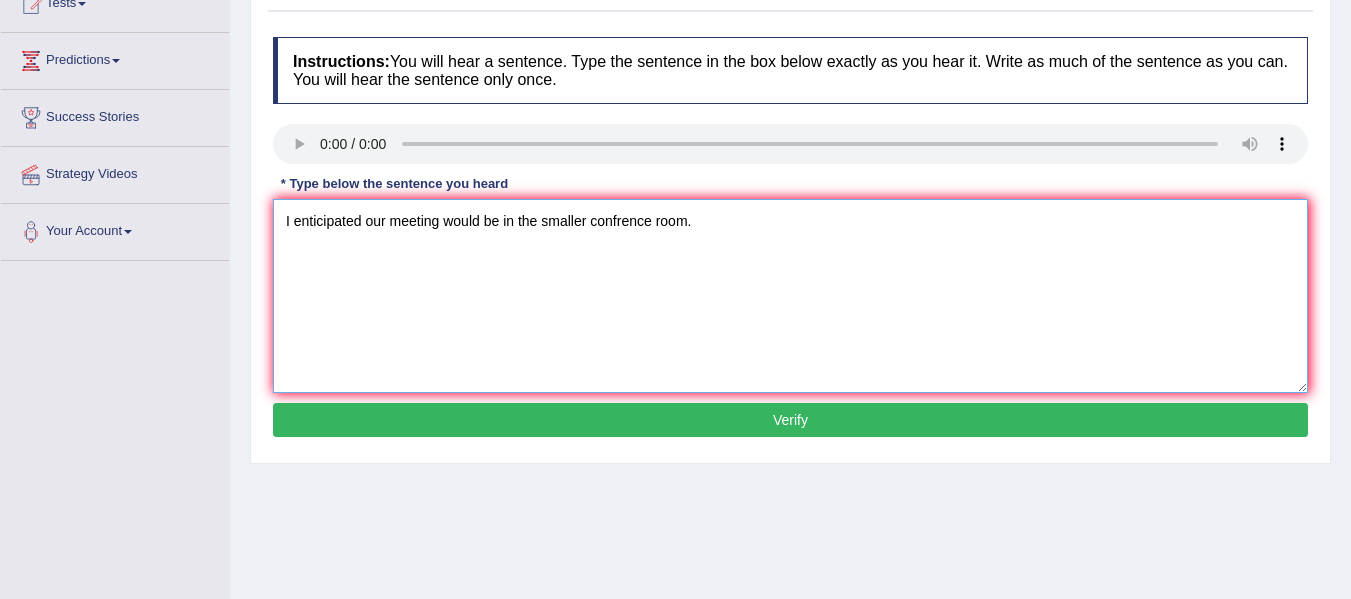 click on "I enticipated our meeting would be in the smaller confrence room." at bounding box center (790, 296) 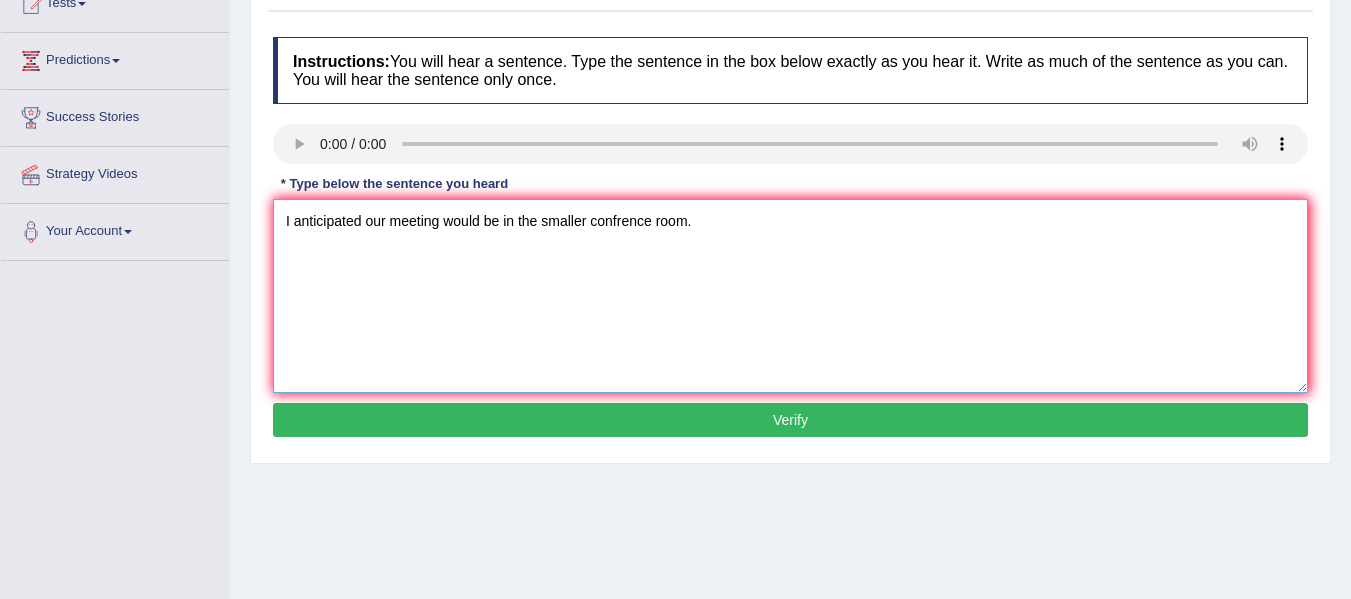 type on "I anticipated our meeting would be in the smaller confrence room." 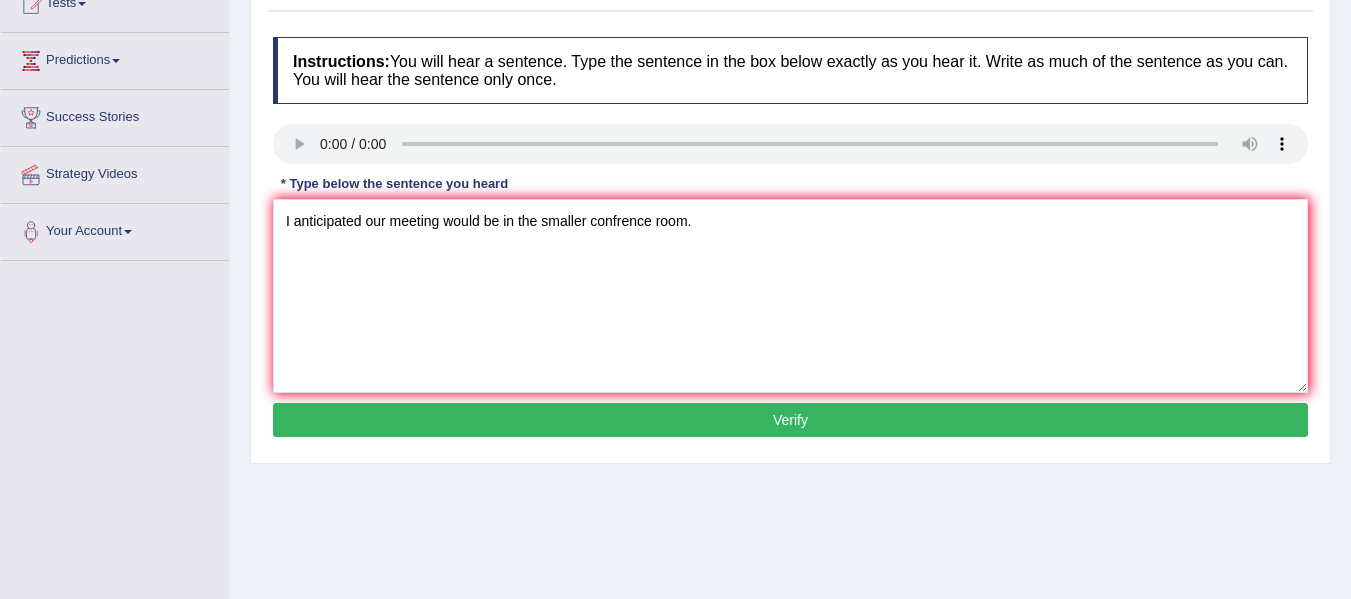 click on "Verify" at bounding box center [790, 420] 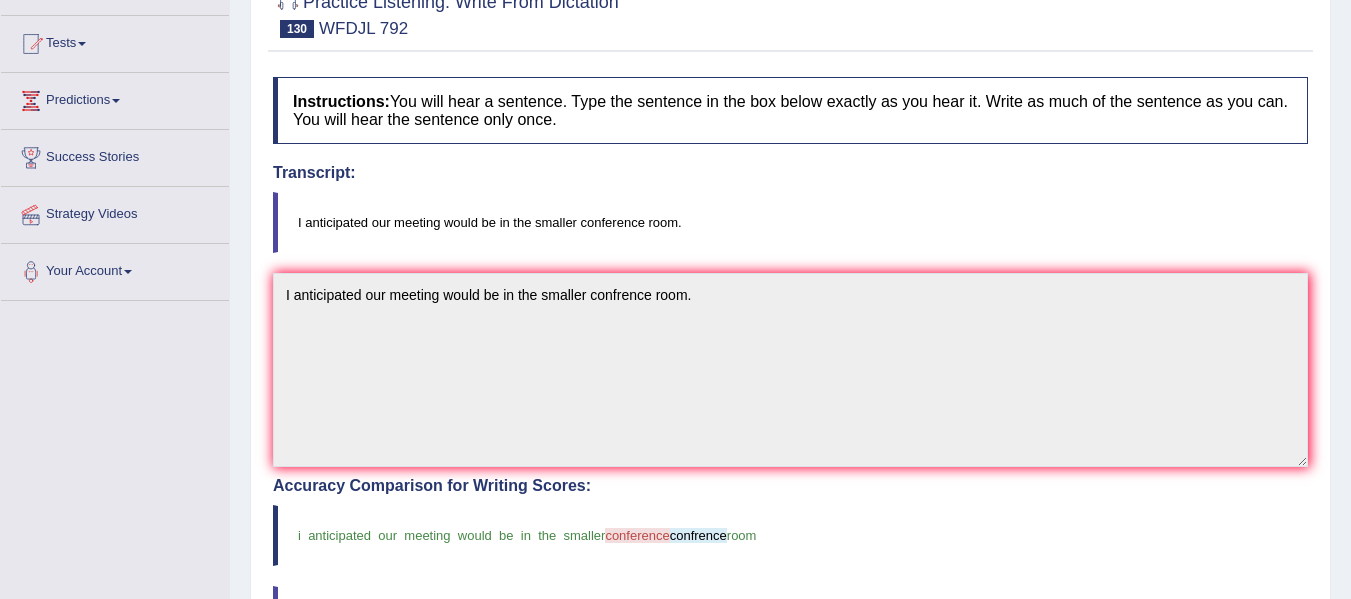 scroll, scrollTop: 0, scrollLeft: 0, axis: both 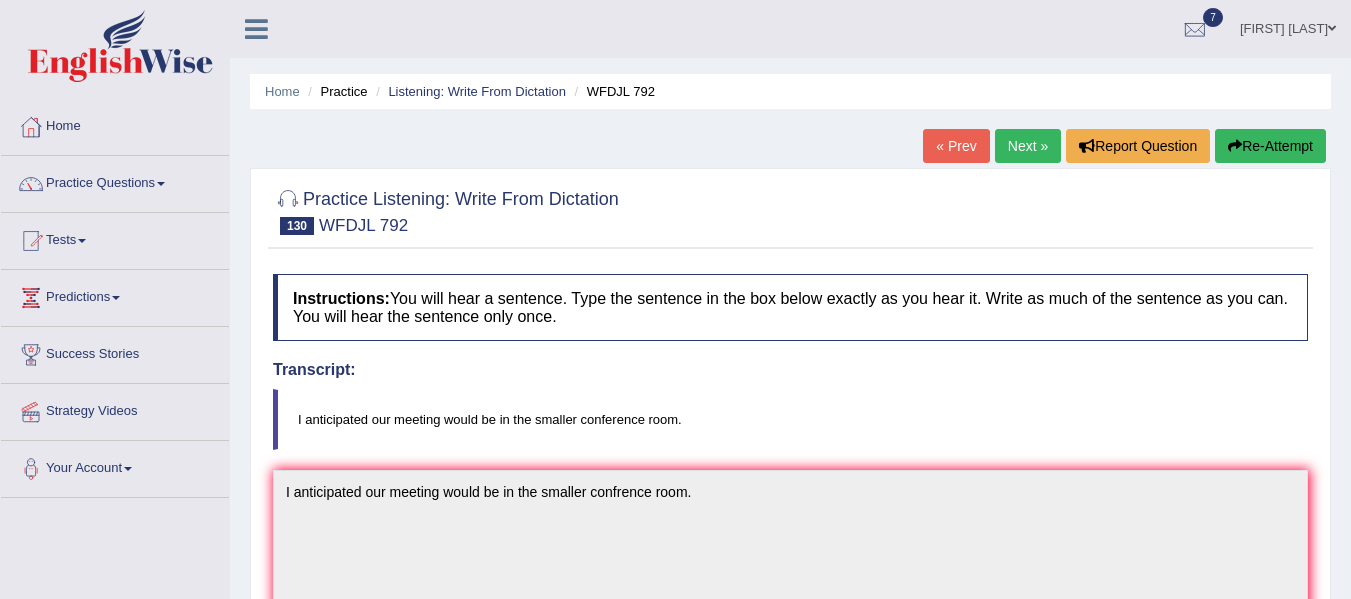 click on "Practice Questions" at bounding box center [115, 181] 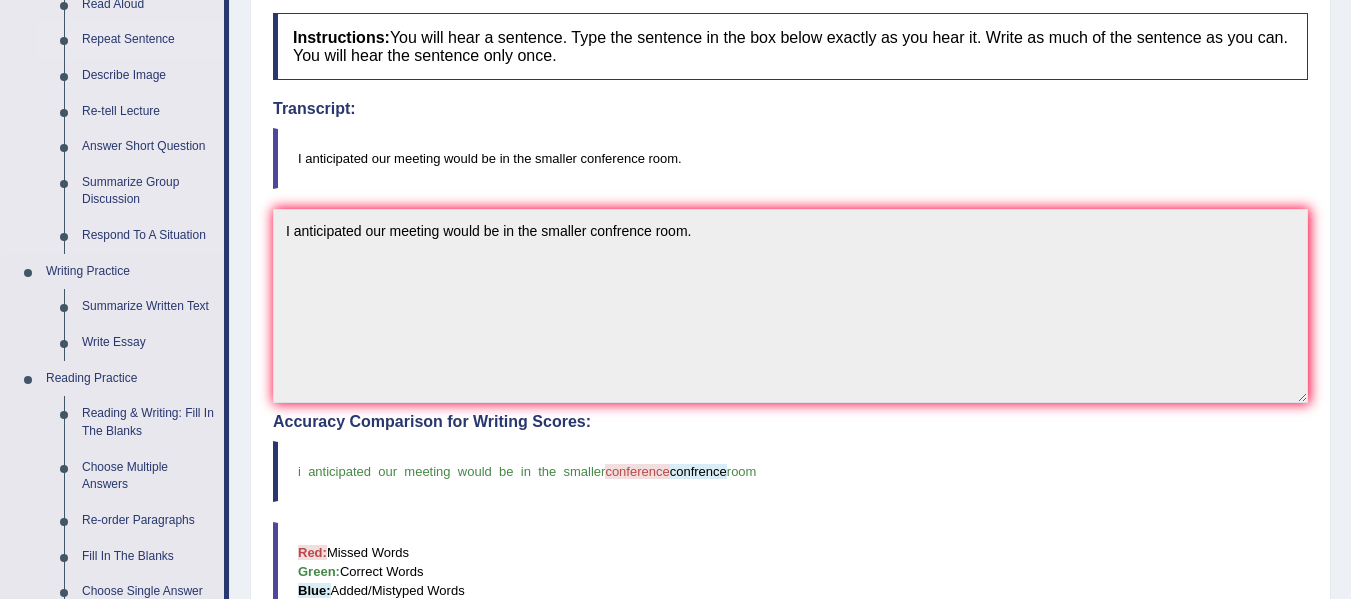 scroll, scrollTop: 267, scrollLeft: 0, axis: vertical 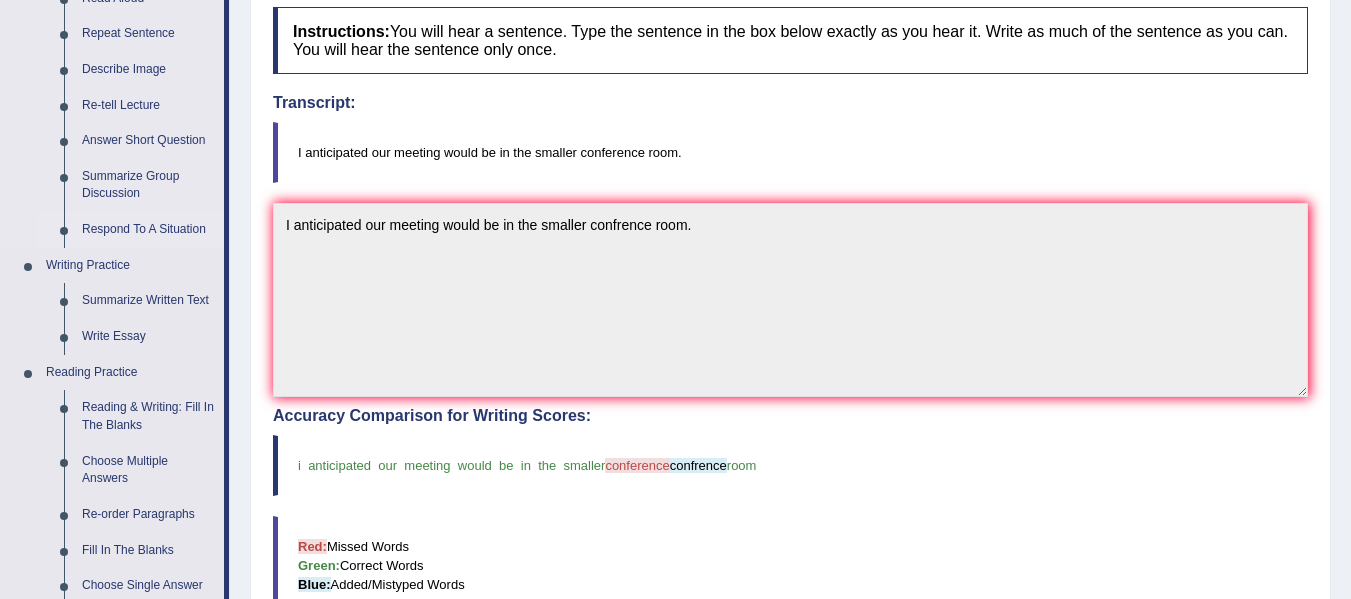 click on "Respond To A Situation" at bounding box center [148, 230] 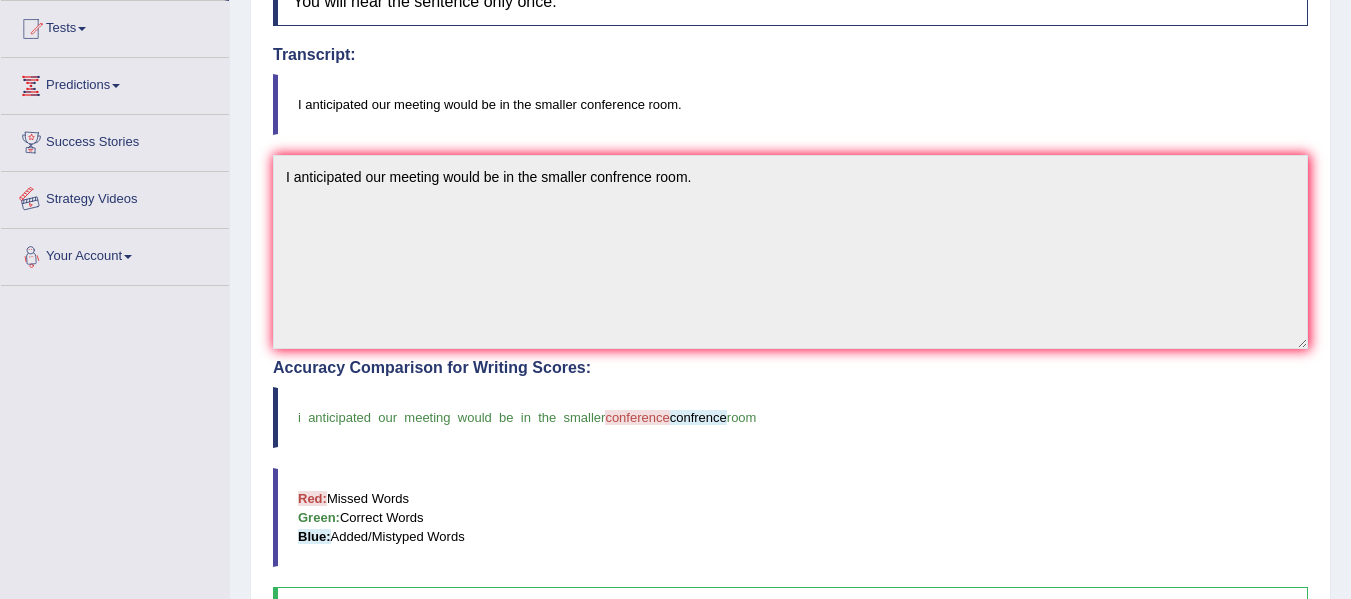 scroll, scrollTop: 390, scrollLeft: 0, axis: vertical 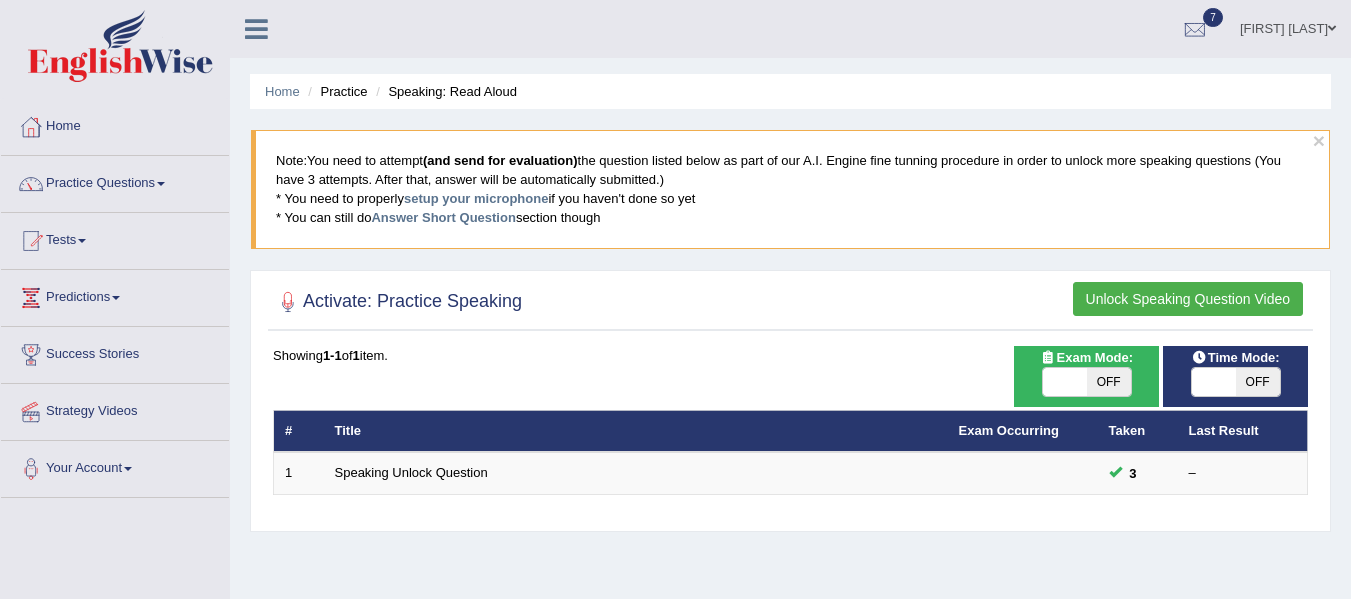 click on "Unlock Speaking Question Video" at bounding box center (1188, 299) 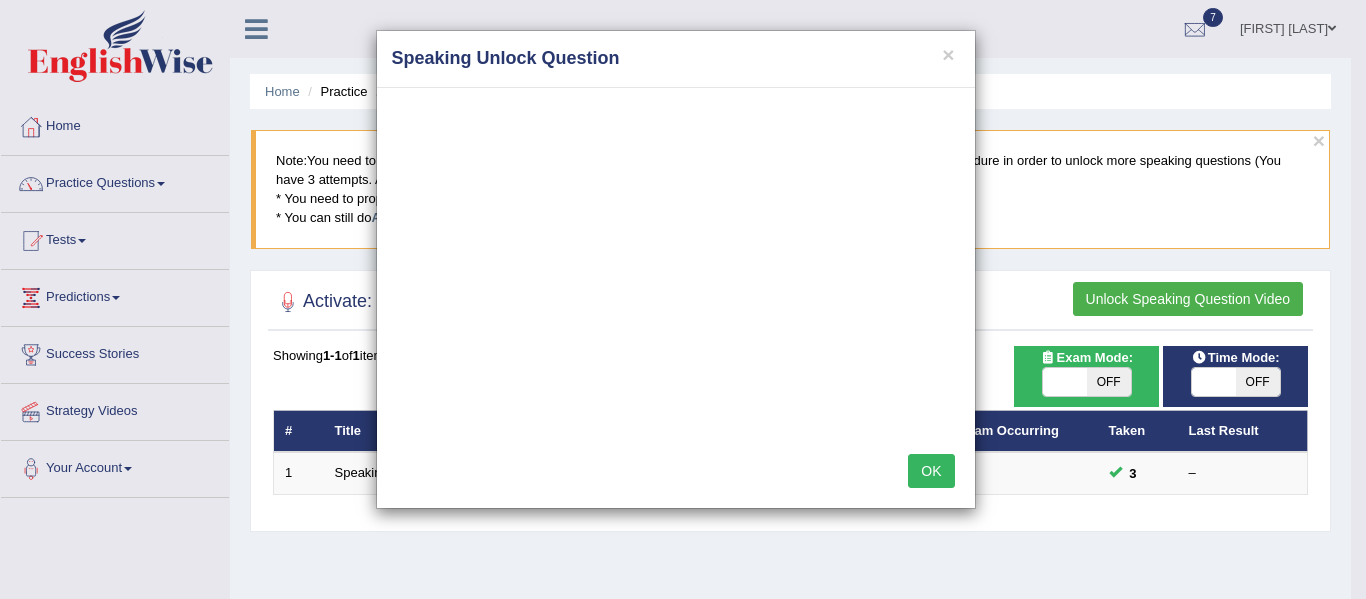 click on "× Speaking Unlock Question OK" at bounding box center (683, 299) 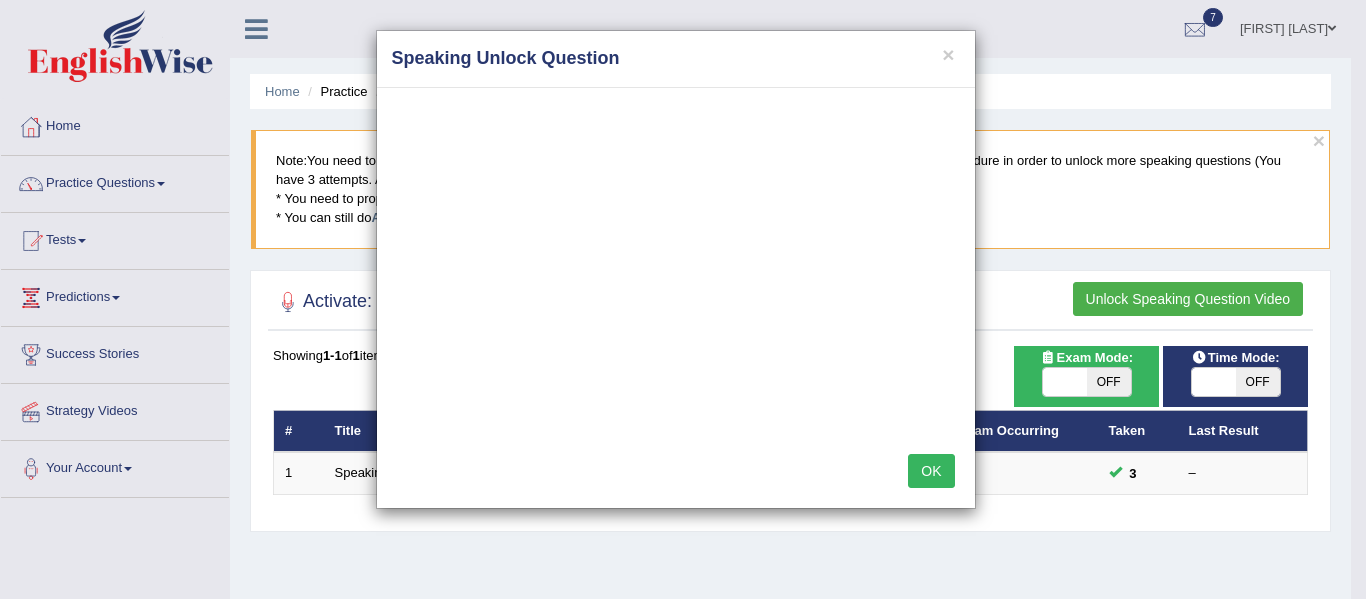 click on "Speaking Unlock Question" at bounding box center [676, 59] 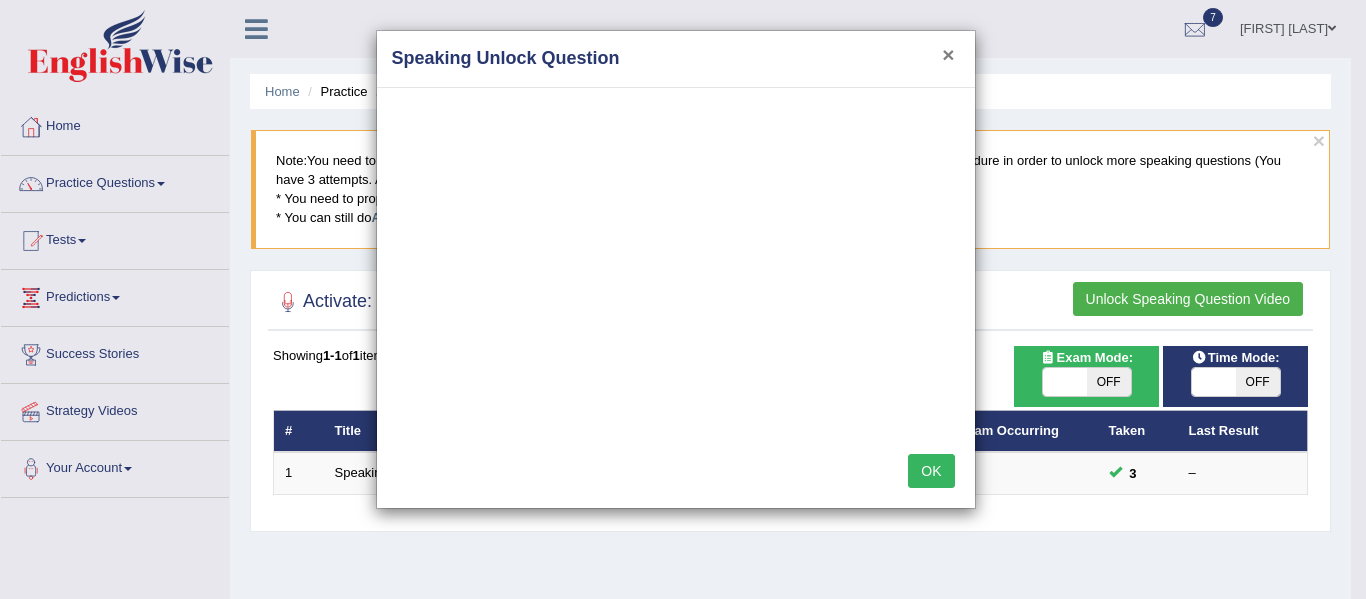 click on "×" at bounding box center (948, 54) 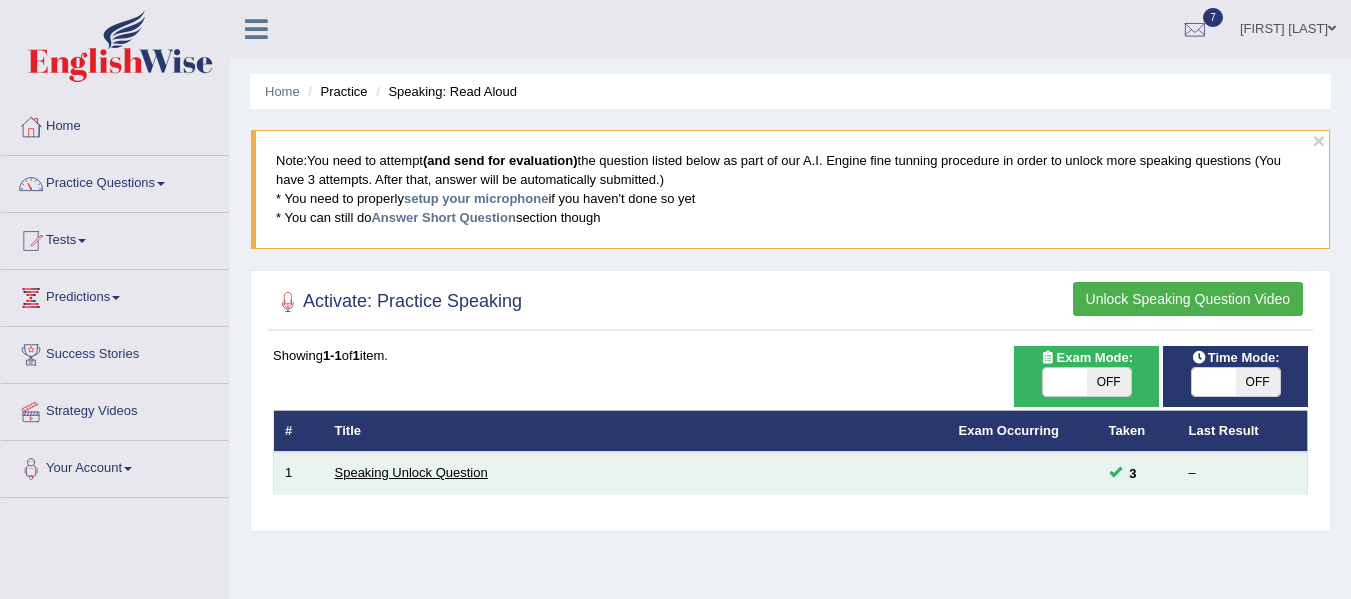 click on "Speaking Unlock Question" at bounding box center (411, 472) 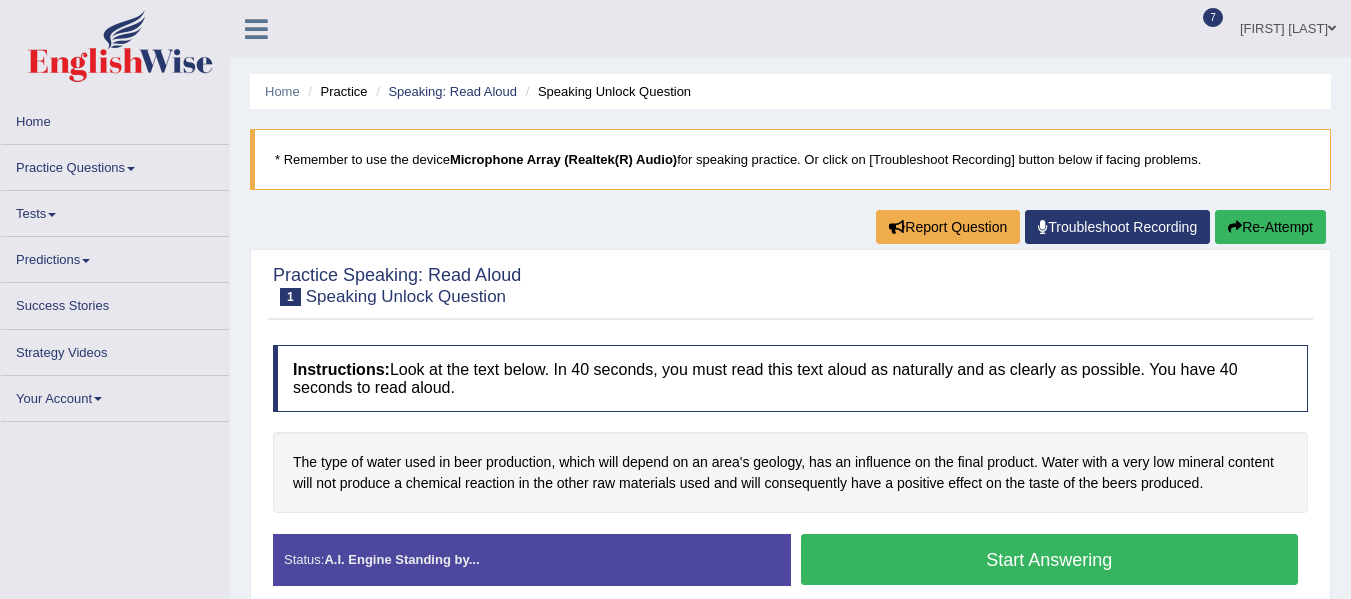scroll, scrollTop: 0, scrollLeft: 0, axis: both 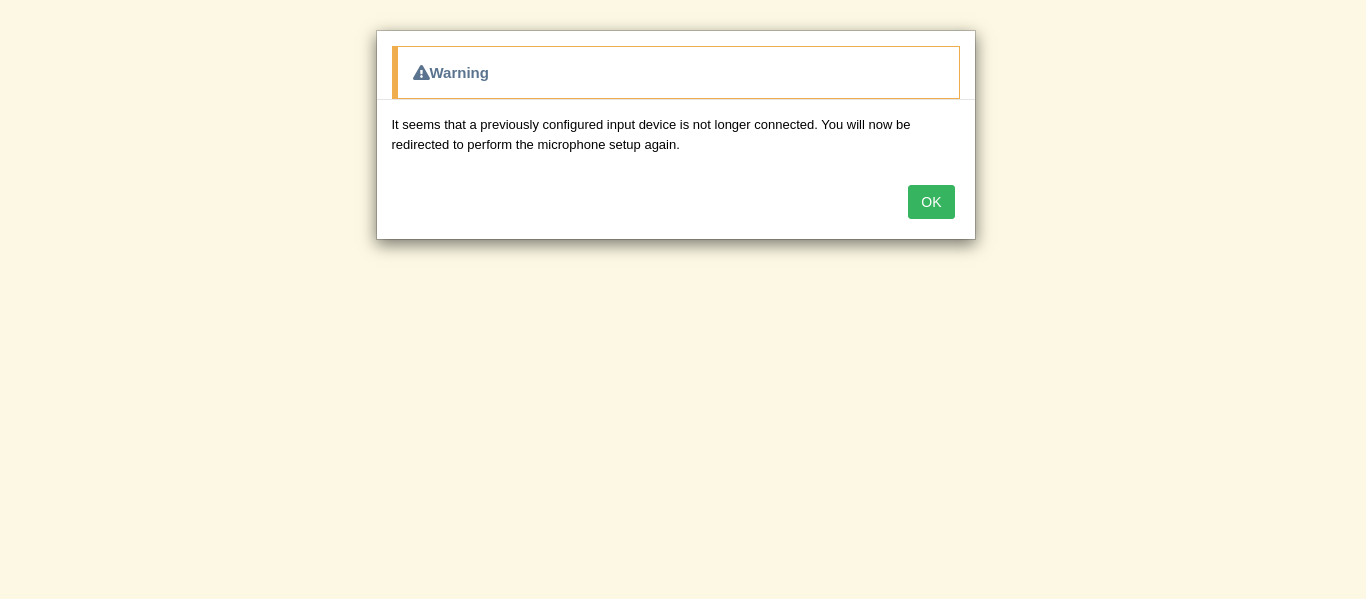 click on "OK" at bounding box center (931, 202) 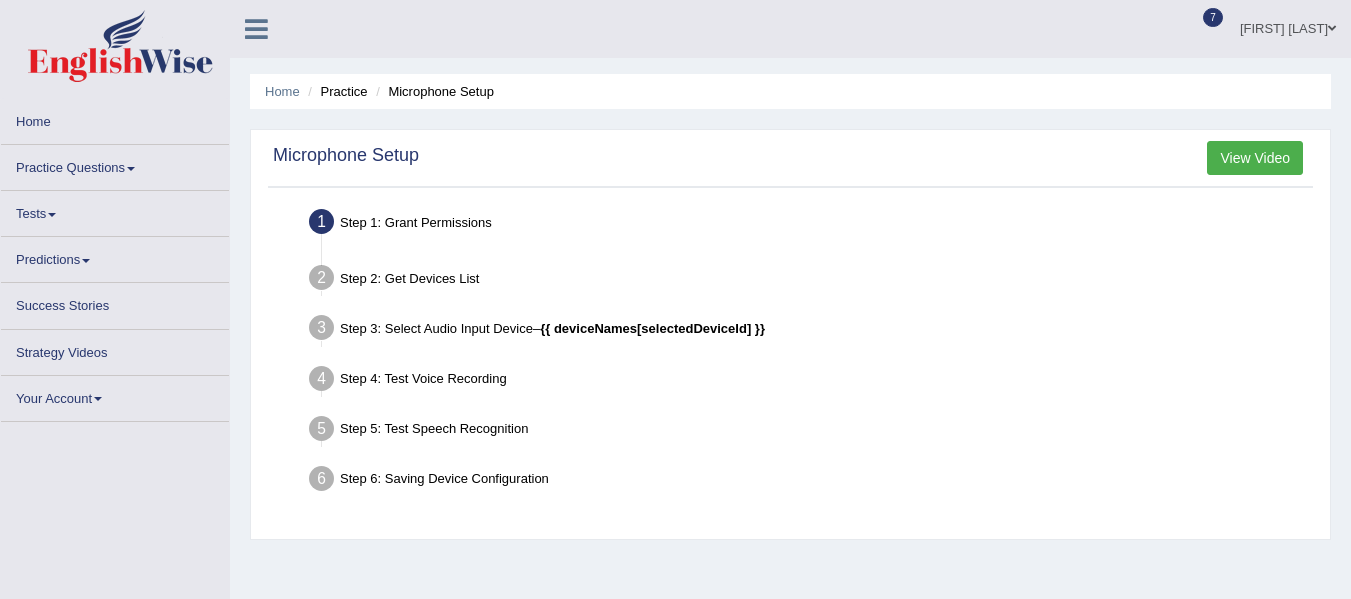 scroll, scrollTop: 0, scrollLeft: 0, axis: both 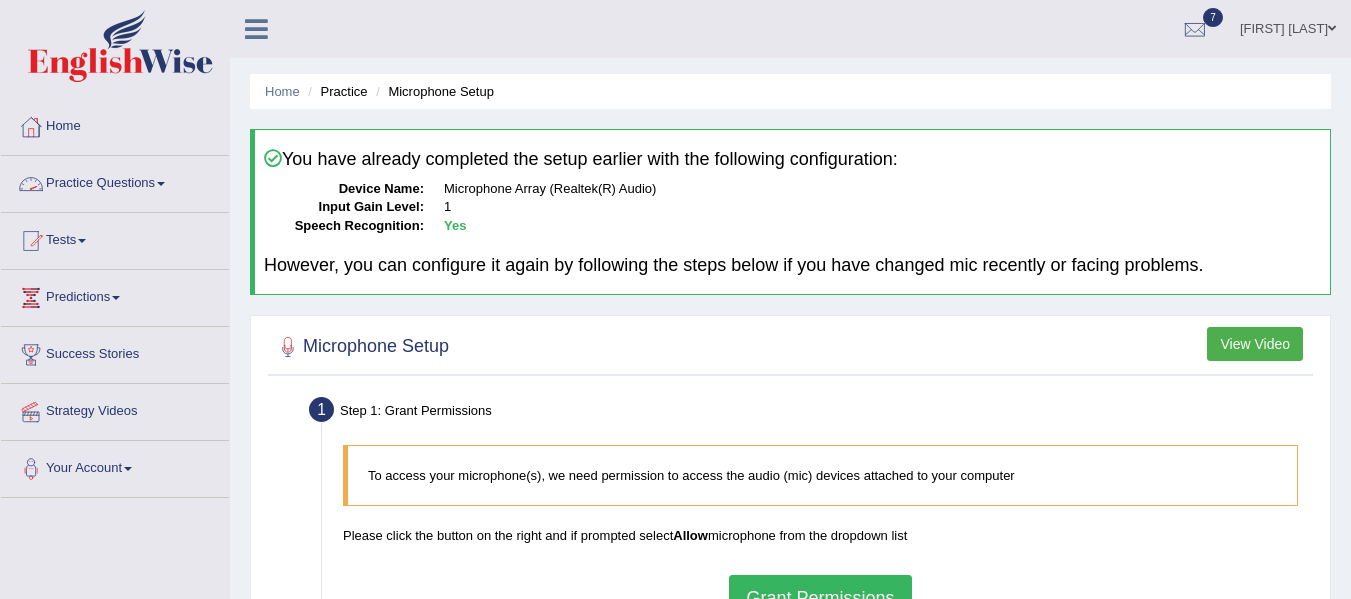 click on "Practice Questions" at bounding box center [115, 181] 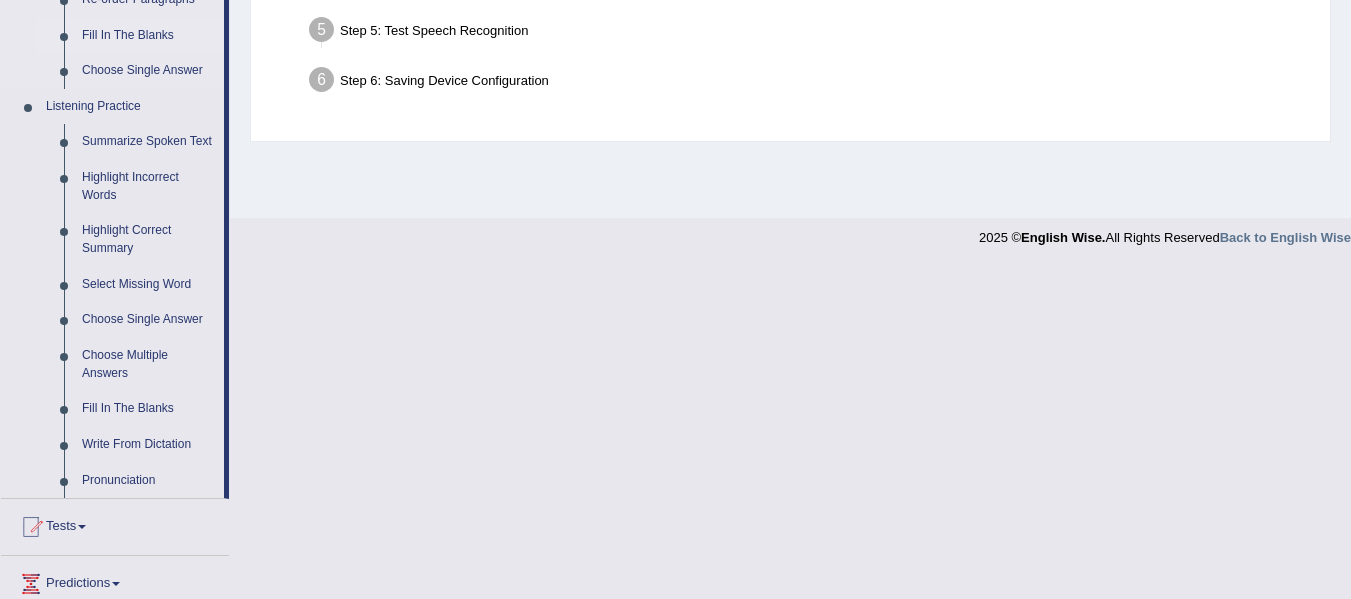 scroll, scrollTop: 788, scrollLeft: 0, axis: vertical 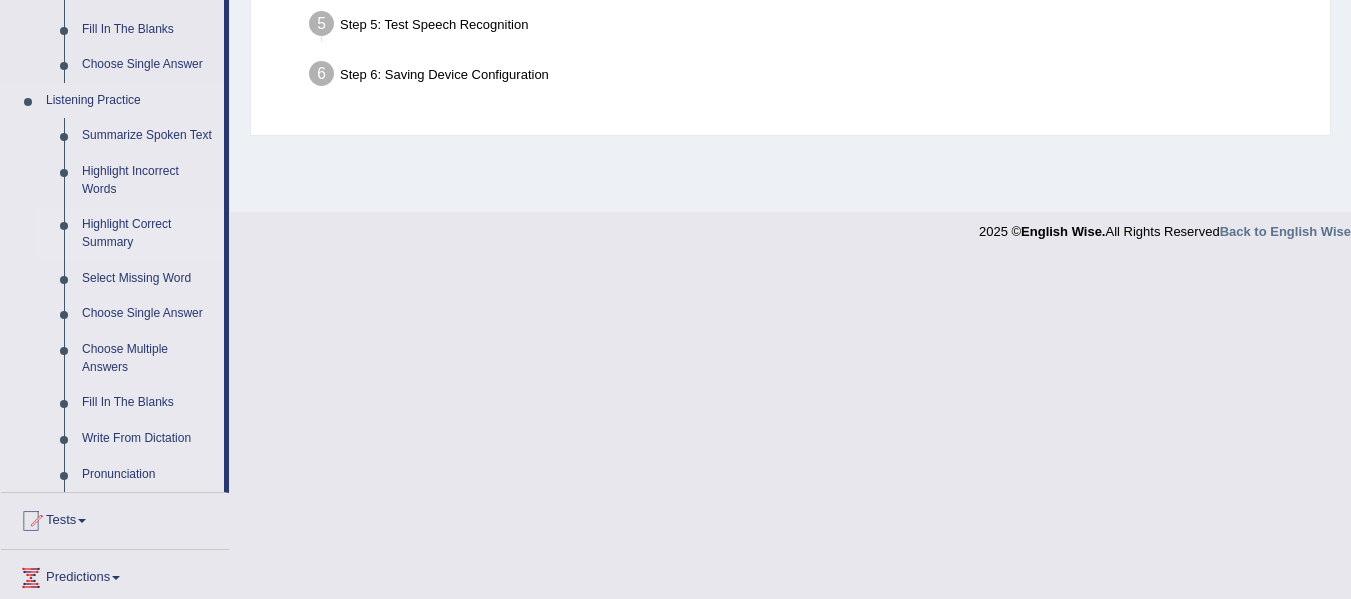click on "Highlight Correct Summary" at bounding box center (148, 233) 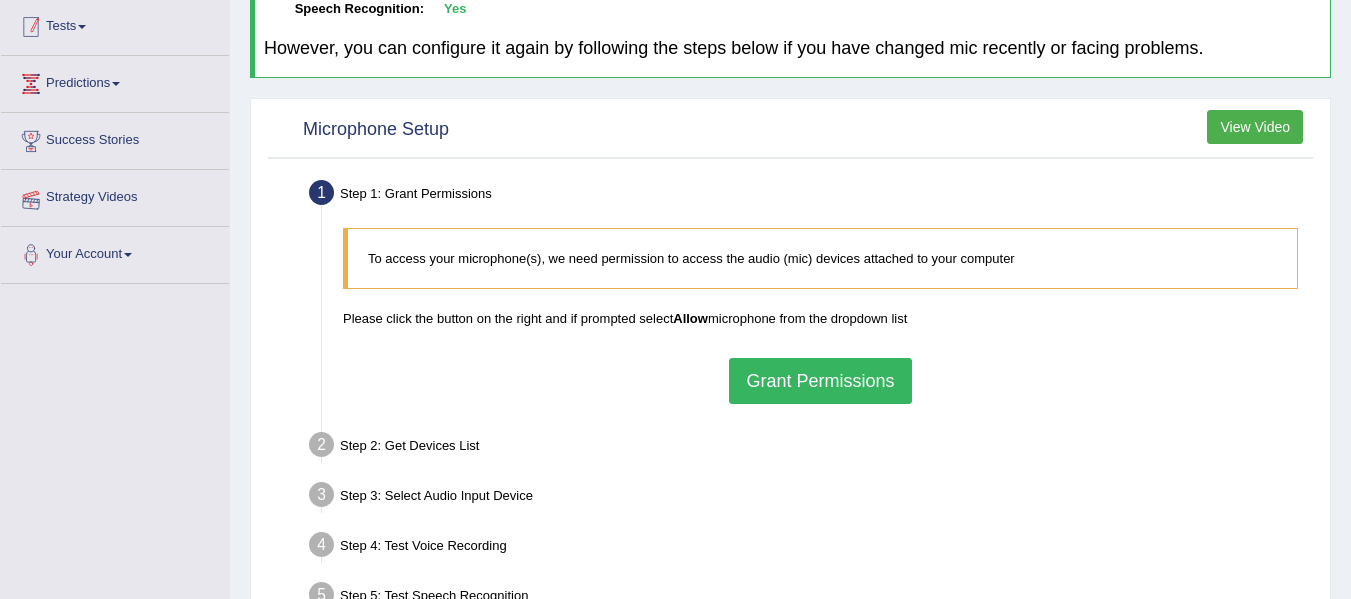scroll, scrollTop: 256, scrollLeft: 0, axis: vertical 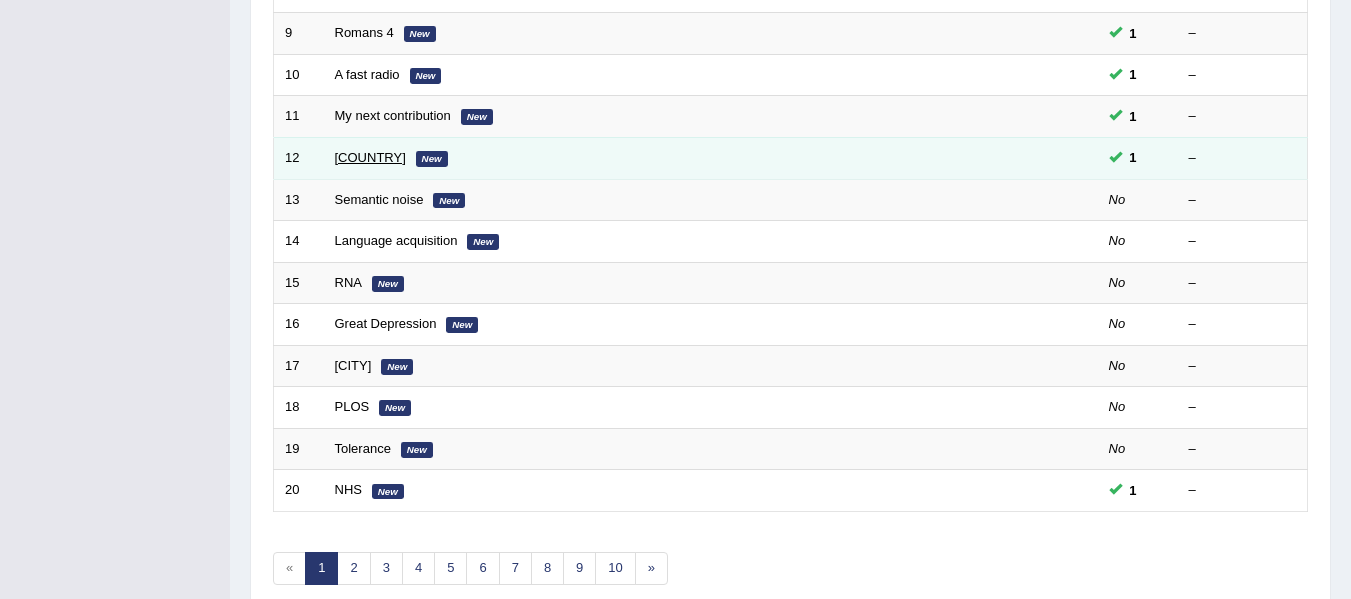 click on "[COUNTRY]" at bounding box center (370, 157) 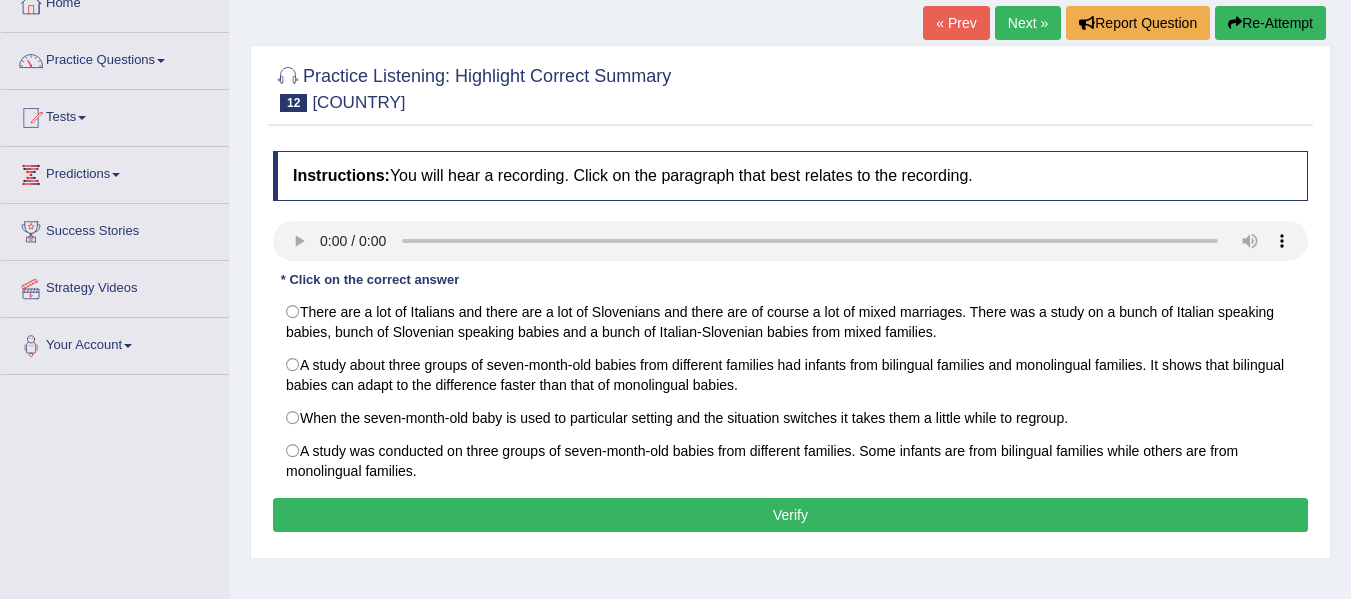 scroll, scrollTop: 0, scrollLeft: 0, axis: both 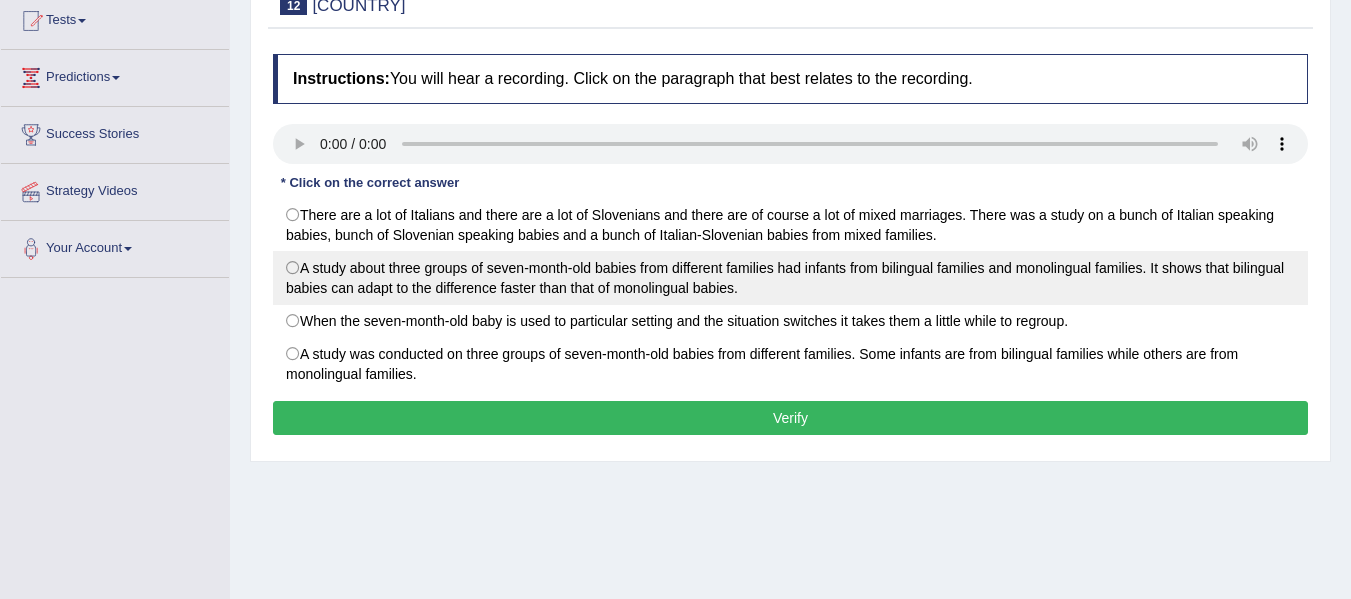 click on "A study about three groups of seven-month-old babies from different families had infants from bilingual families and monolingual families. It shows that bilingual babies can adapt to the difference faster than that of monolingual babies." at bounding box center [790, 278] 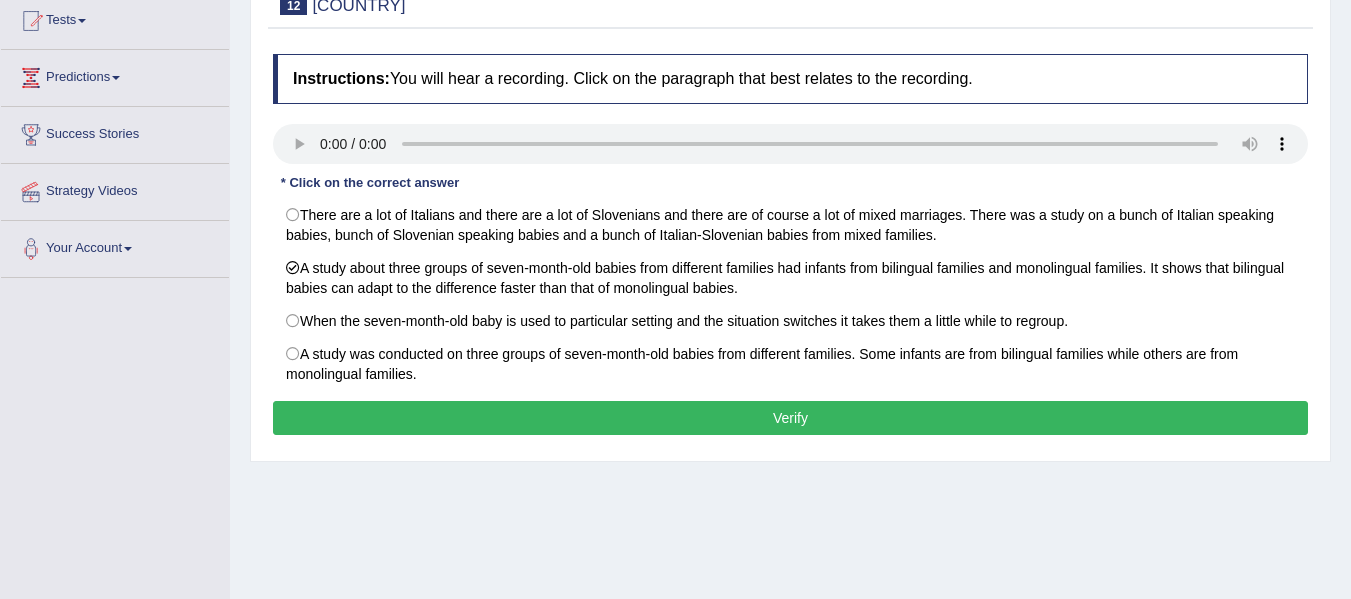 click on "Verify" at bounding box center [790, 418] 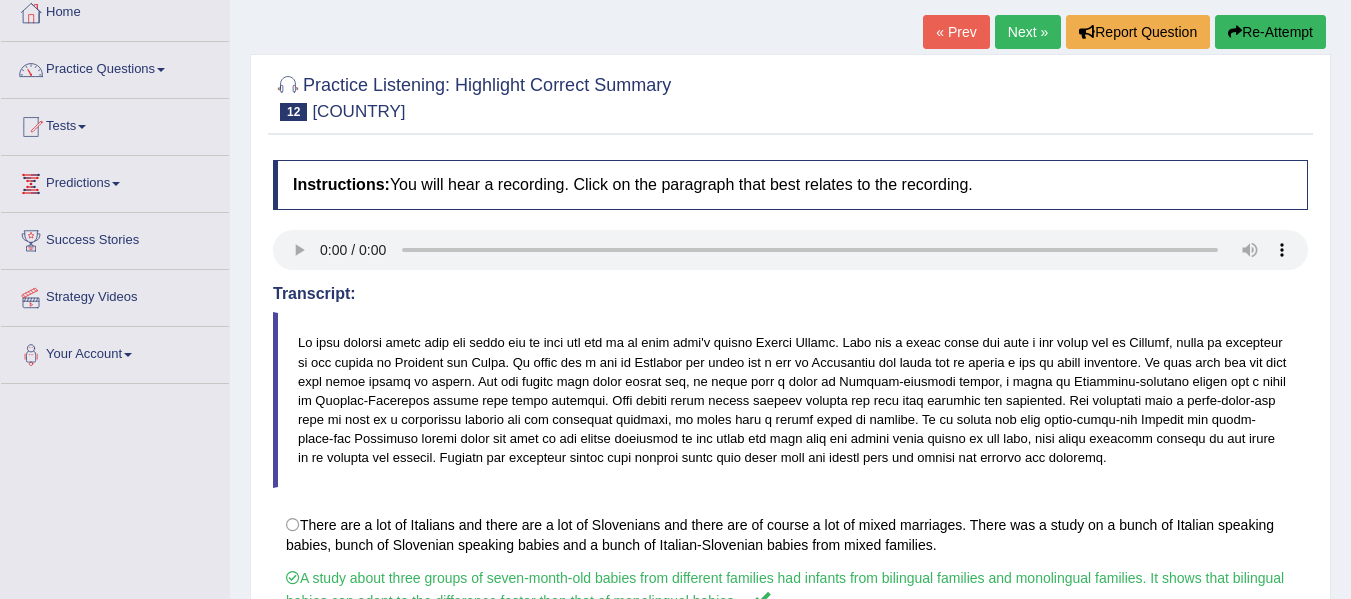 scroll, scrollTop: 0, scrollLeft: 0, axis: both 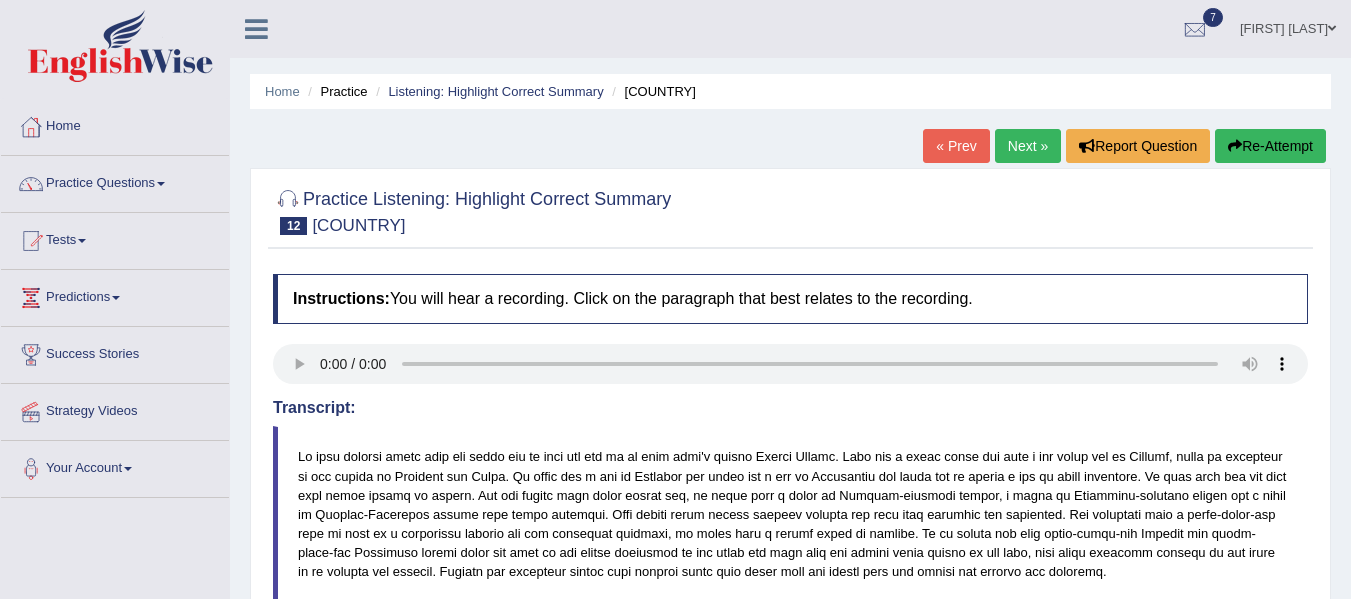 click on "Next »" at bounding box center (1028, 146) 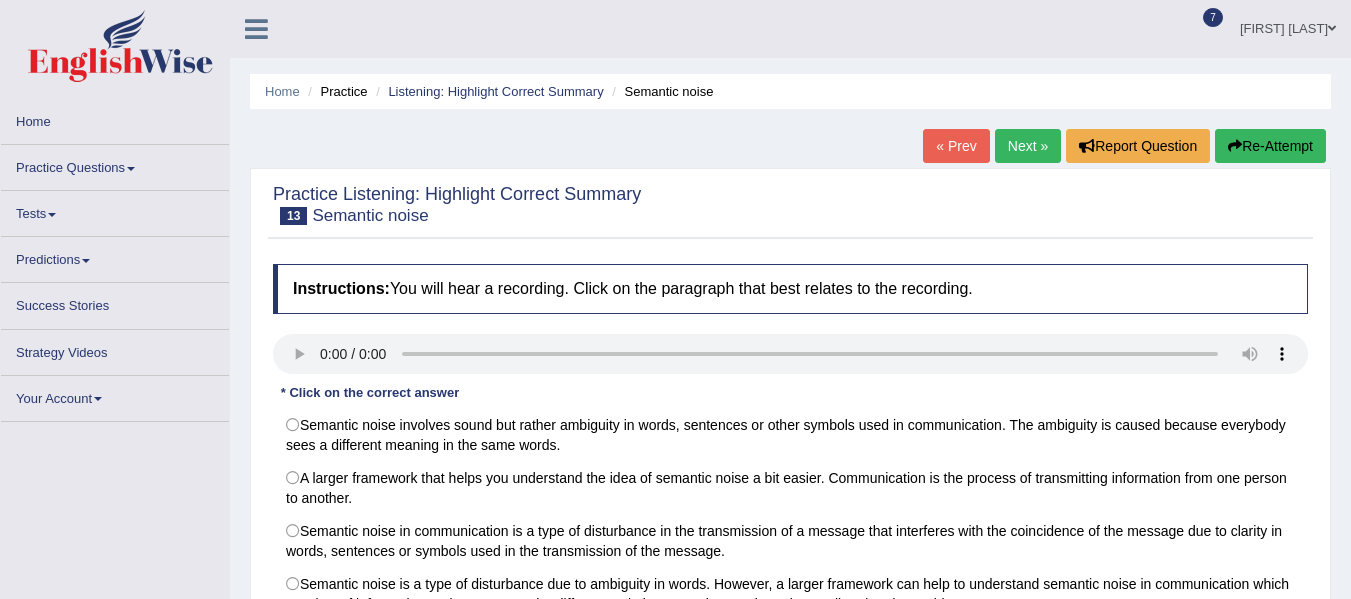 scroll, scrollTop: 331, scrollLeft: 0, axis: vertical 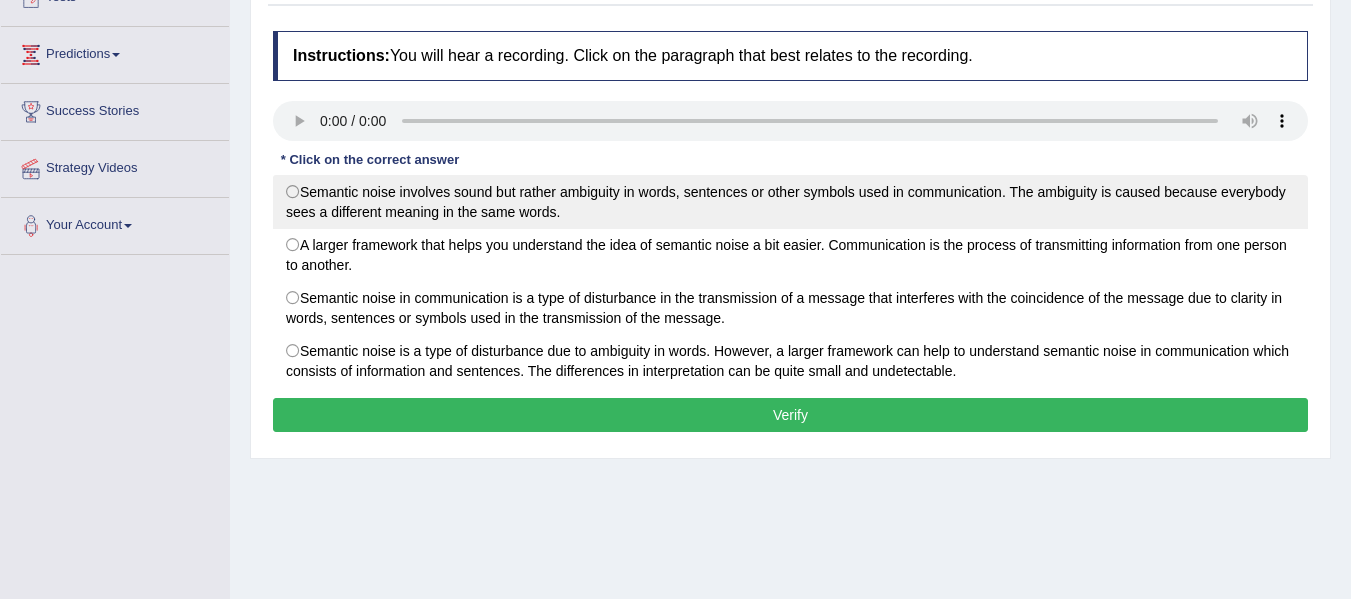 click on "Semantic noise involves sound but rather ambiguity in words, sentences or other symbols used in communication. The ambiguity is caused because everybody sees a different meaning in the same words." at bounding box center [790, 202] 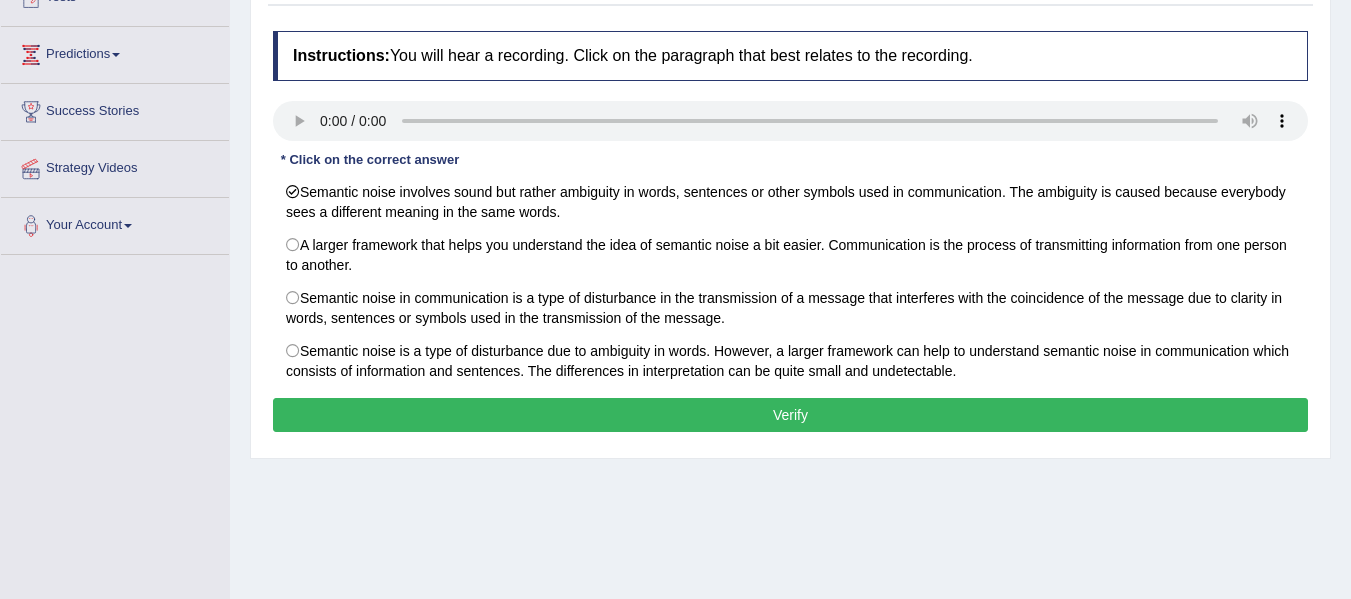 click on "Verify" at bounding box center (790, 415) 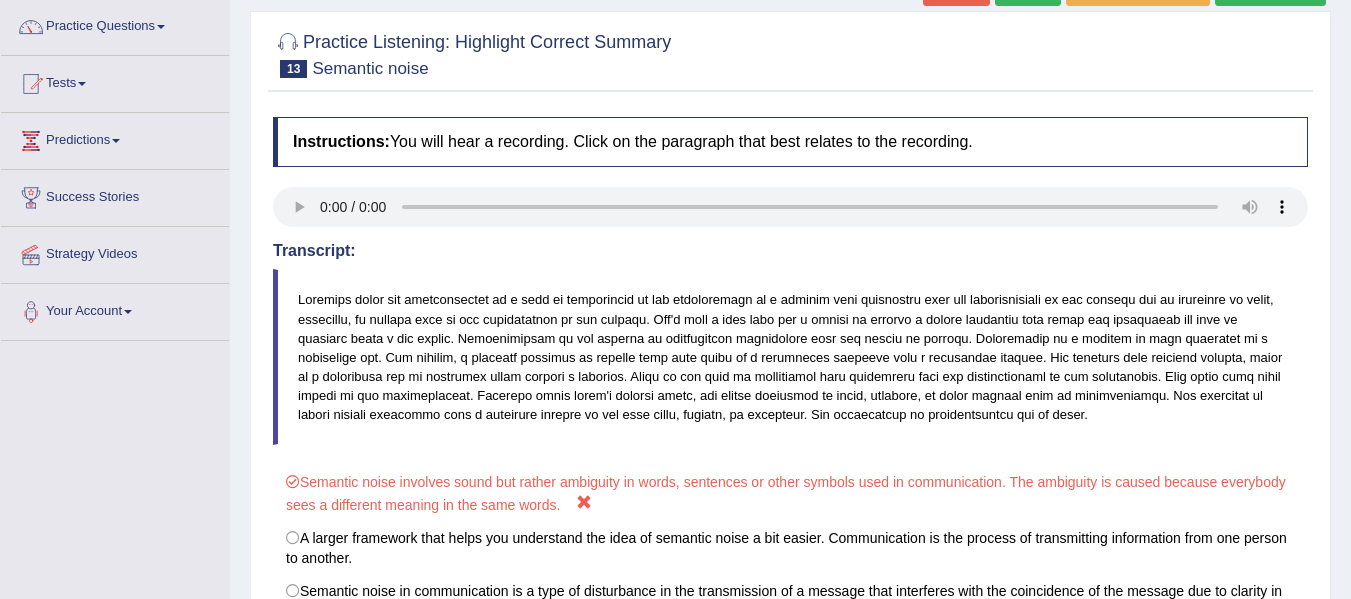 scroll, scrollTop: 0, scrollLeft: 0, axis: both 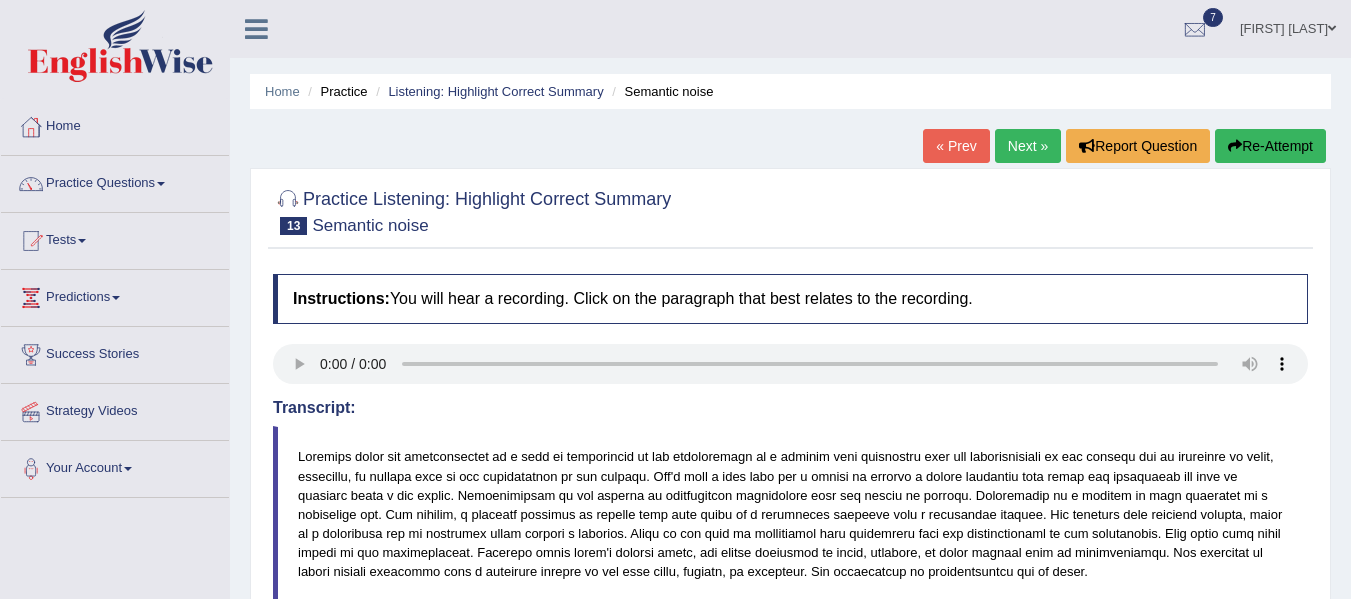 click on "Next »" at bounding box center [1028, 146] 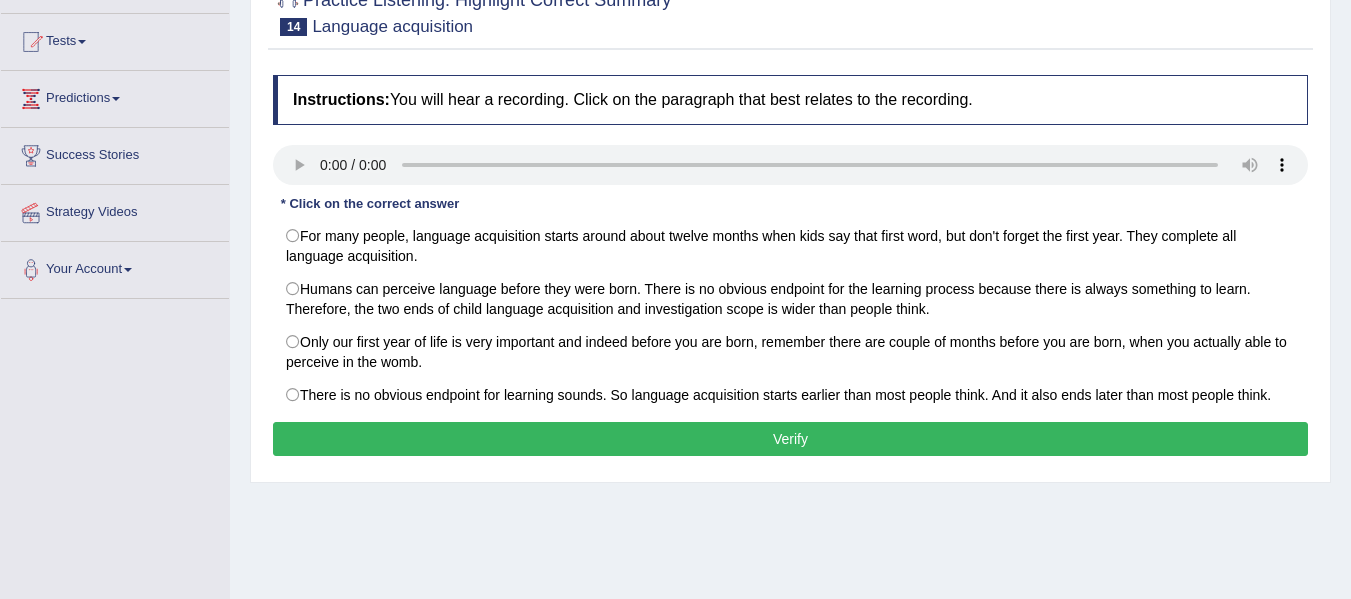 scroll, scrollTop: 0, scrollLeft: 0, axis: both 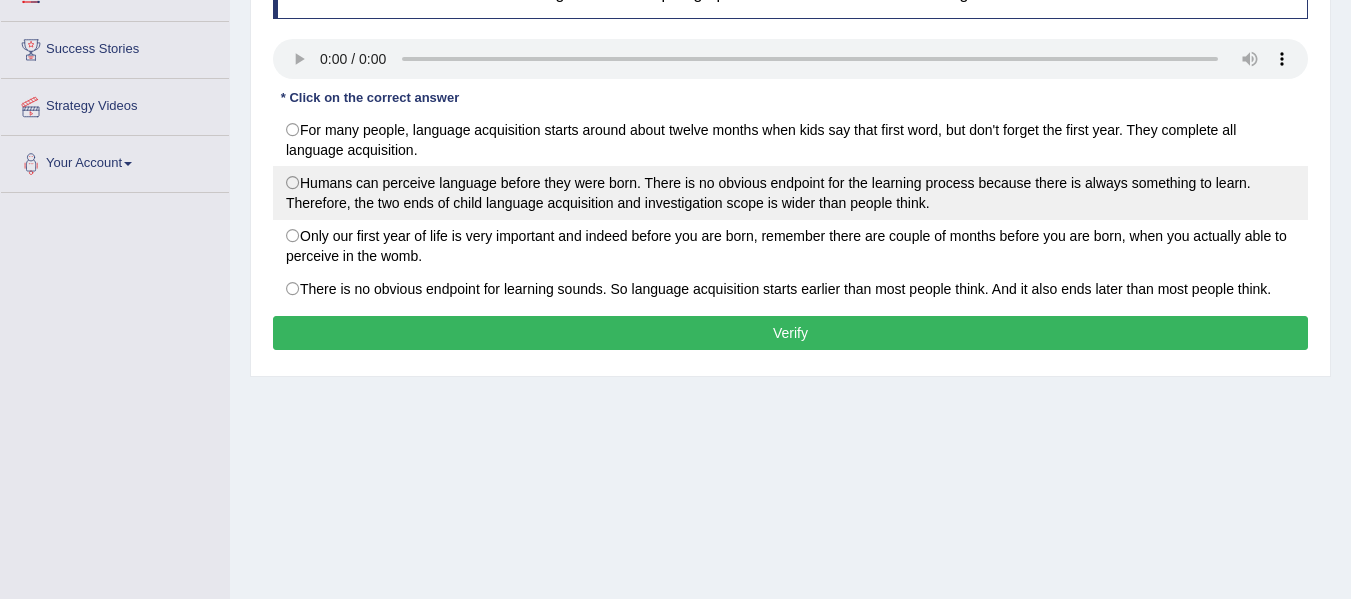 click on "Humans can perceive language before they were born. There is no obvious endpoint for the learning process because there is always something to learn. Therefore, the two ends of child language acquisition and investigation scope is wider than people think." at bounding box center (790, 193) 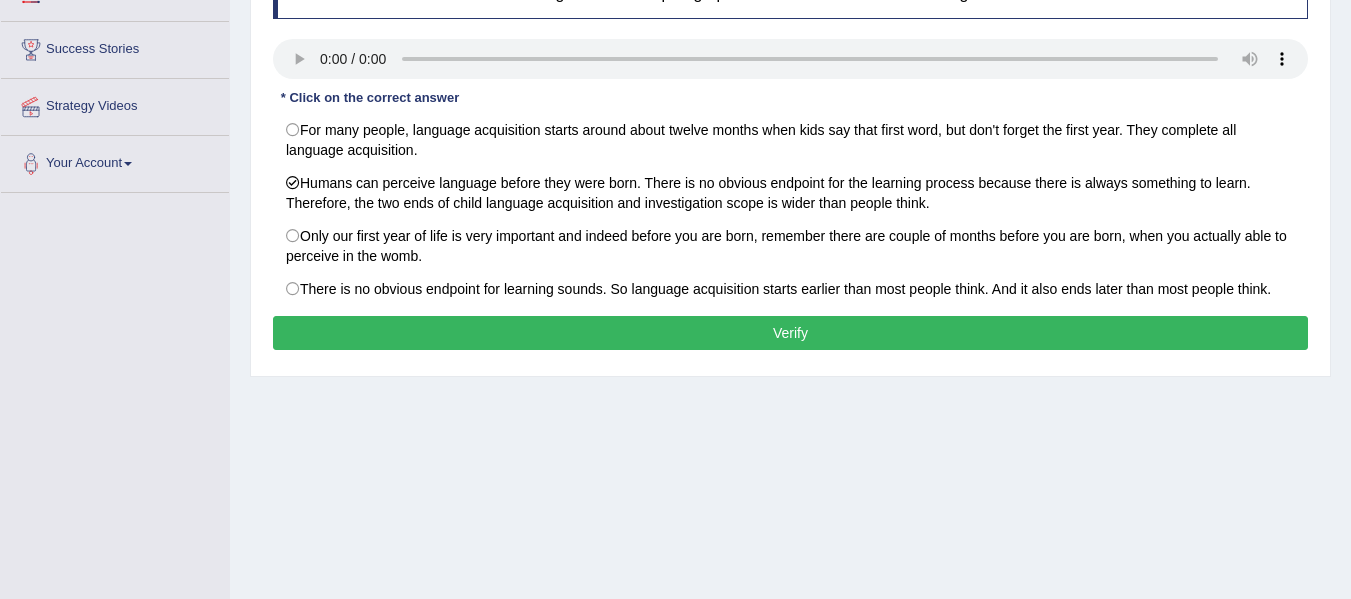 click on "Verify" at bounding box center [790, 333] 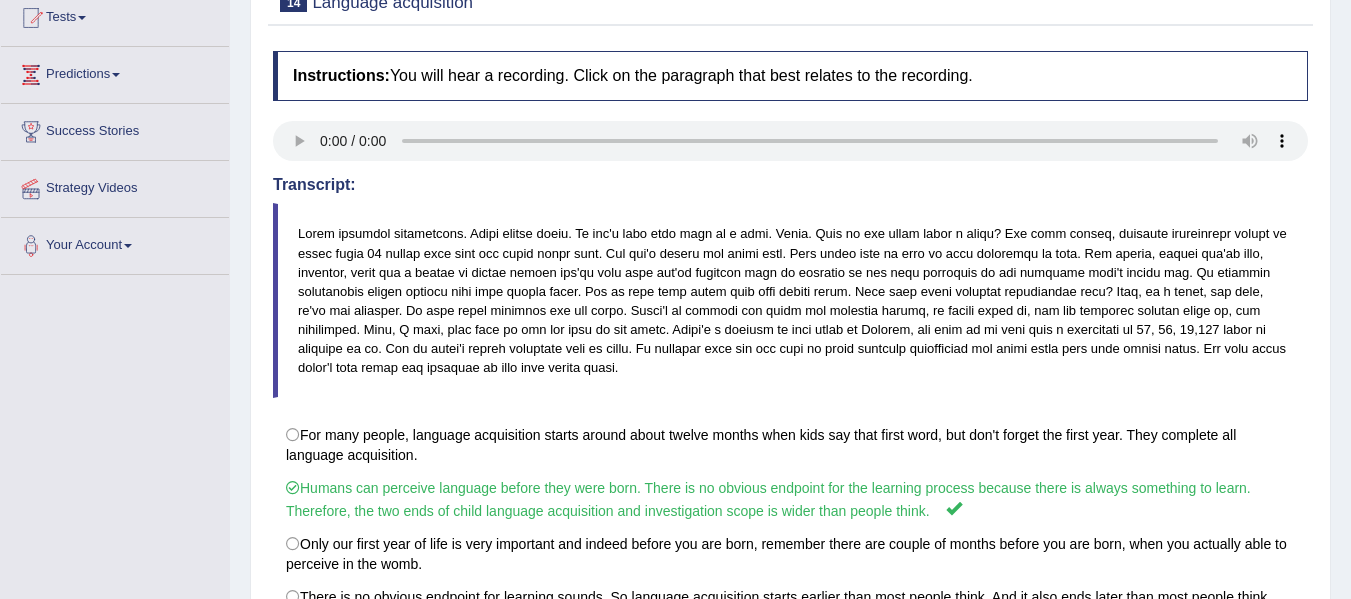 scroll, scrollTop: 0, scrollLeft: 0, axis: both 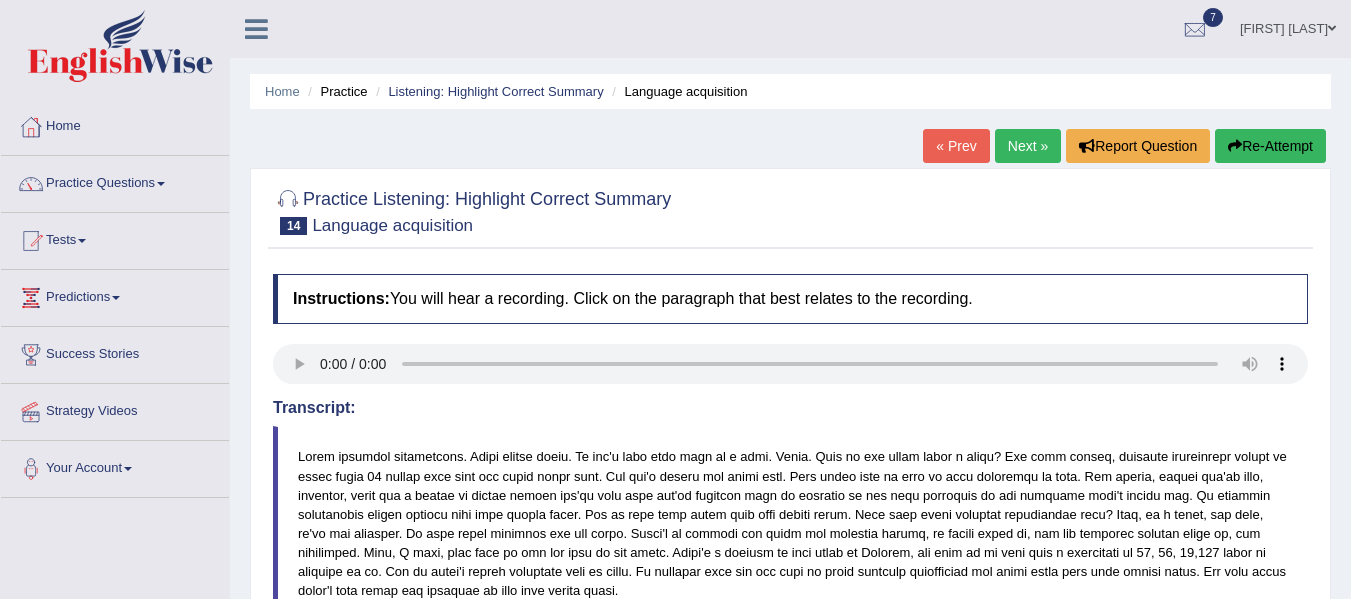 click on "Next »" at bounding box center [1028, 146] 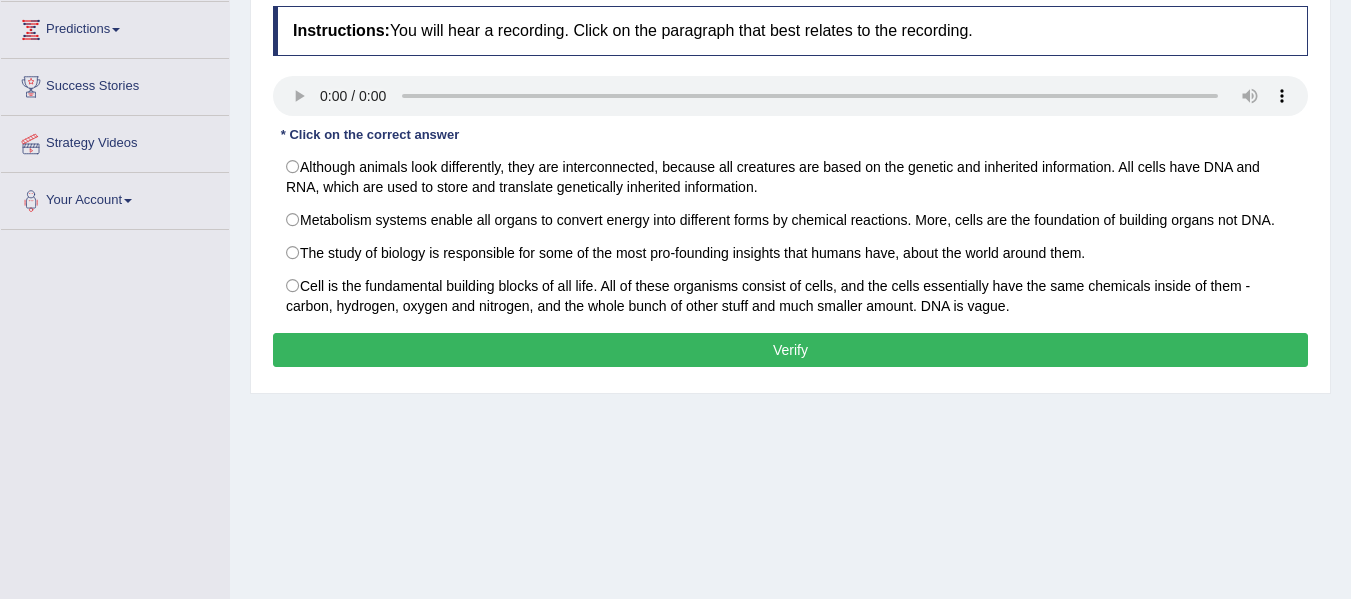 scroll, scrollTop: 0, scrollLeft: 0, axis: both 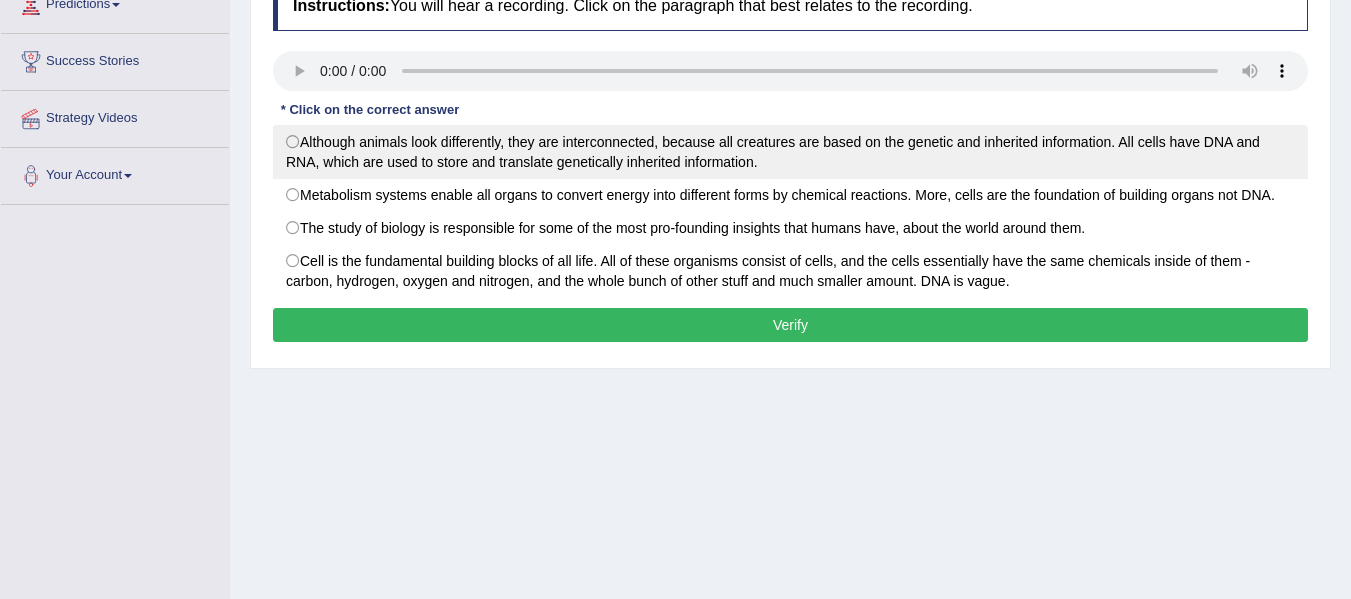 click on "Although animals look differently, they are interconnected, because all creatures are based on the genetic and inherited information. All cells have DNA and RNA, which are used to store and translate genetically inherited information." at bounding box center (790, 152) 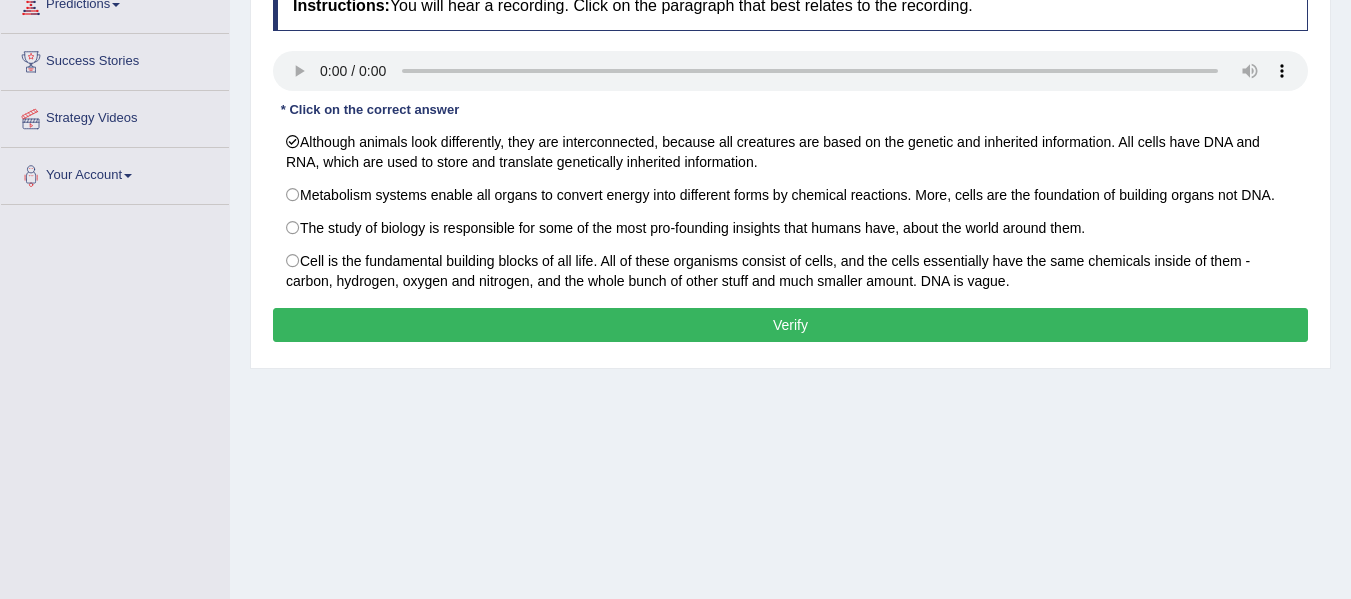 click on "Verify" at bounding box center [790, 325] 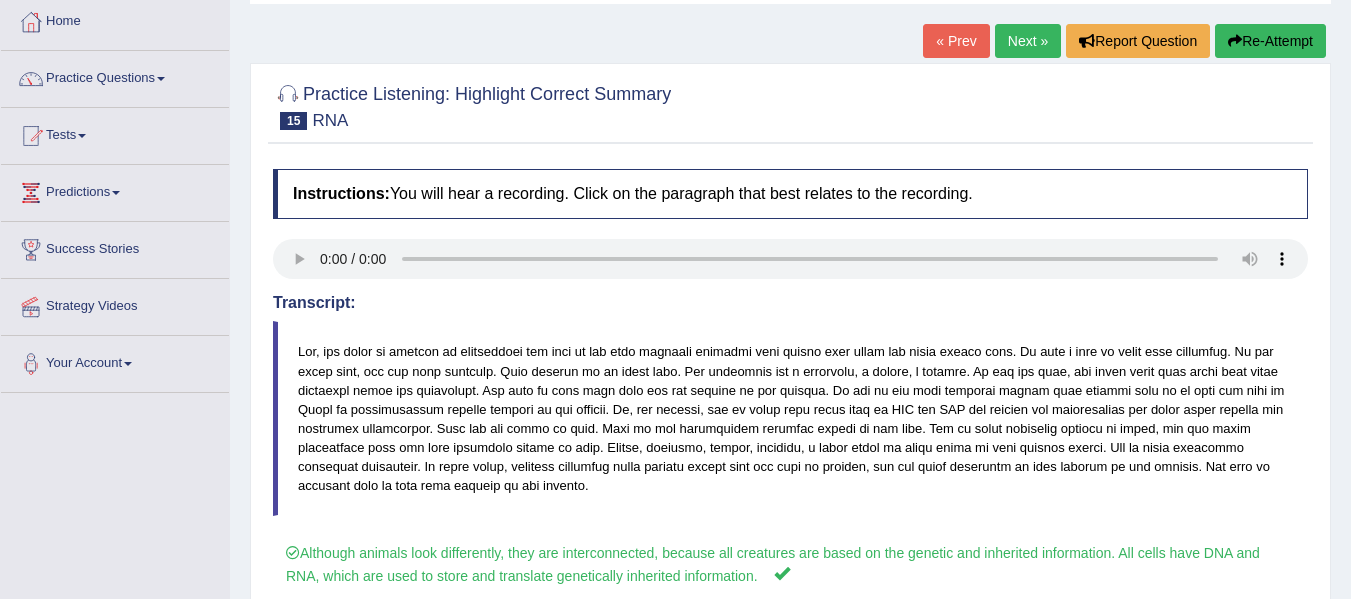 scroll, scrollTop: 0, scrollLeft: 0, axis: both 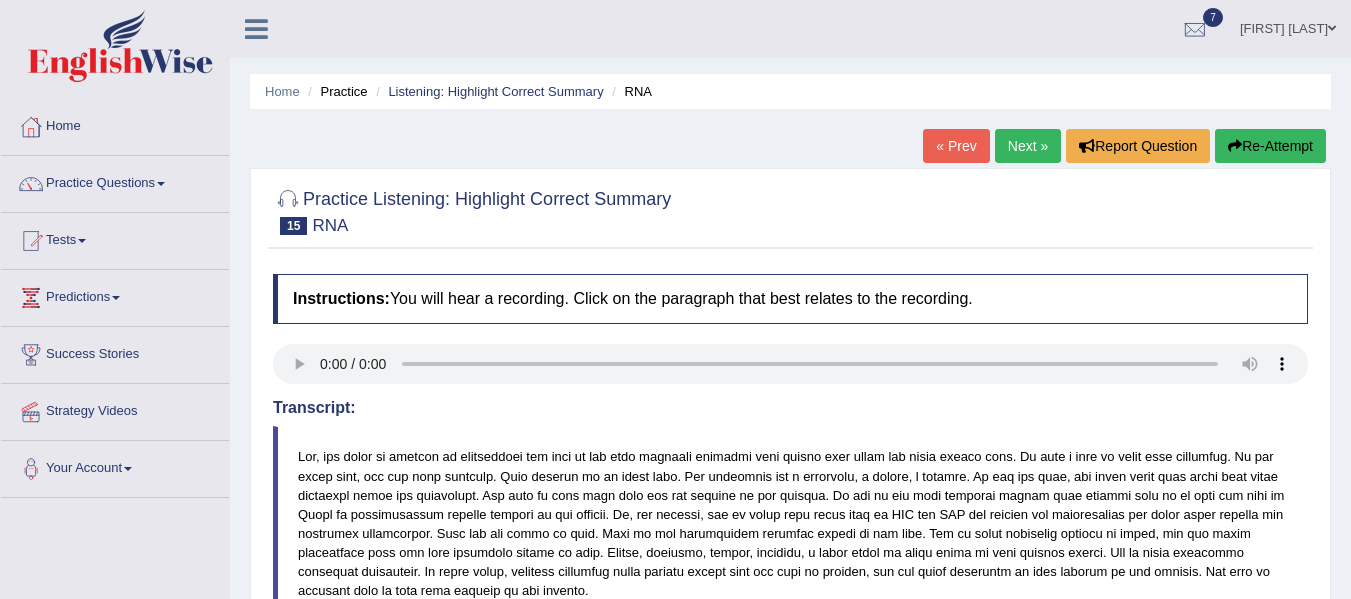 click on "« Prev Next »  Report Question  Re-Attempt" at bounding box center [1127, 148] 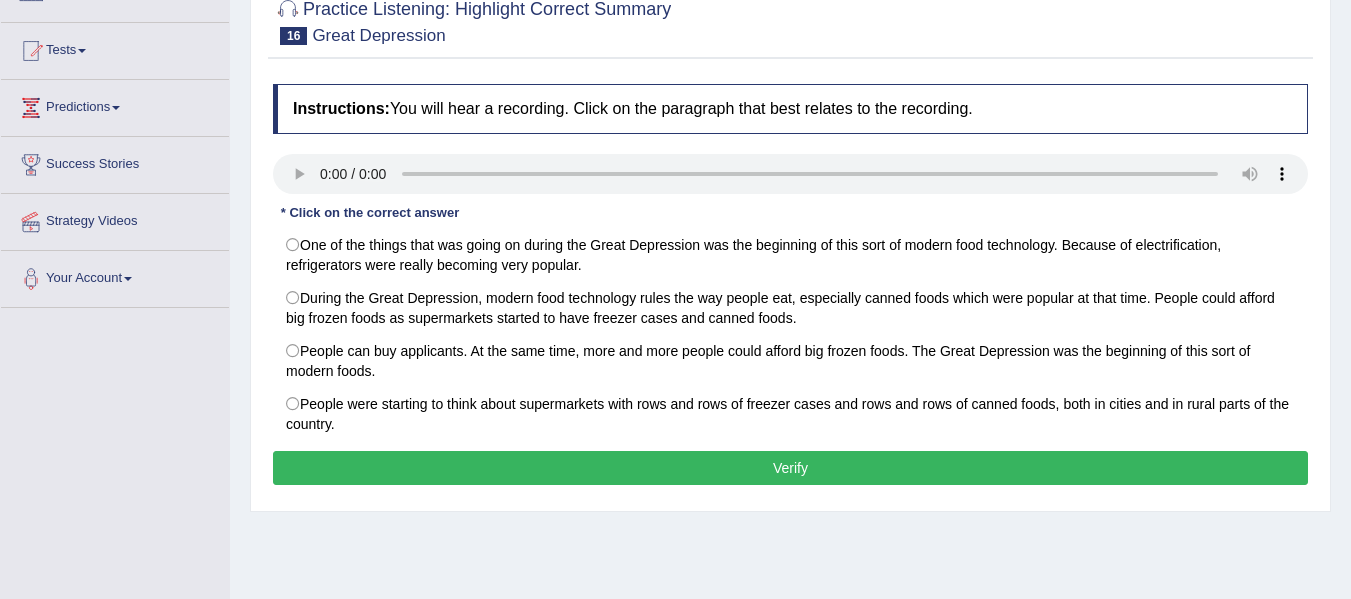 scroll, scrollTop: 0, scrollLeft: 0, axis: both 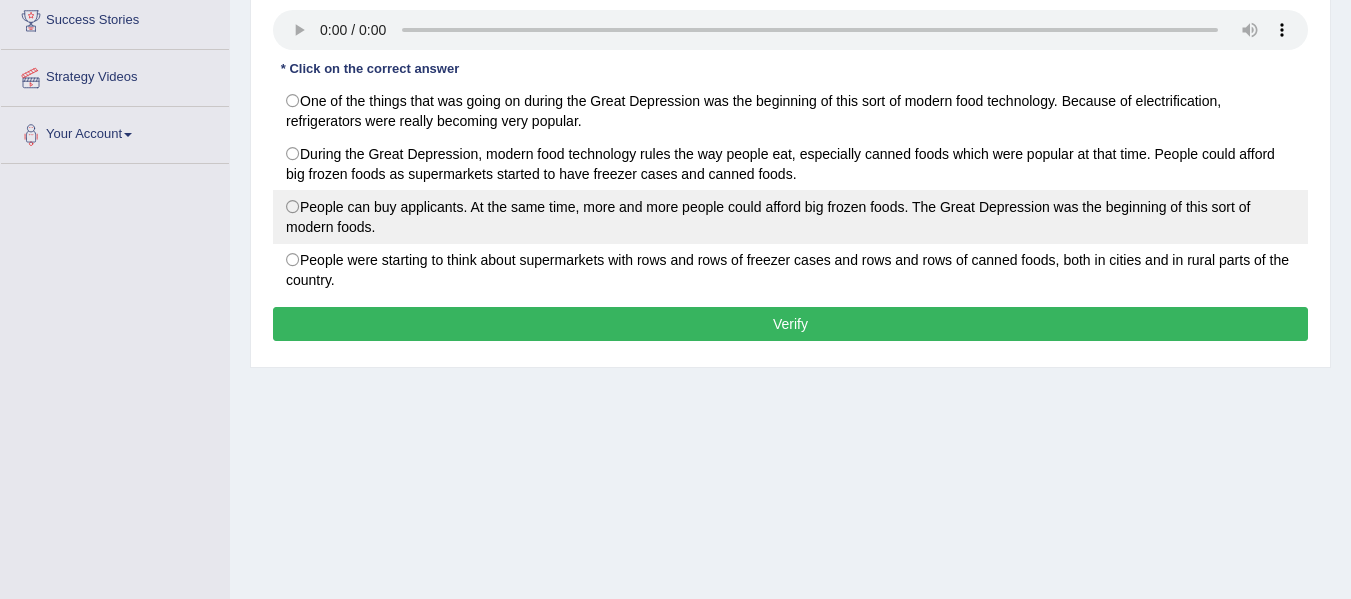 click on "People can buy applicants. At the same time, more and more people could afford big frozen foods. The Great Depression was the beginning of this sort of modern foods." at bounding box center (790, 217) 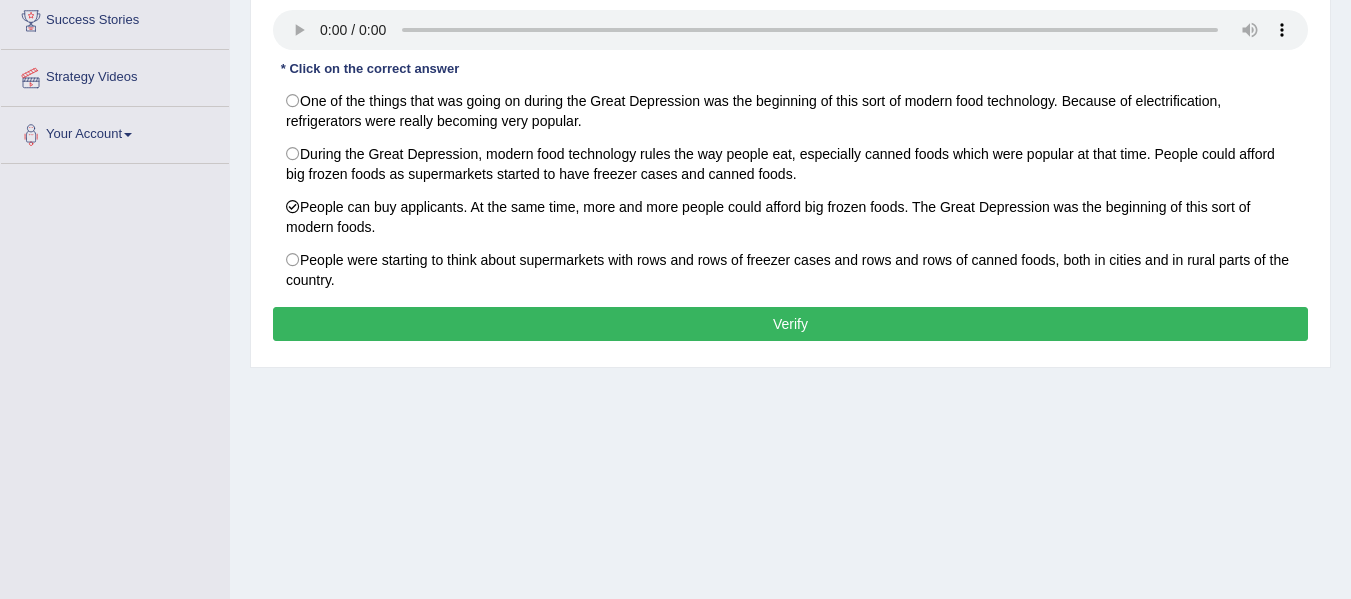 click on "Verify" at bounding box center [790, 324] 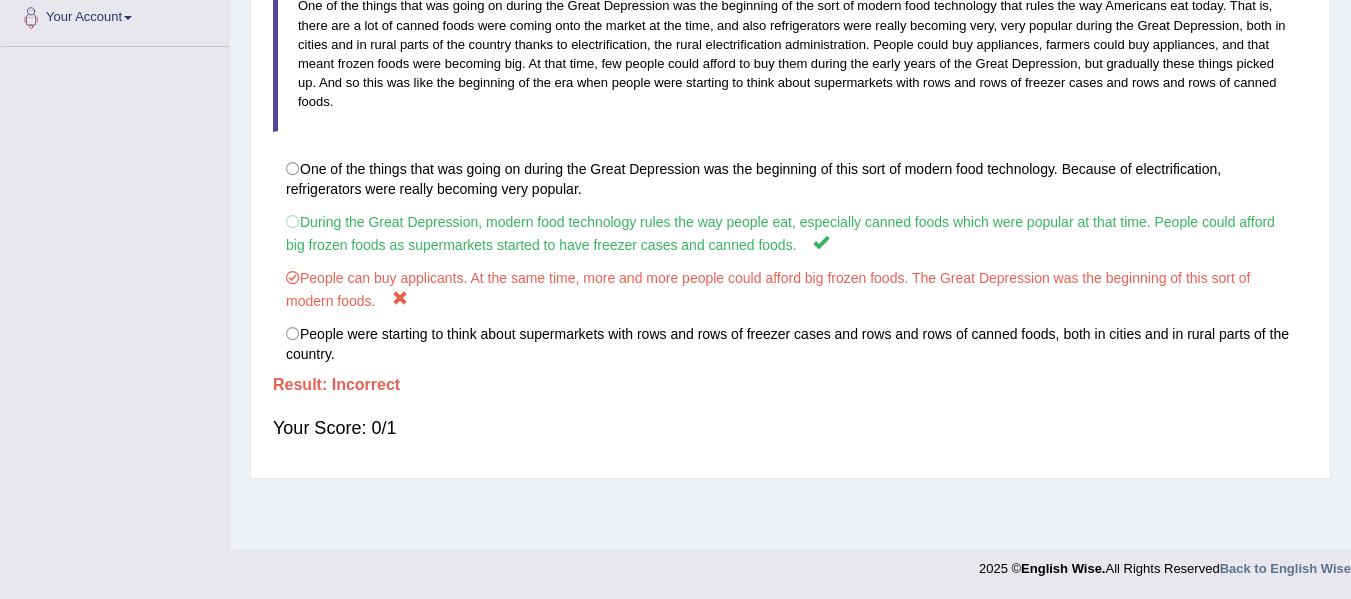 scroll, scrollTop: 0, scrollLeft: 0, axis: both 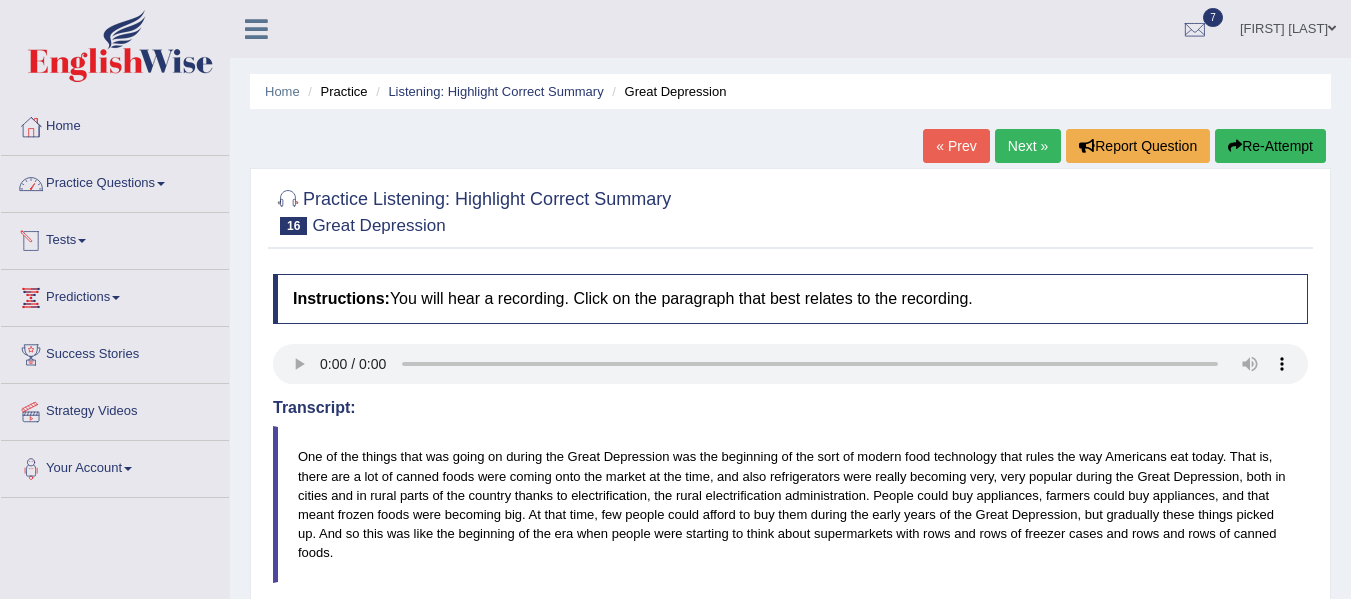 click on "Practice Questions" at bounding box center [115, 181] 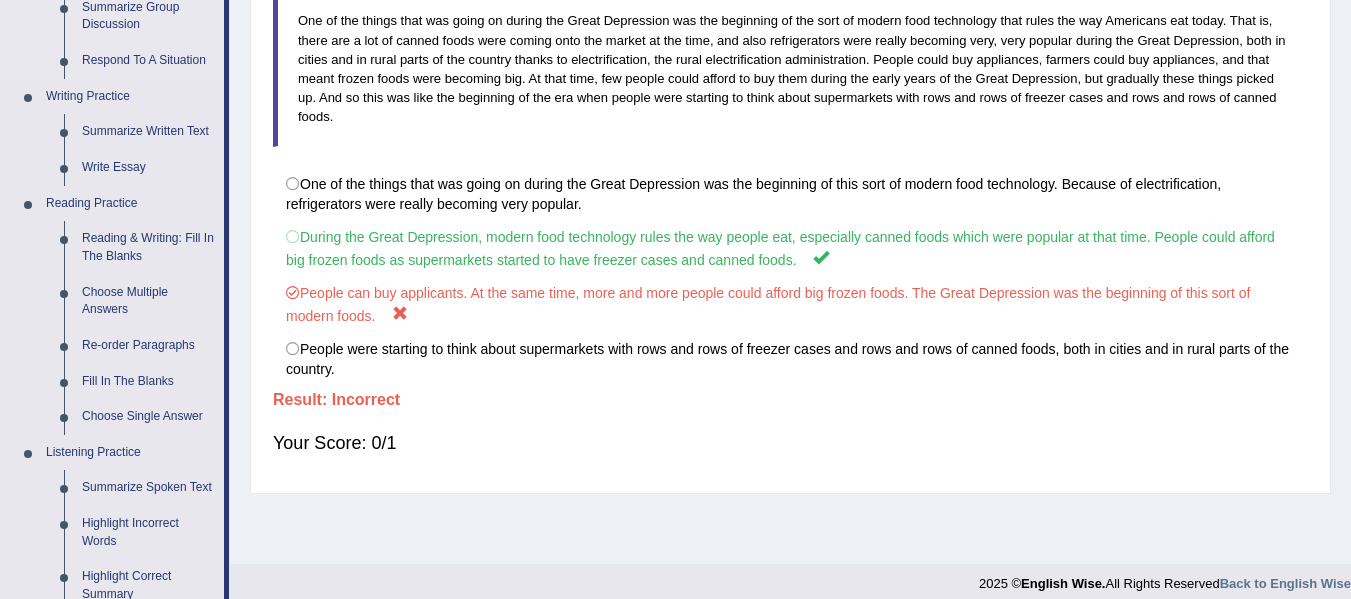 scroll, scrollTop: 447, scrollLeft: 0, axis: vertical 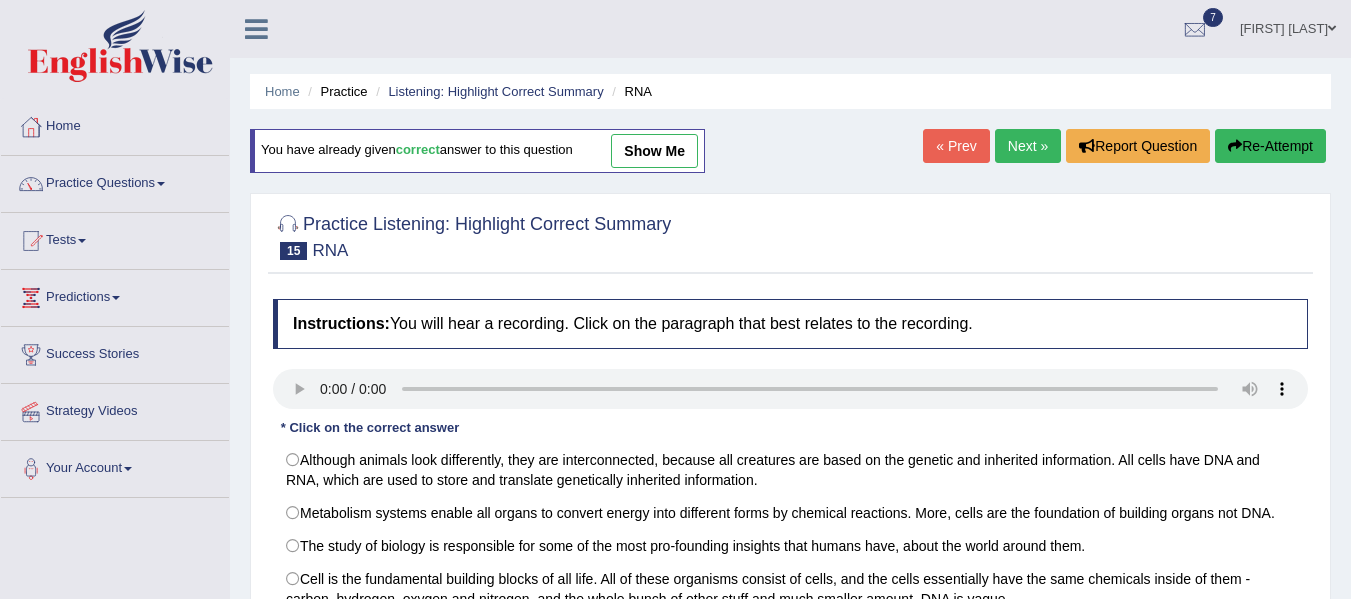 click on "Next »" at bounding box center (1028, 146) 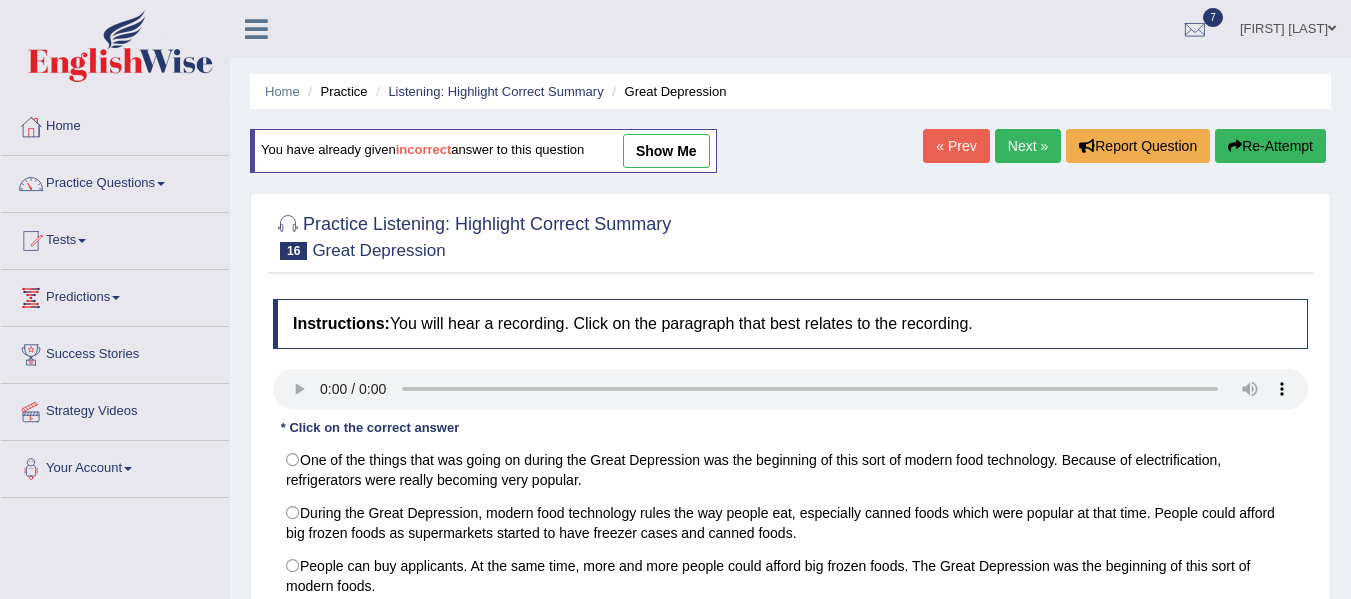 scroll, scrollTop: 0, scrollLeft: 0, axis: both 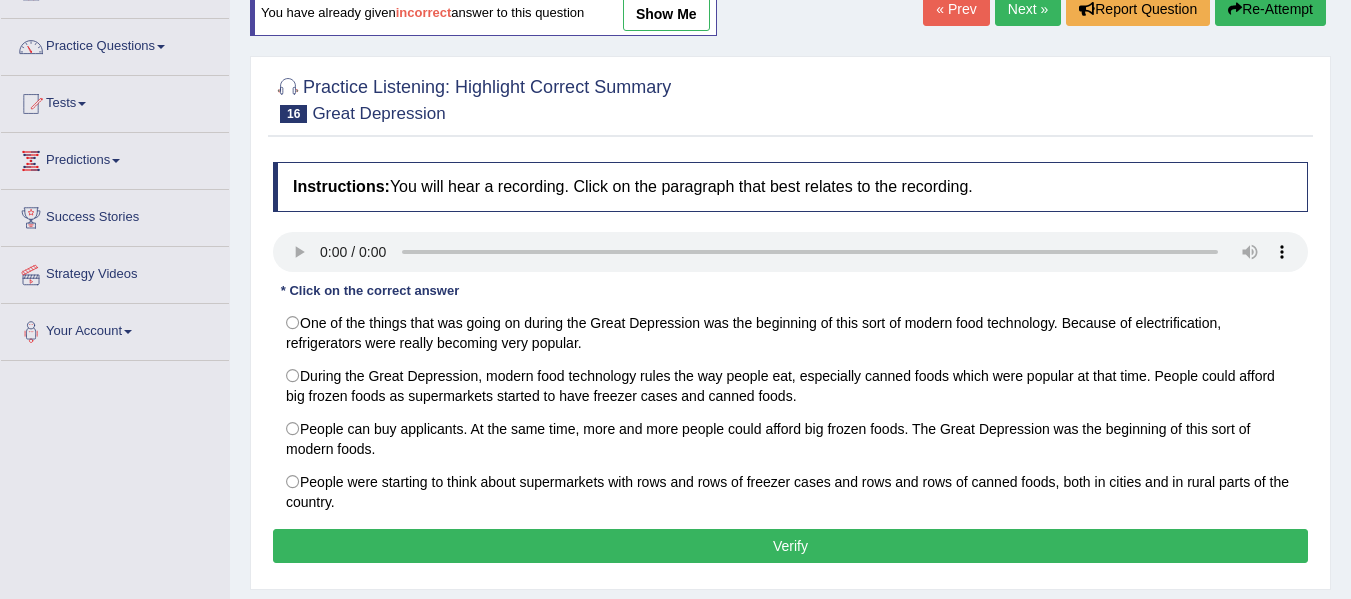click on "Next »" at bounding box center (1028, 9) 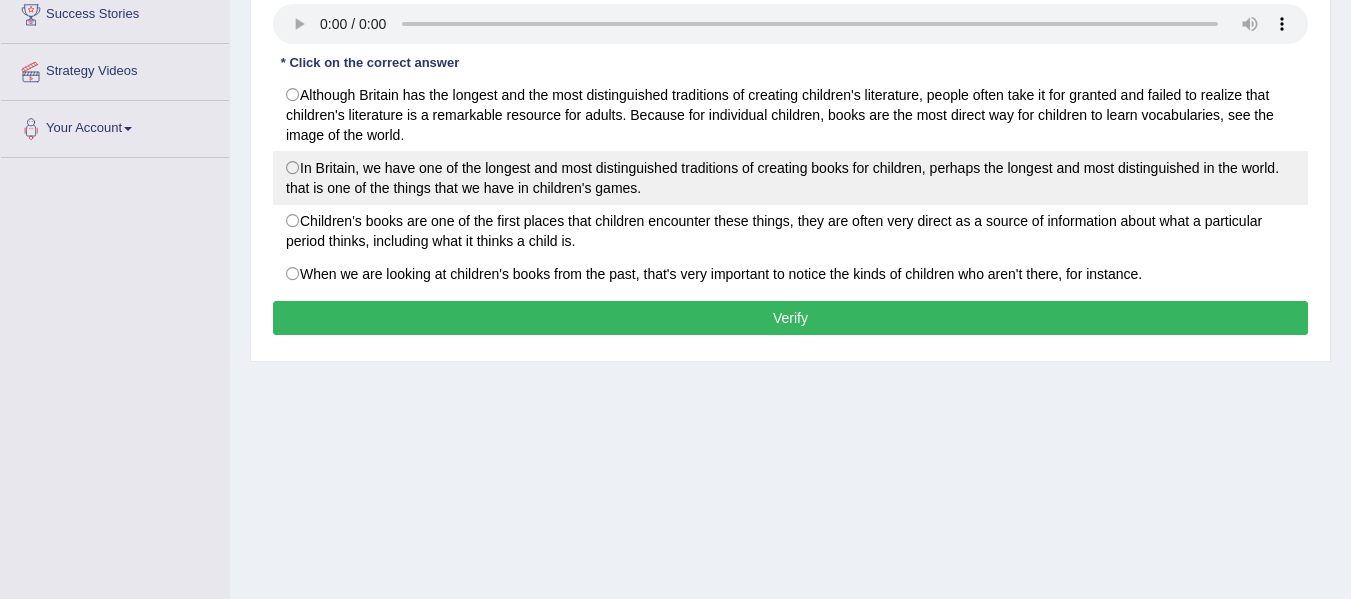 scroll, scrollTop: 340, scrollLeft: 0, axis: vertical 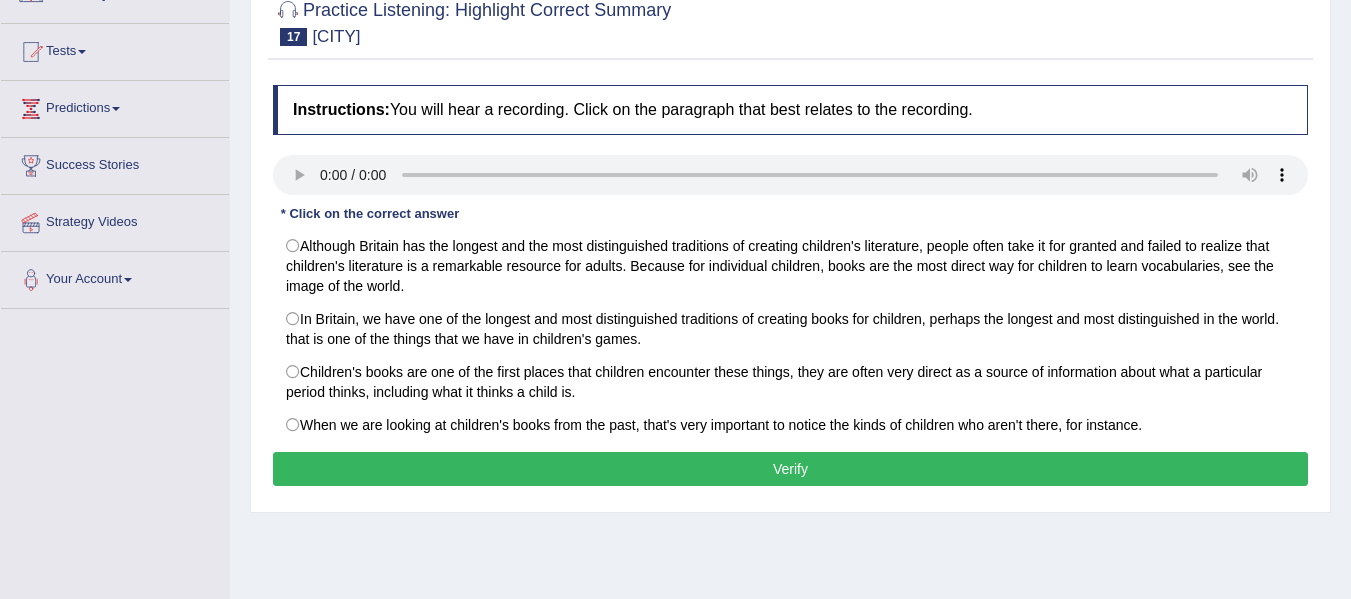 click on "Home
Practice
Listening: Highlight Correct Summary
[CITY]
« Prev Next »  Report Question  Re-Attempt
Practice Listening: Highlight Correct Summary
17
[CITY]
Instructions:  You will hear a recording. Click on the paragraph that best relates to the recording.
Transcript: * Click on the correct answer  Although Britain has the longest and the most distinguished traditions of creating children's literature, people often take it for granted and failed to realize that children's literature is a remarkable resource for adults. Because for individual children, books are the most direct way for children to learn vocabularies, see the image of the world.  When we are looking at children's books from the past, that's very important to notice the kinds of children who aren't there, for instance. Result:  Verify" at bounding box center [790, 311] 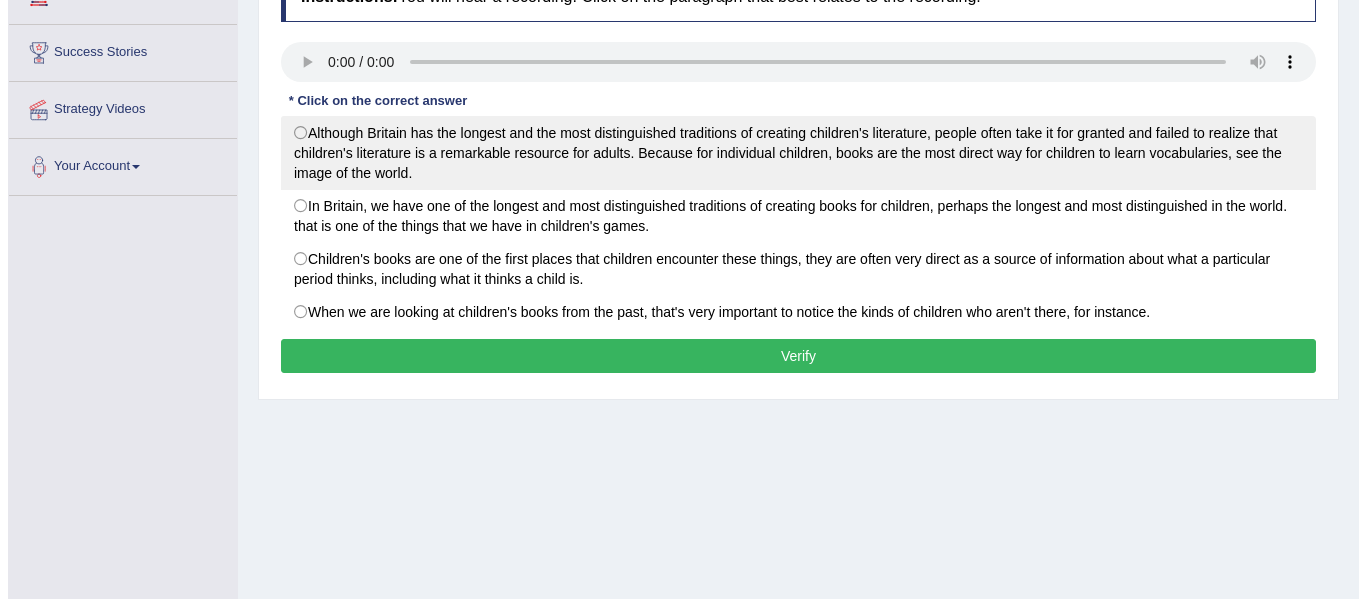 scroll, scrollTop: 311, scrollLeft: 0, axis: vertical 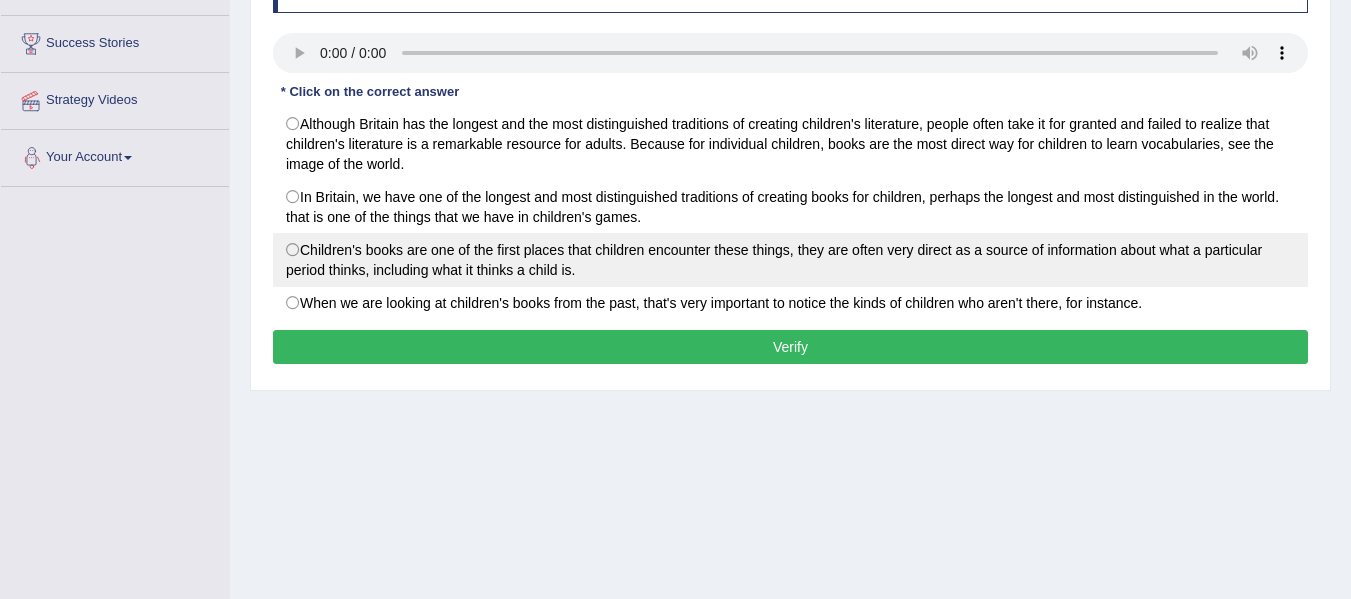 click on "Children's books are one of the first places that children encounter these things, they are often very direct as a source of information about what a particular period thinks, including what it thinks a child is." at bounding box center [790, 260] 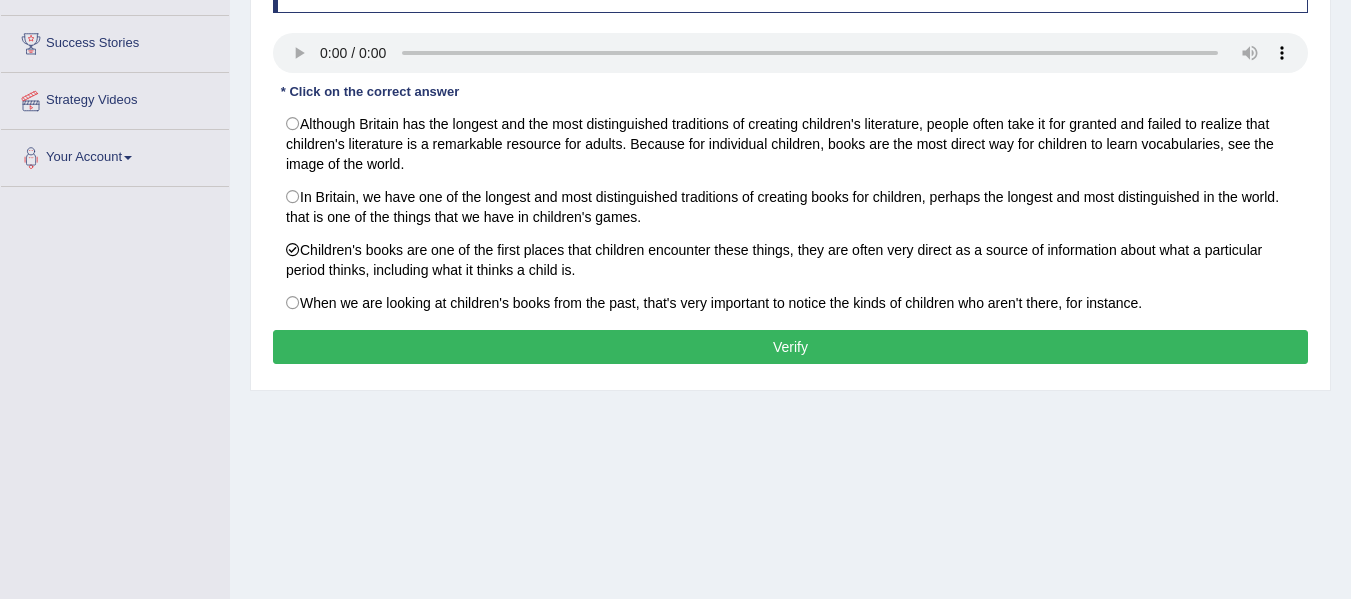 click on "Verify" at bounding box center (790, 347) 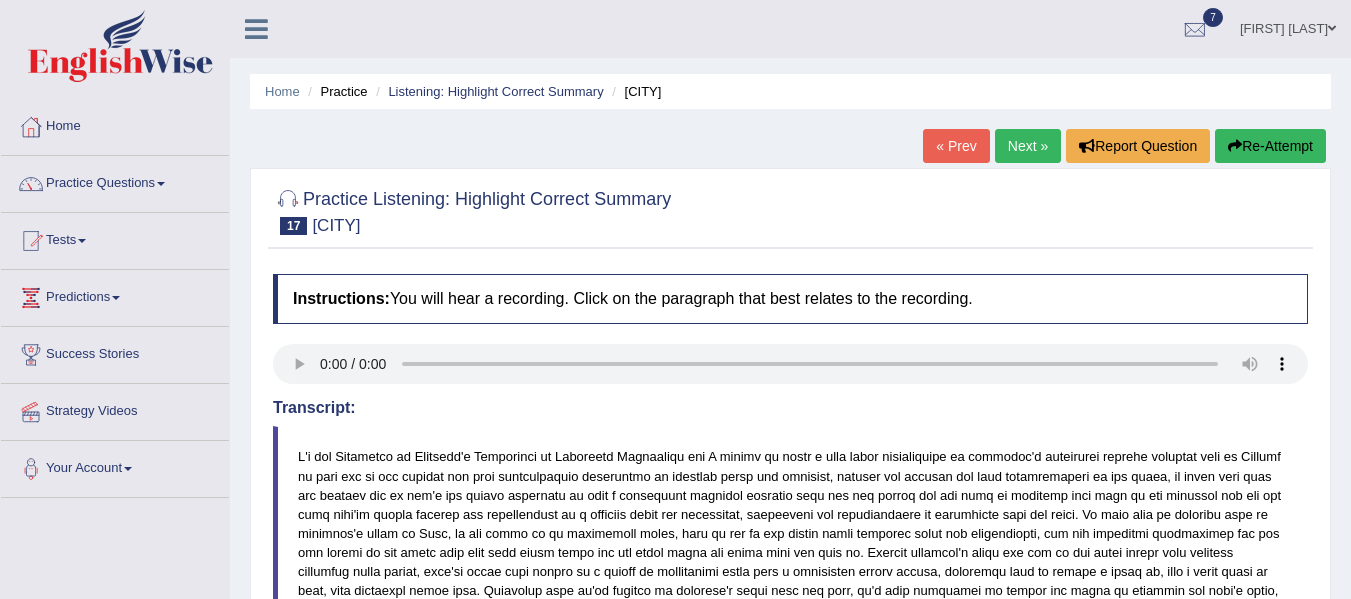 scroll, scrollTop: 38, scrollLeft: 0, axis: vertical 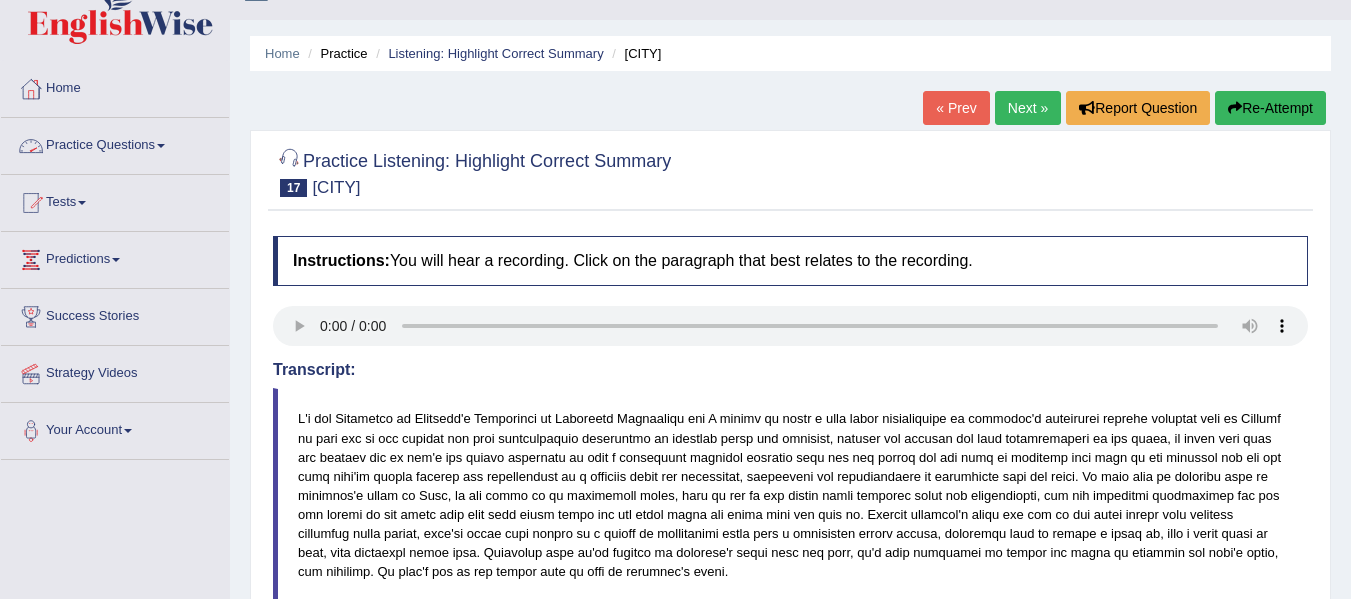 click on "Practice Questions" at bounding box center (115, 143) 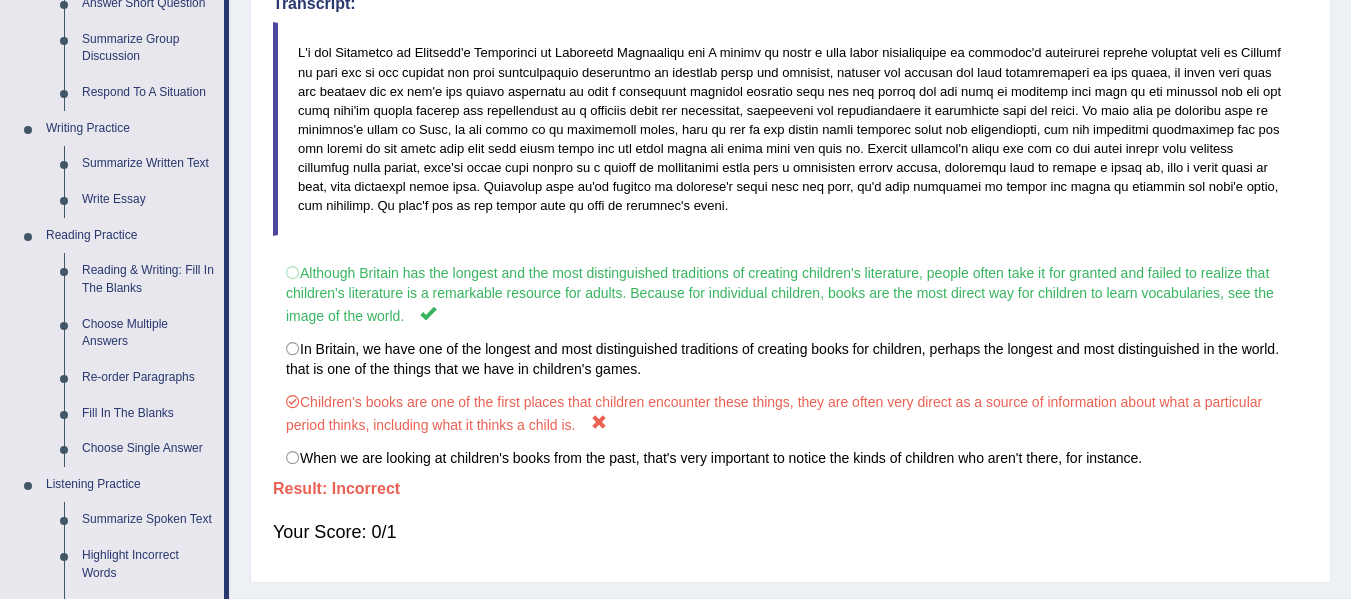 scroll, scrollTop: 403, scrollLeft: 0, axis: vertical 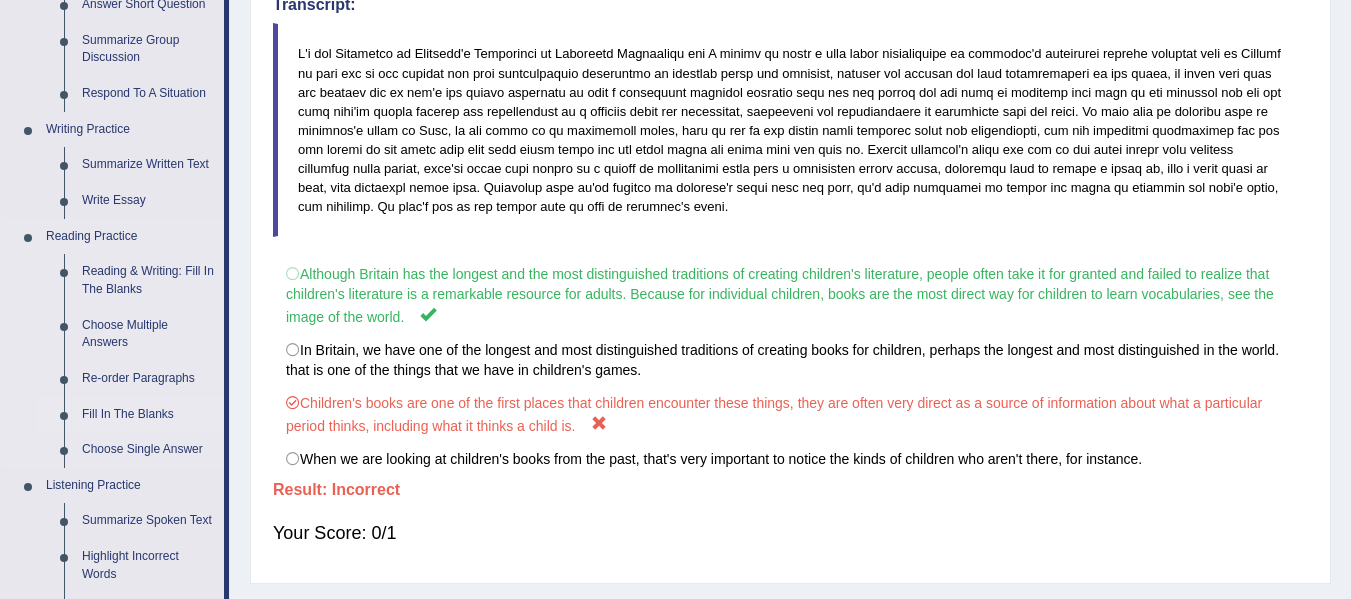click on "Fill In The Blanks" at bounding box center (148, 415) 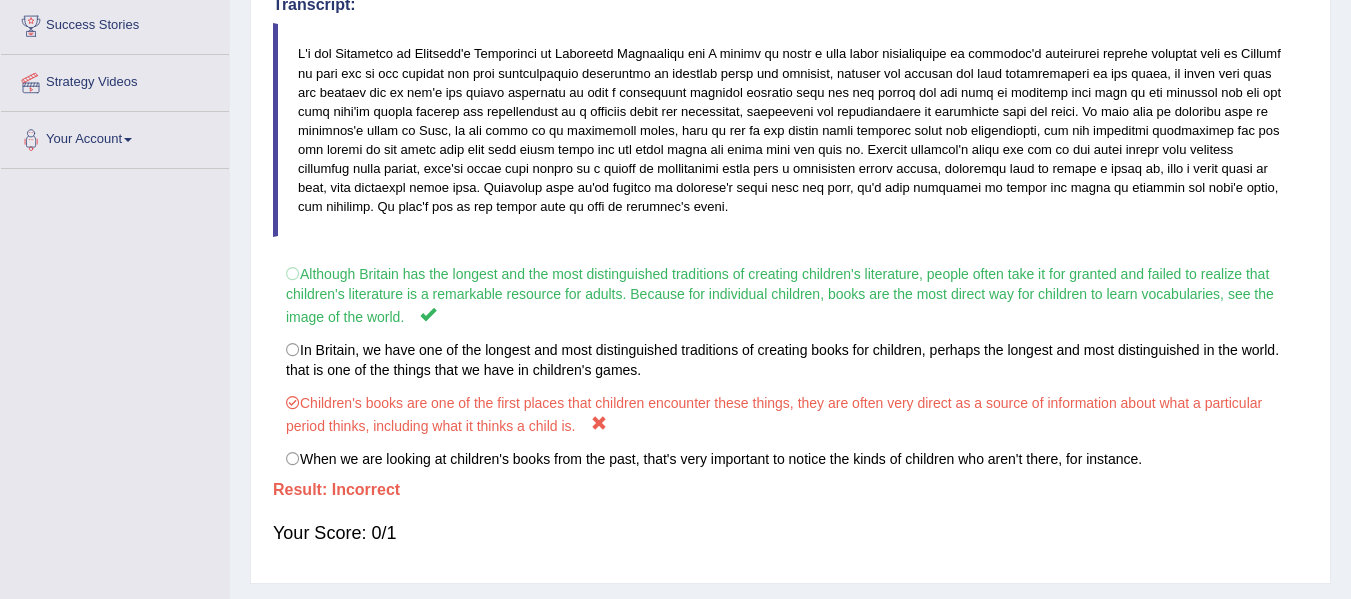 scroll, scrollTop: 398, scrollLeft: 0, axis: vertical 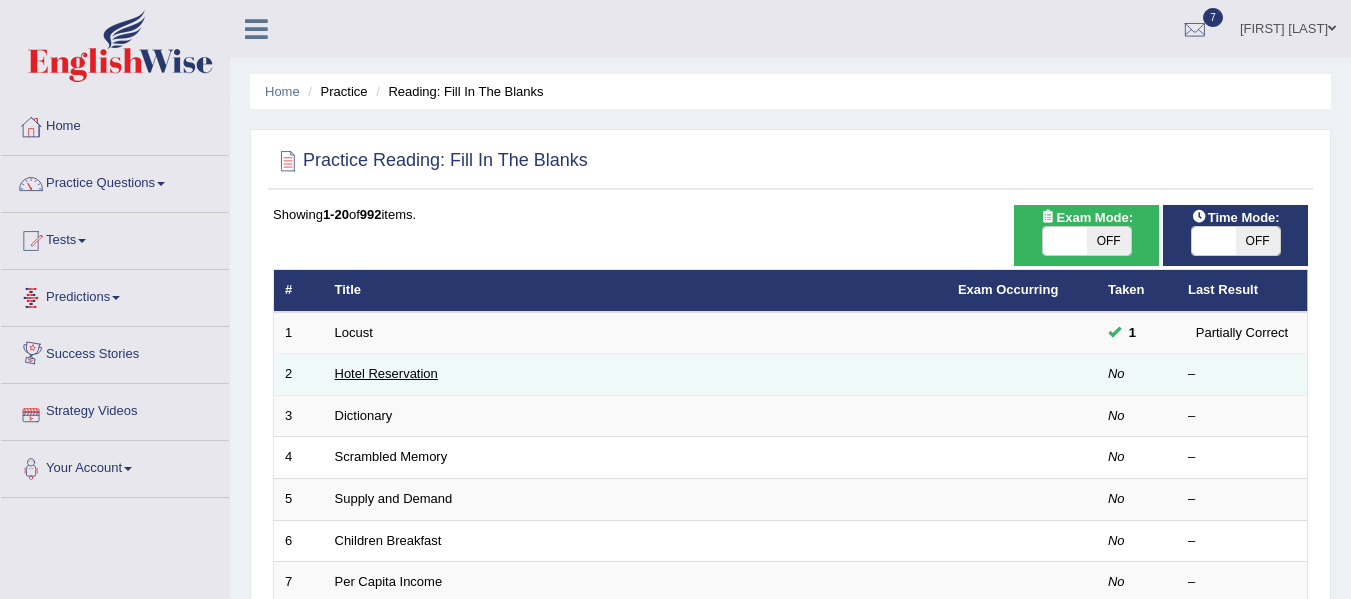 click on "Hotel Reservation" at bounding box center (386, 373) 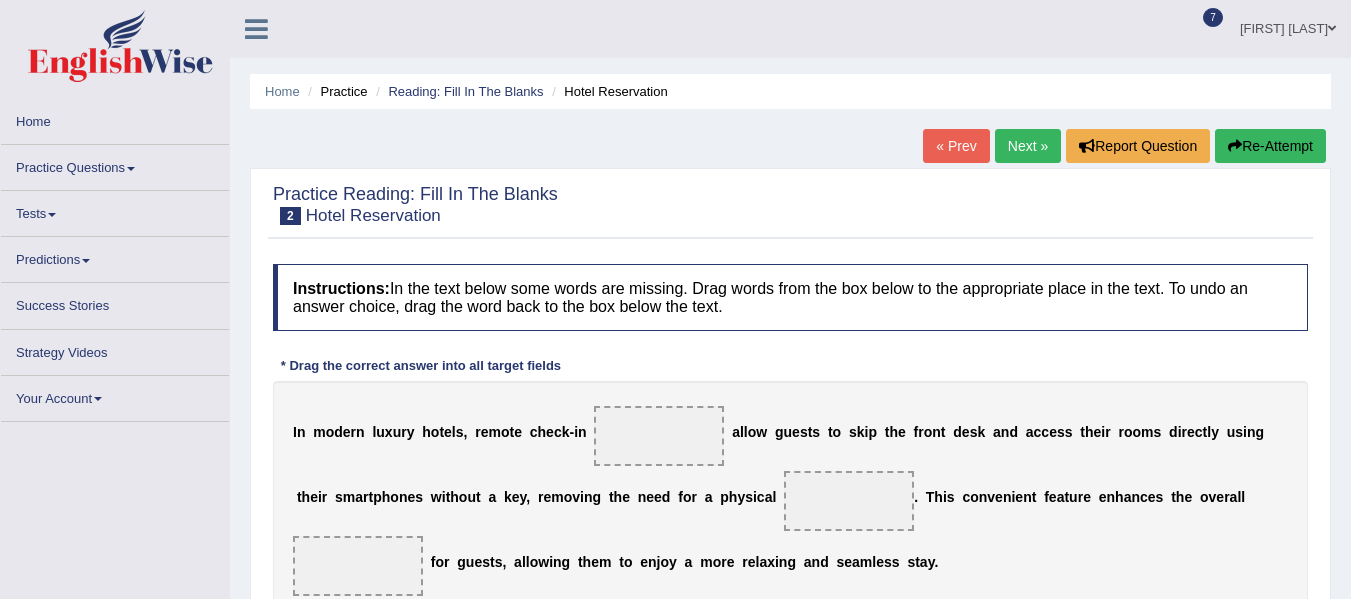 scroll, scrollTop: 0, scrollLeft: 0, axis: both 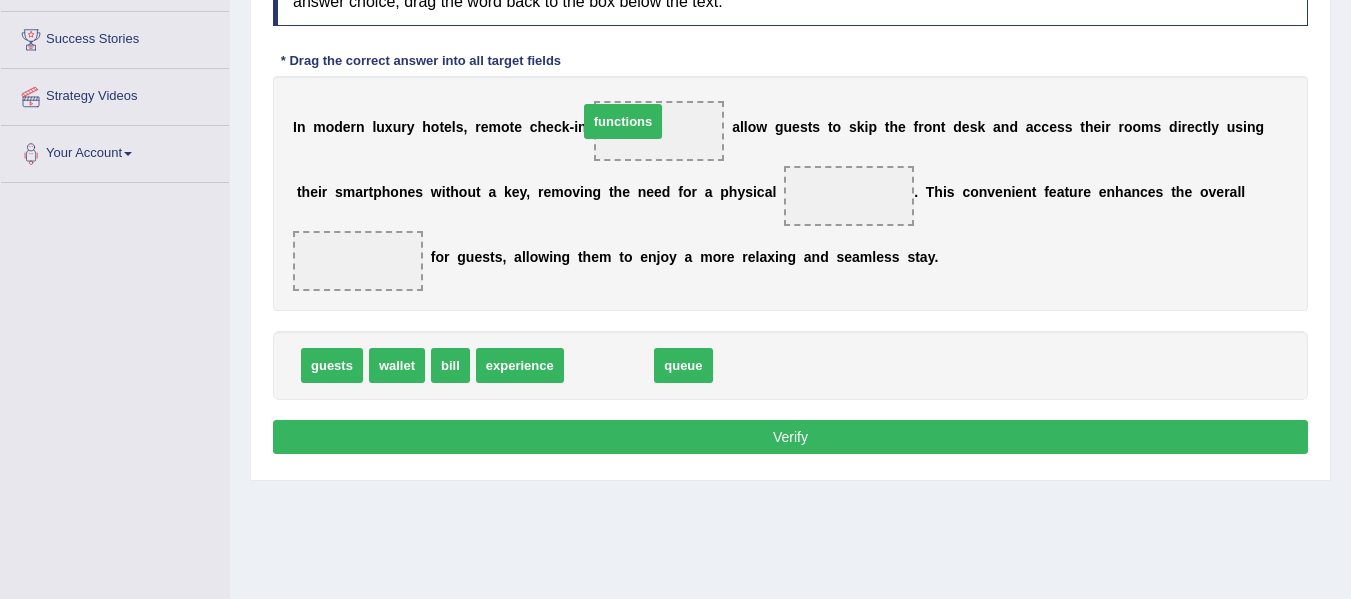 drag, startPoint x: 602, startPoint y: 368, endPoint x: 616, endPoint y: 124, distance: 244.4013 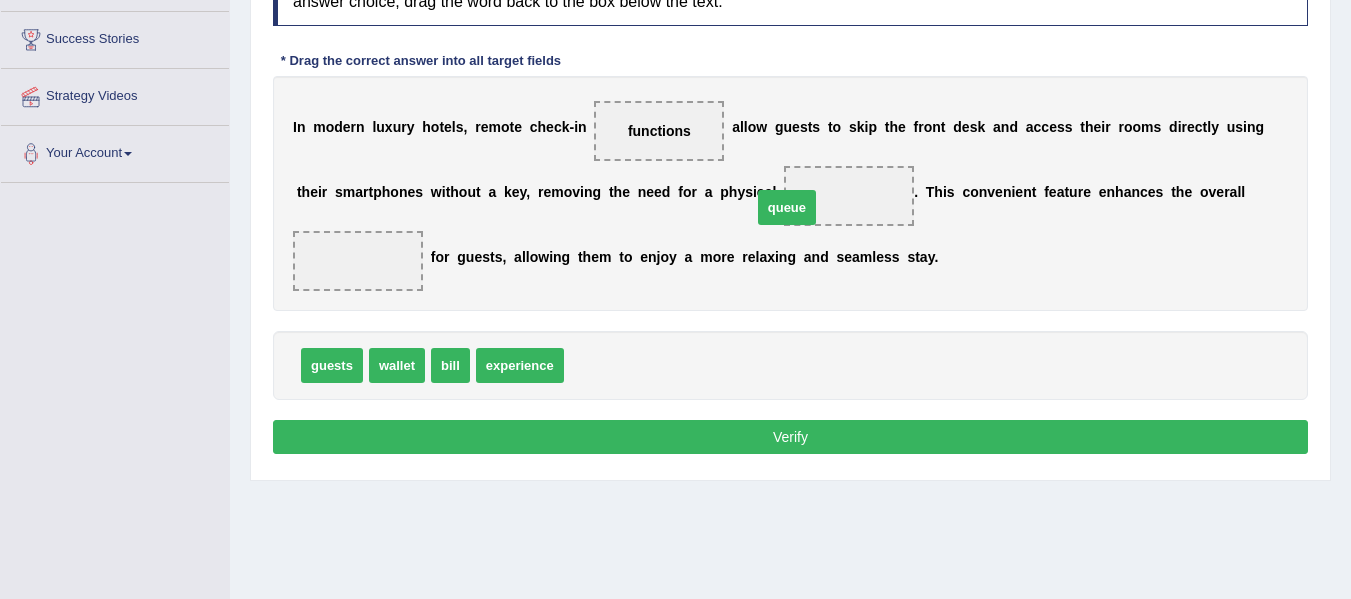 drag, startPoint x: 614, startPoint y: 359, endPoint x: 820, endPoint y: 194, distance: 263.93372 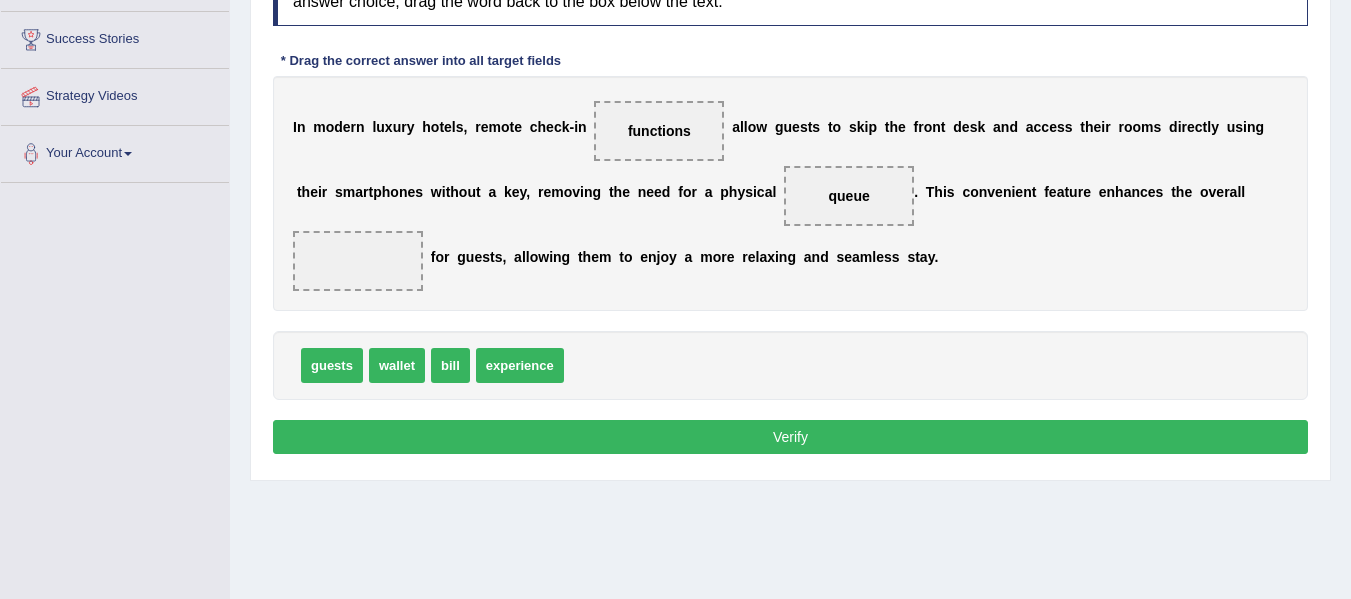click on "experience" at bounding box center [520, 365] 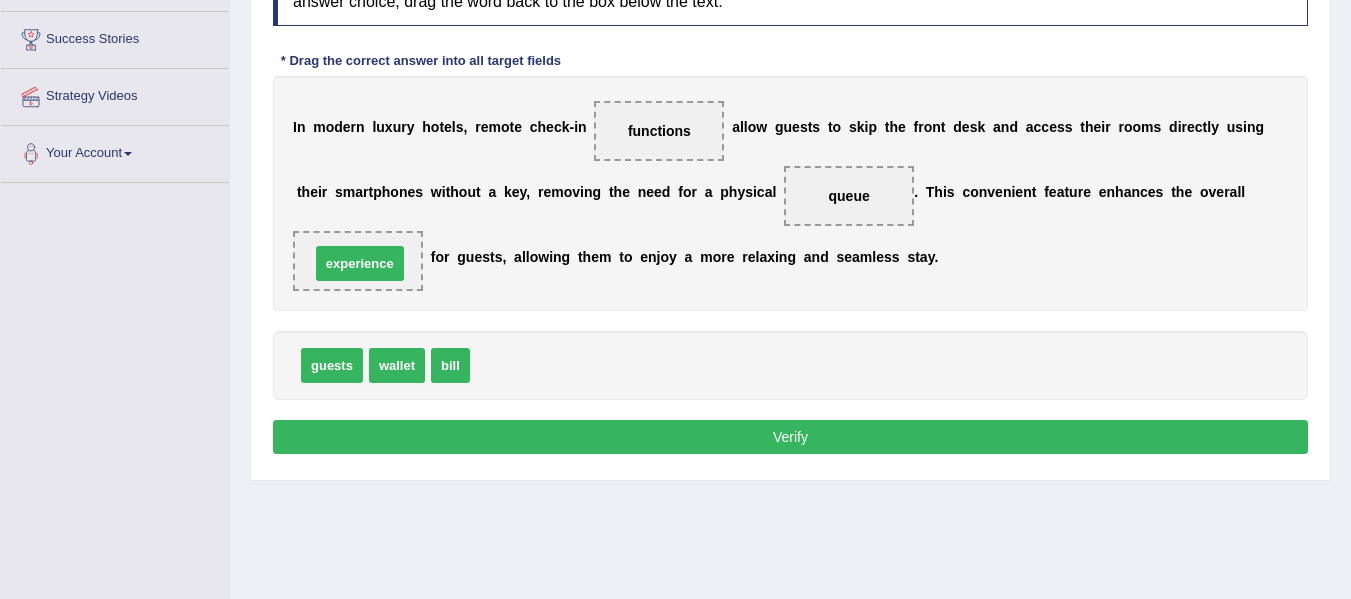 drag, startPoint x: 521, startPoint y: 363, endPoint x: 361, endPoint y: 261, distance: 189.74721 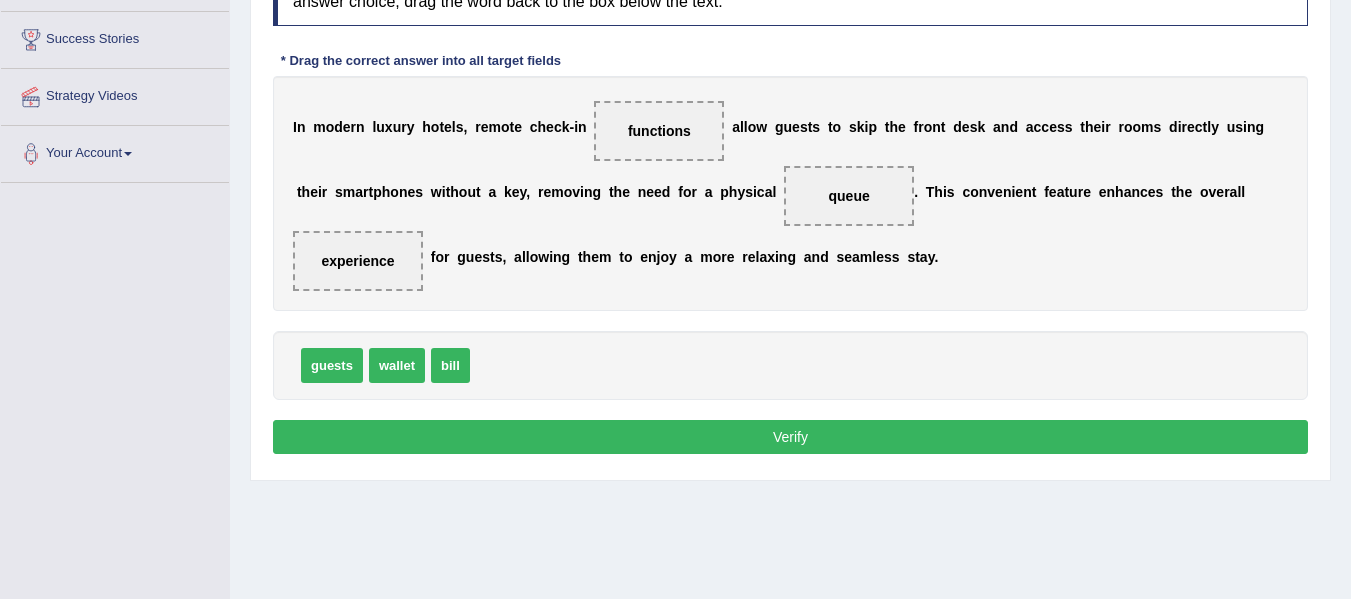 click on "Verify" at bounding box center [790, 437] 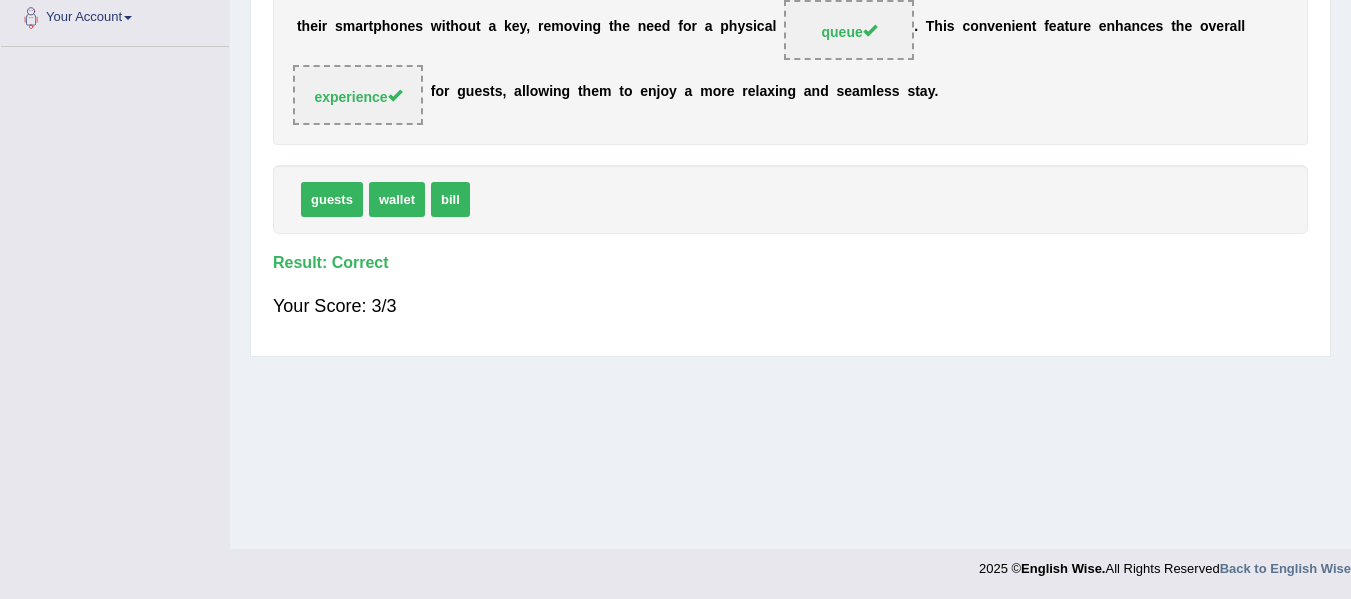 scroll, scrollTop: 0, scrollLeft: 0, axis: both 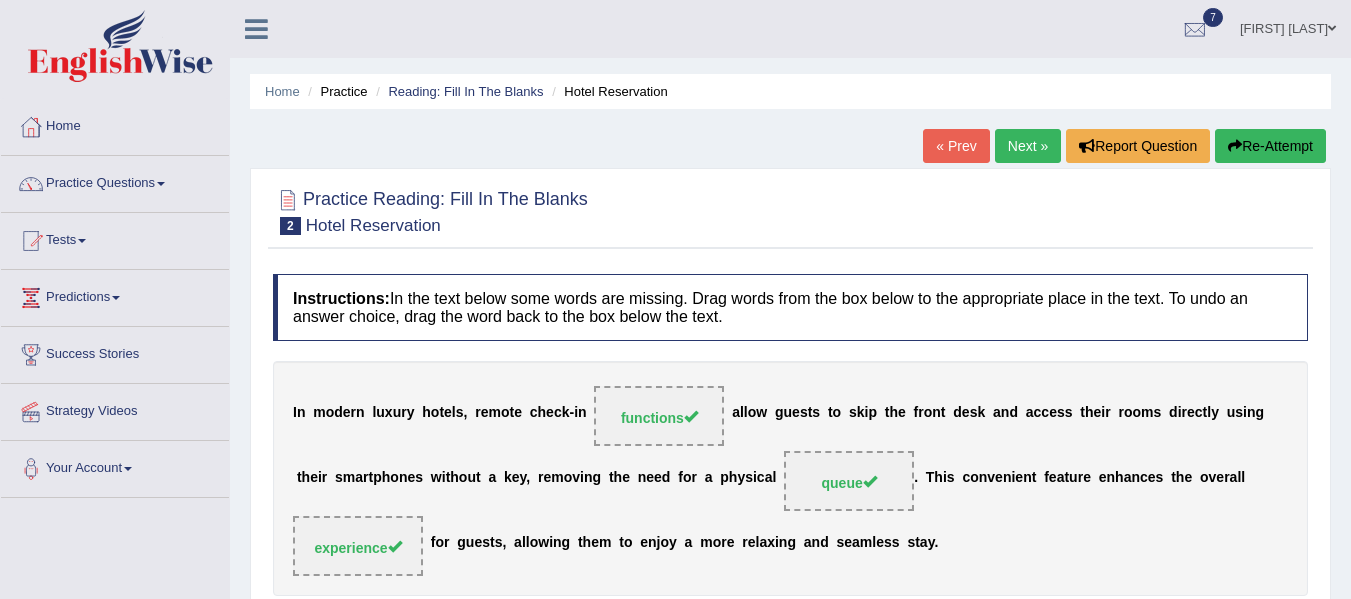 click on "Next »" at bounding box center (1028, 146) 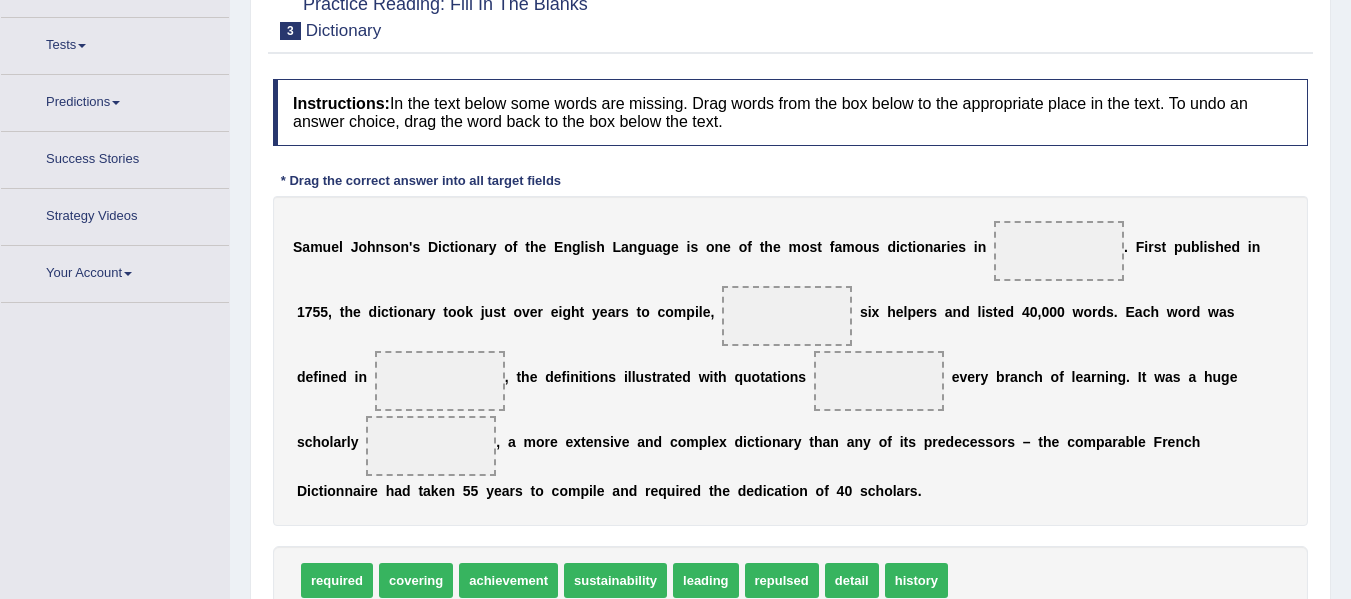 scroll, scrollTop: 0, scrollLeft: 0, axis: both 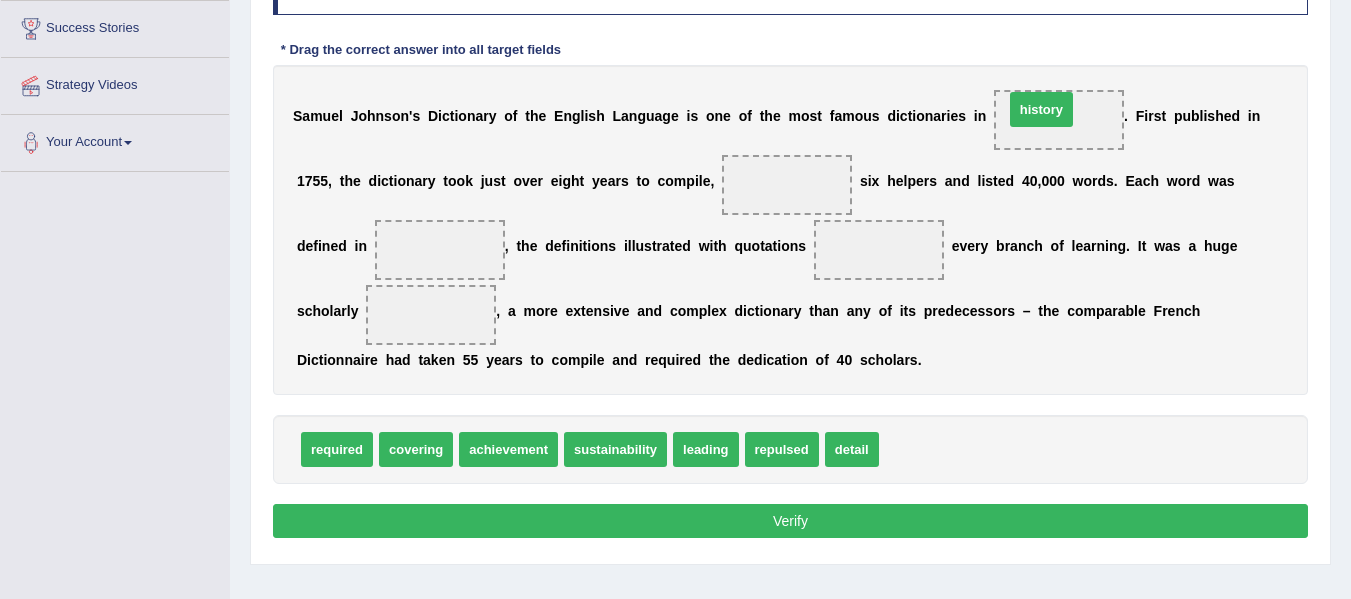 drag, startPoint x: 926, startPoint y: 456, endPoint x: 1051, endPoint y: 116, distance: 362.2499 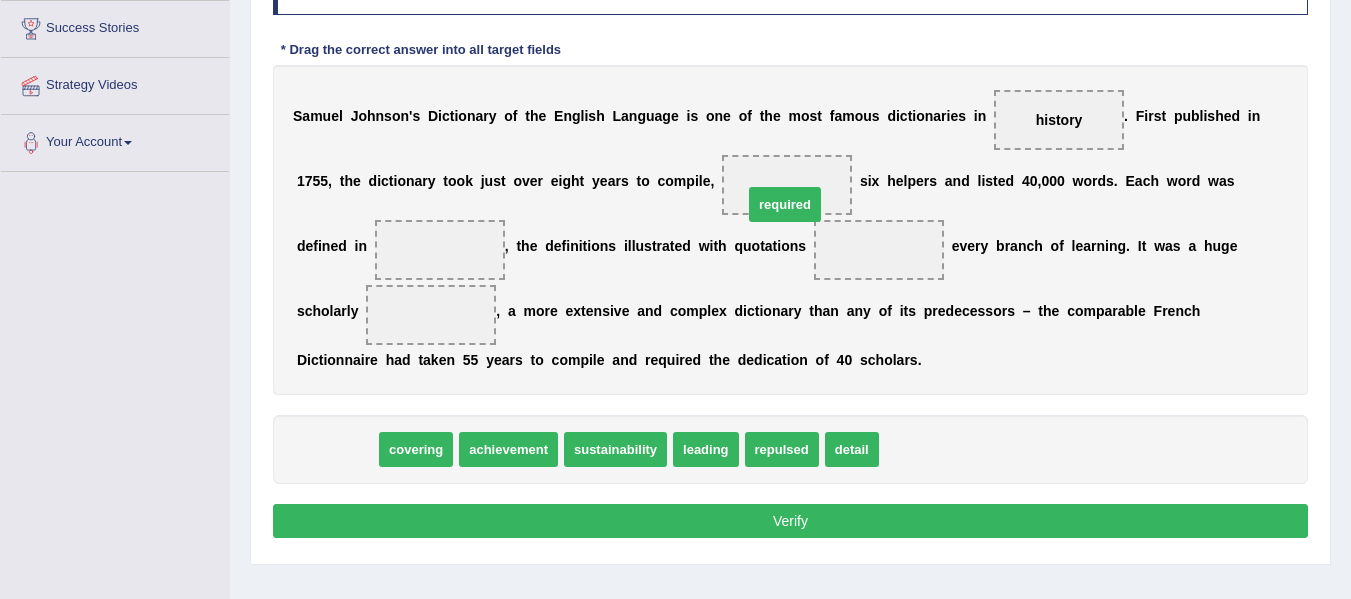 drag, startPoint x: 354, startPoint y: 450, endPoint x: 802, endPoint y: 205, distance: 510.6163 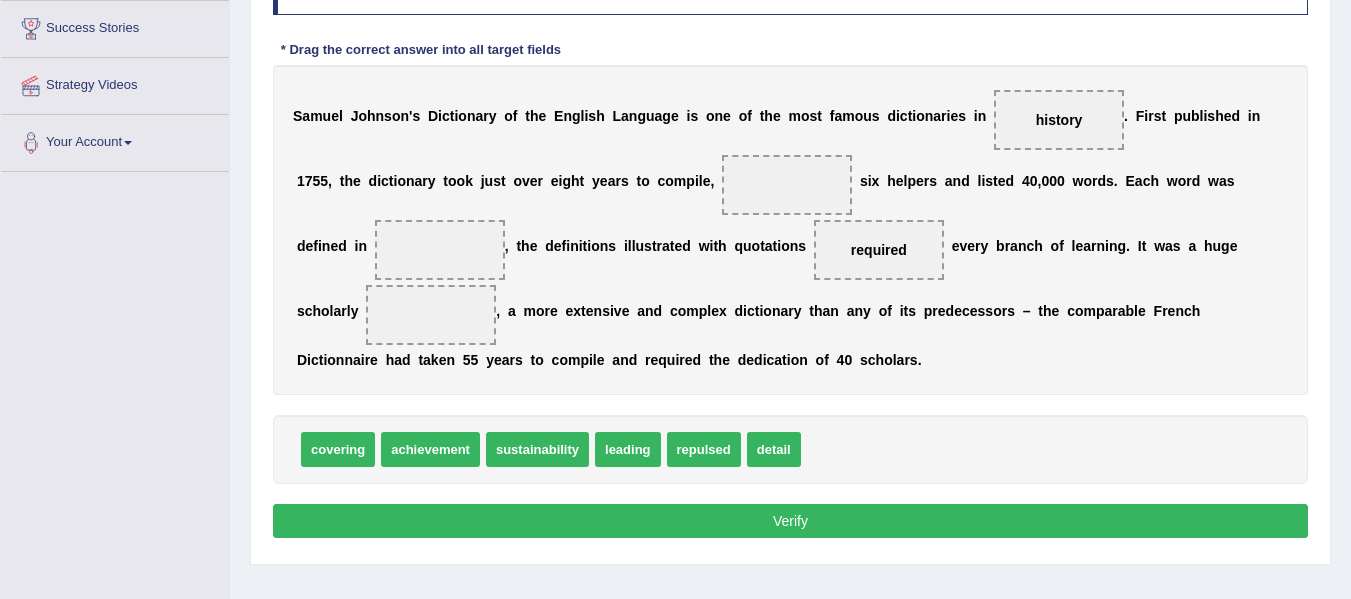 drag, startPoint x: 882, startPoint y: 240, endPoint x: 809, endPoint y: 200, distance: 83.240616 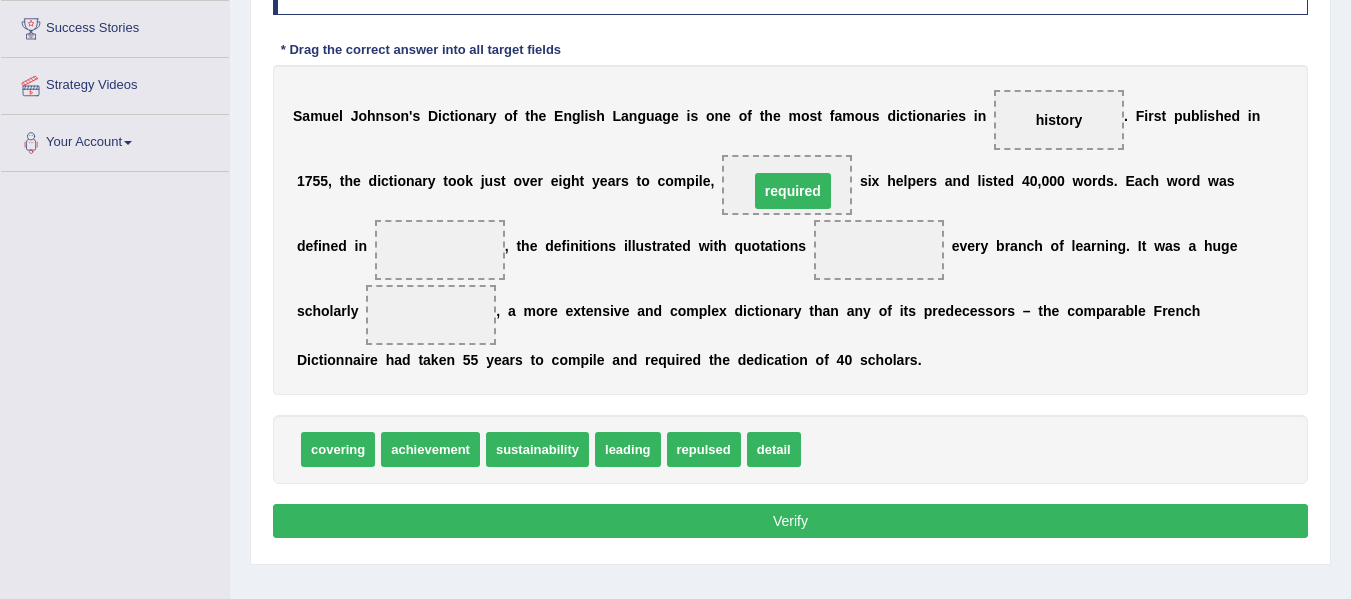 drag, startPoint x: 866, startPoint y: 245, endPoint x: 779, endPoint y: 185, distance: 105.68349 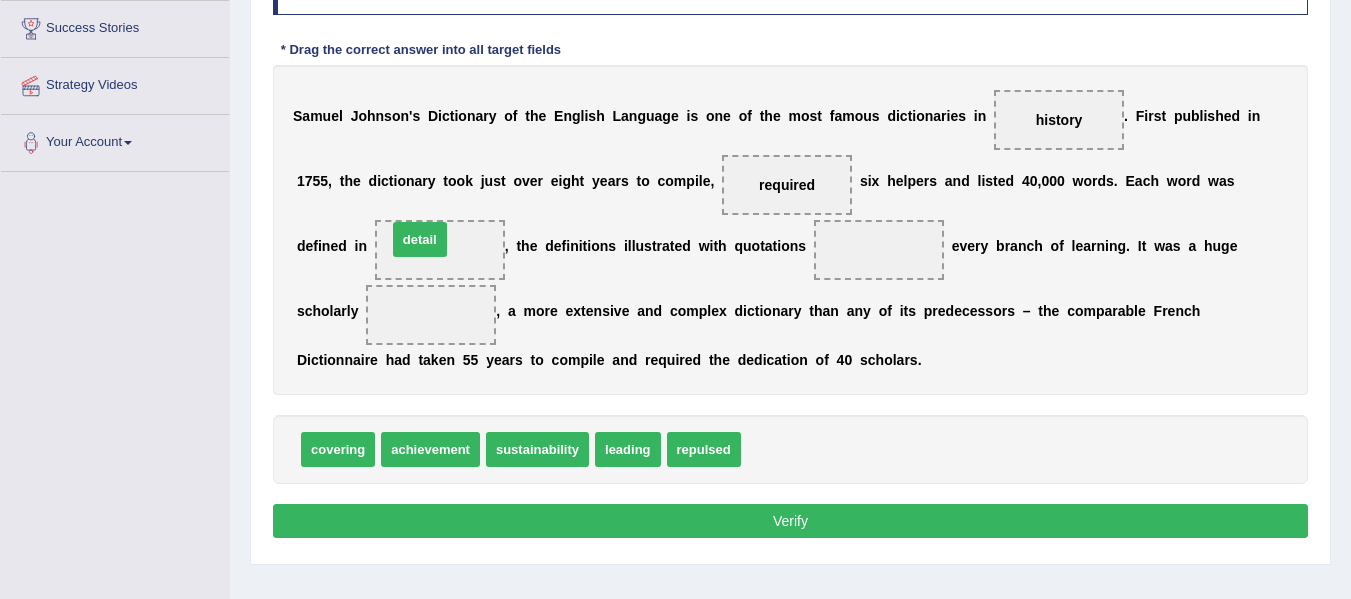 drag, startPoint x: 770, startPoint y: 442, endPoint x: 416, endPoint y: 232, distance: 411.60175 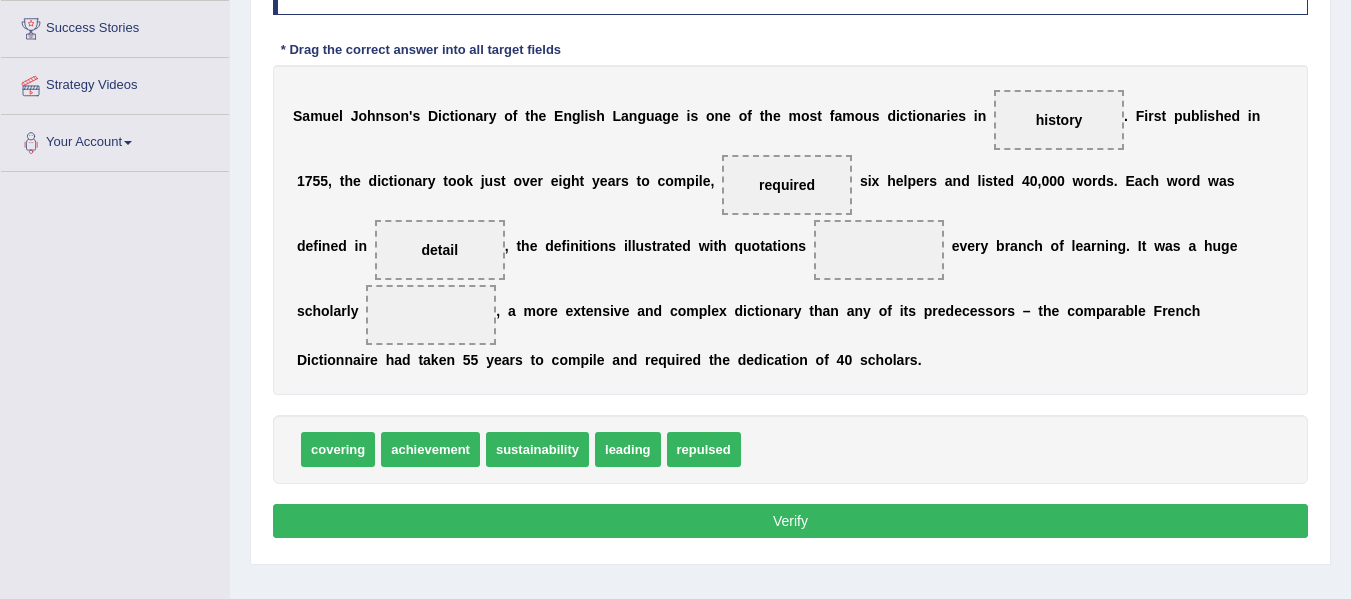 click on "achievement" at bounding box center [430, 449] 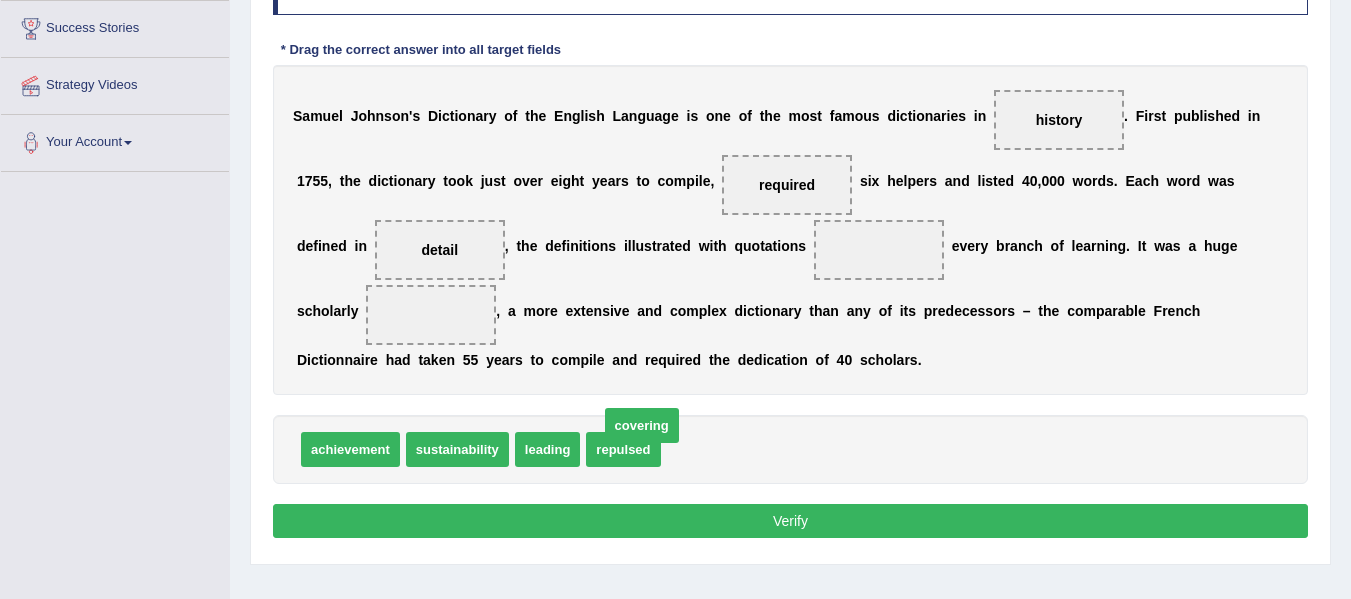drag, startPoint x: 700, startPoint y: 450, endPoint x: 510, endPoint y: 354, distance: 212.87555 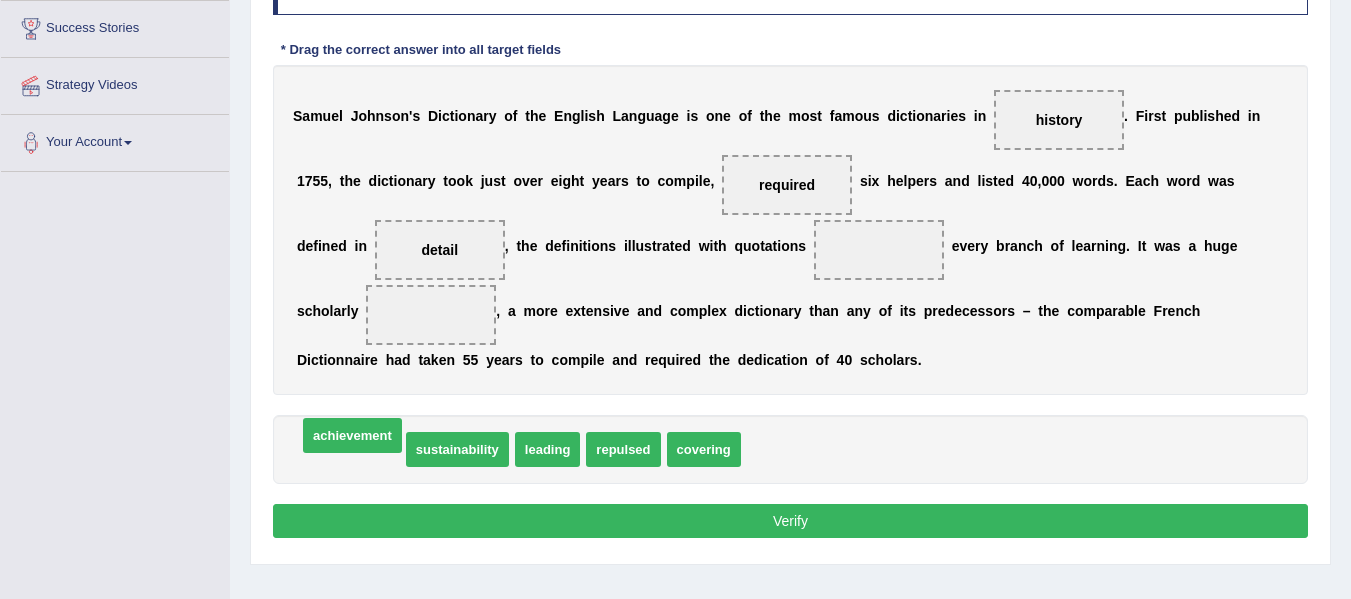 drag, startPoint x: 375, startPoint y: 455, endPoint x: 387, endPoint y: 423, distance: 34.176014 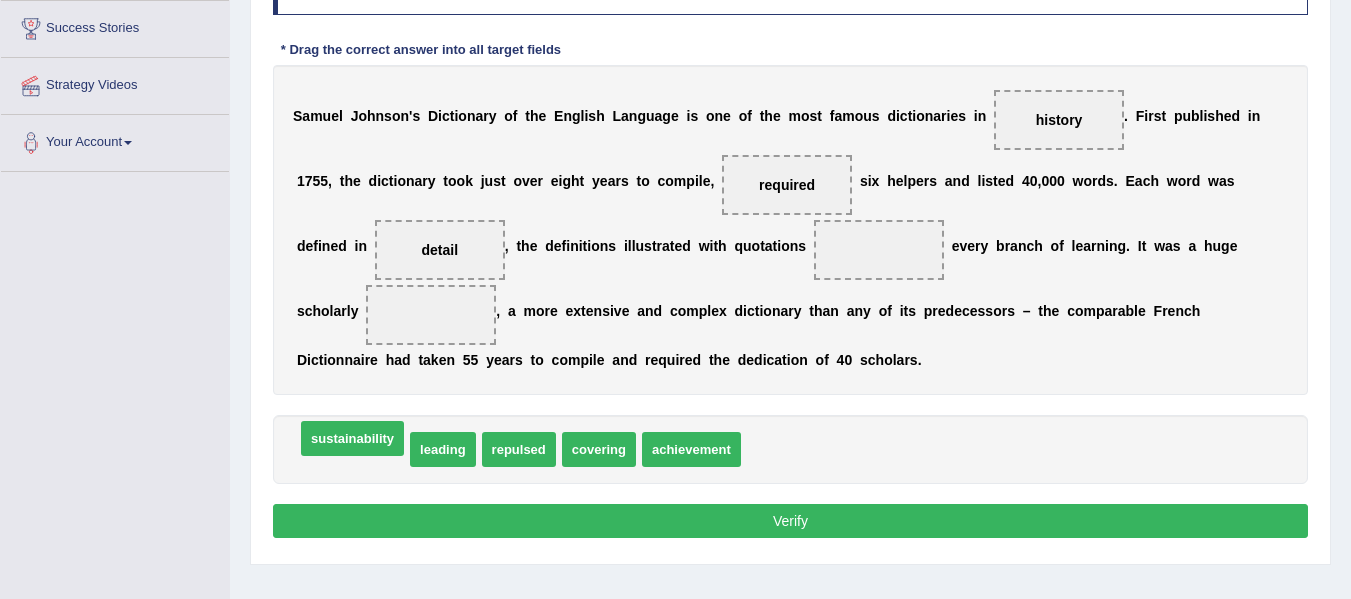 drag, startPoint x: 341, startPoint y: 446, endPoint x: 353, endPoint y: 413, distance: 35.1141 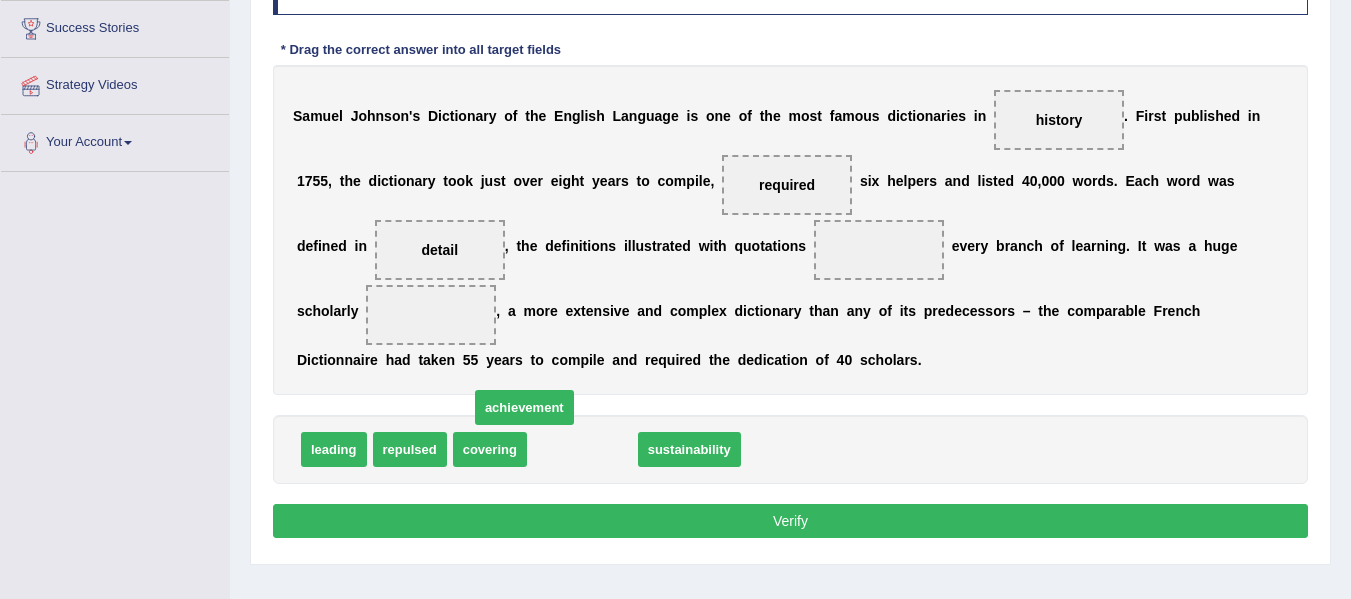drag, startPoint x: 567, startPoint y: 449, endPoint x: 482, endPoint y: 385, distance: 106.400185 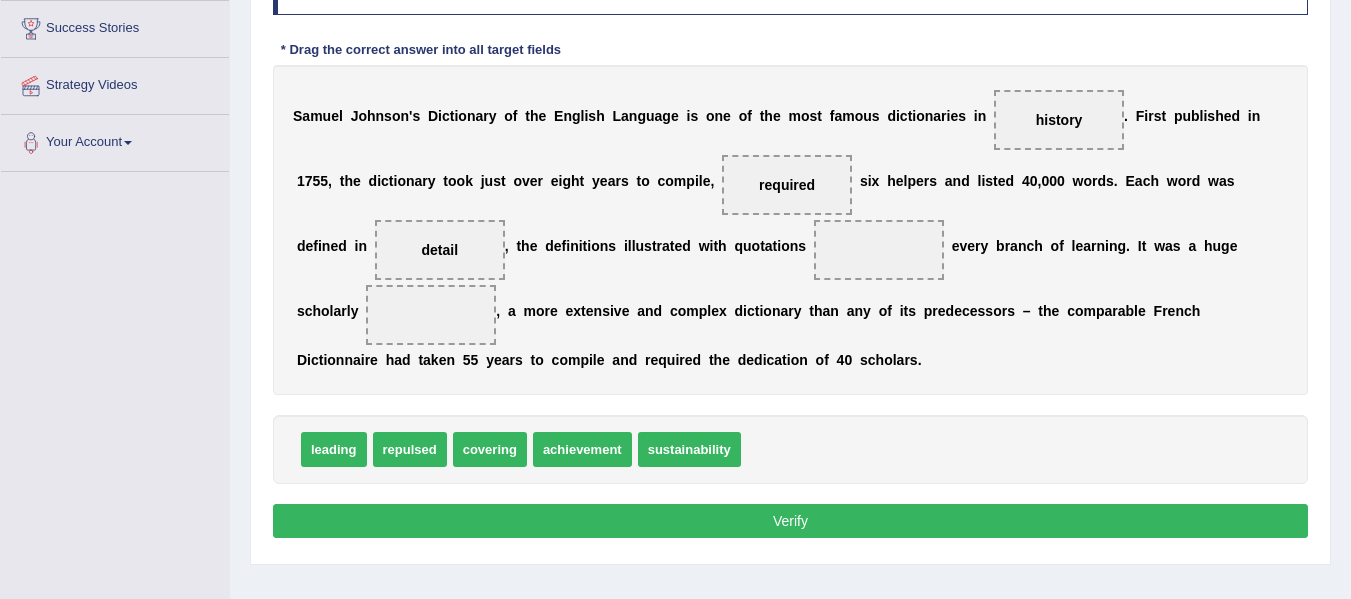 drag, startPoint x: 585, startPoint y: 438, endPoint x: 521, endPoint y: 388, distance: 81.21576 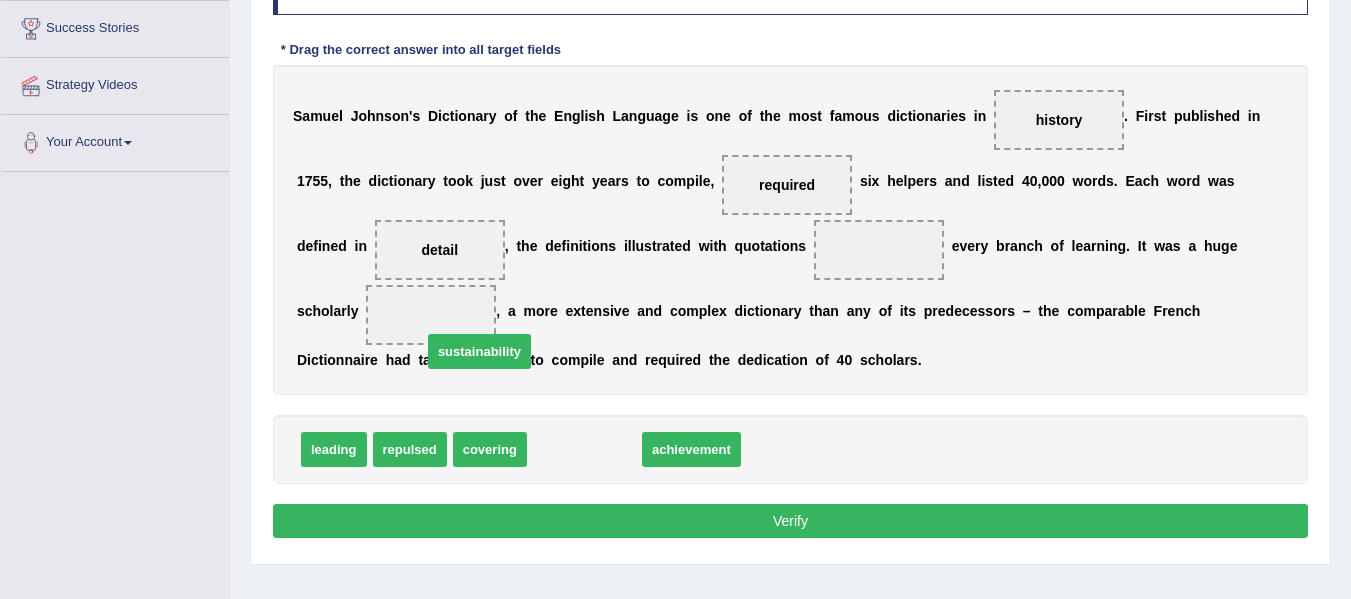 drag, startPoint x: 551, startPoint y: 463, endPoint x: 442, endPoint y: 358, distance: 151.34729 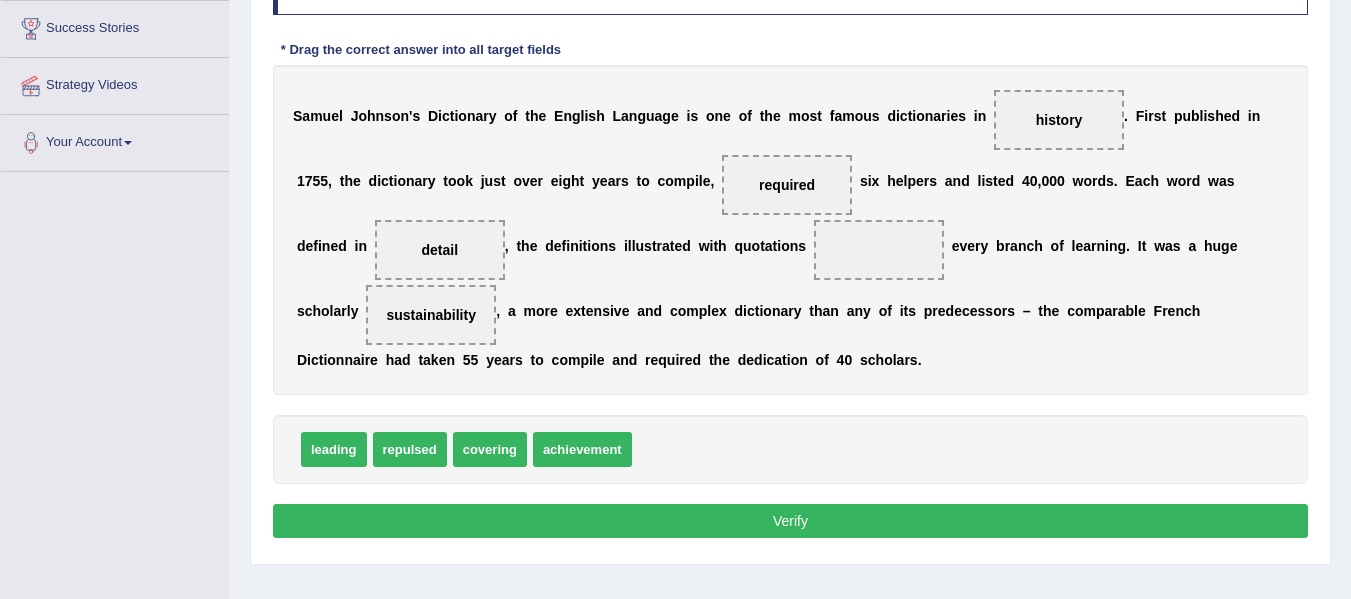 drag, startPoint x: 447, startPoint y: 358, endPoint x: 584, endPoint y: 435, distance: 157.15598 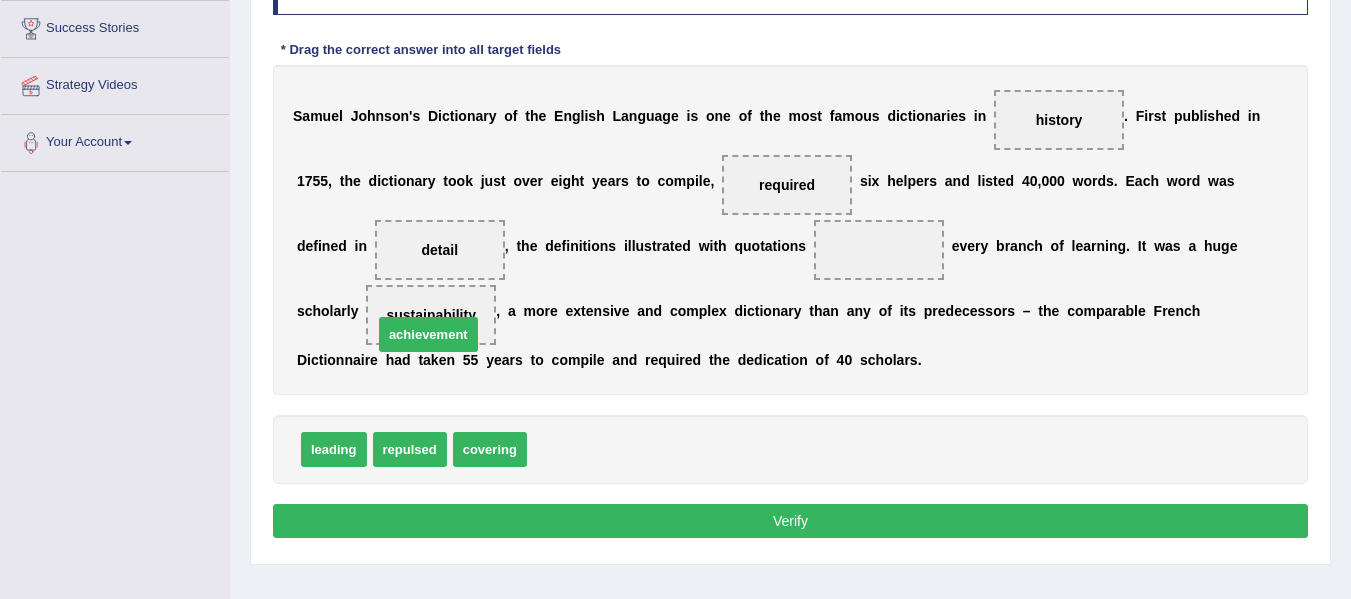 drag, startPoint x: 584, startPoint y: 435, endPoint x: 430, endPoint y: 319, distance: 192.80042 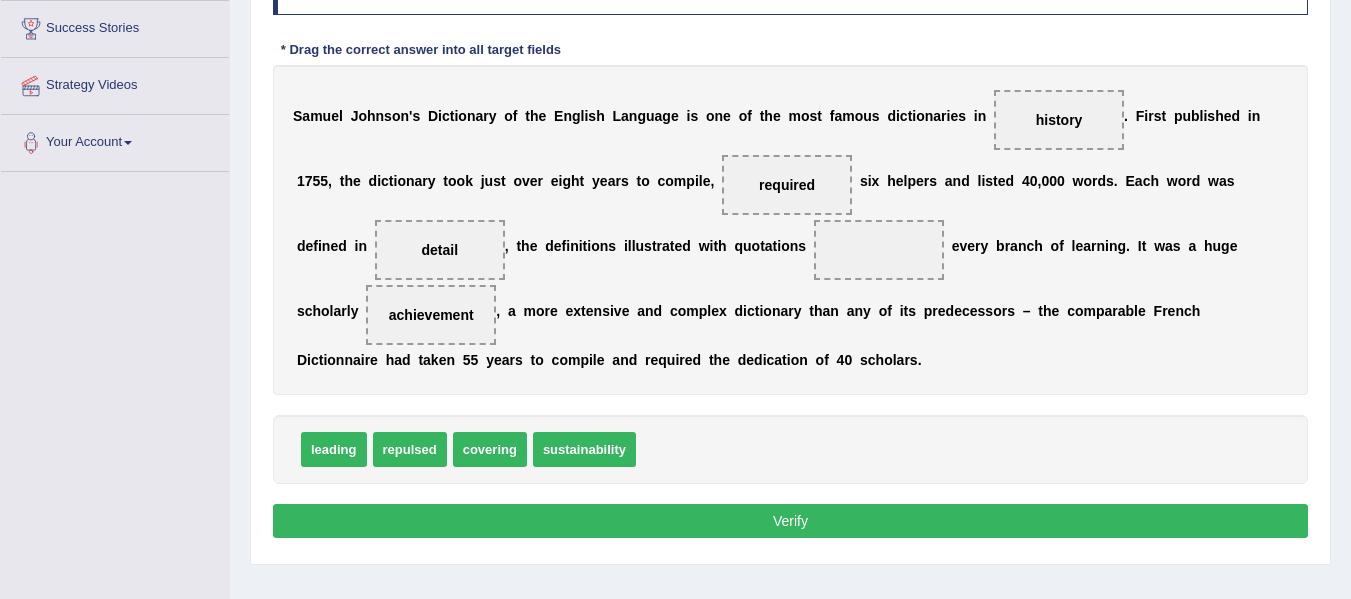 click on "Verify" at bounding box center (790, 521) 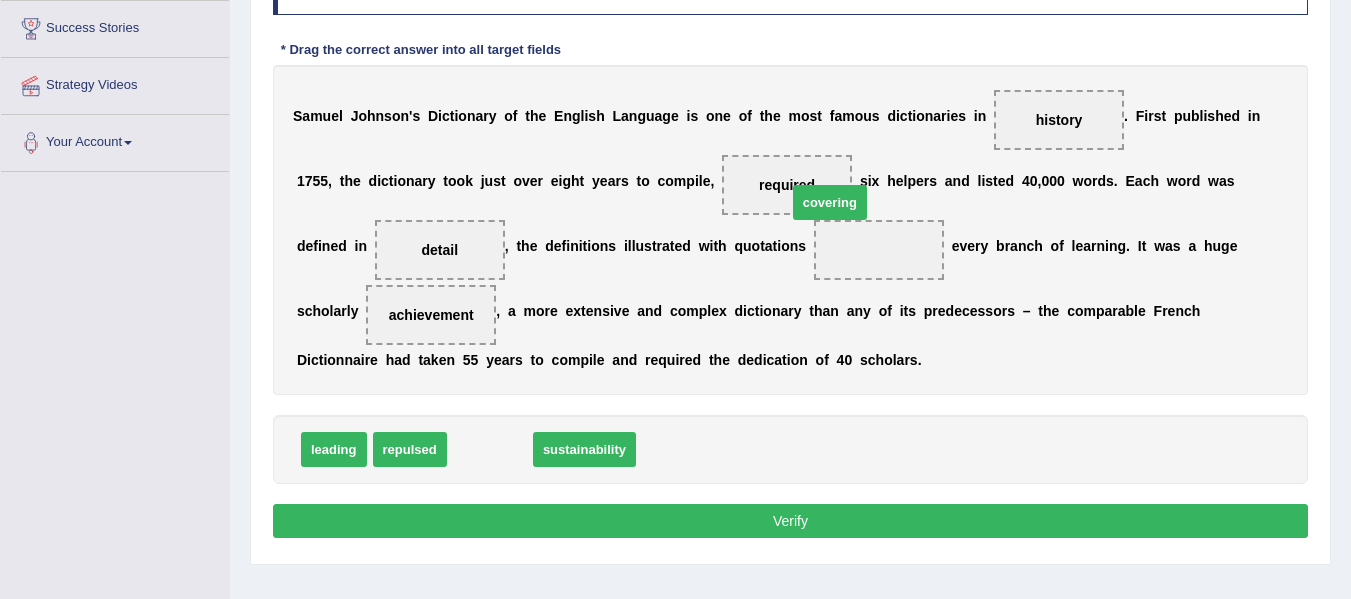 drag, startPoint x: 484, startPoint y: 446, endPoint x: 856, endPoint y: 211, distance: 440.01022 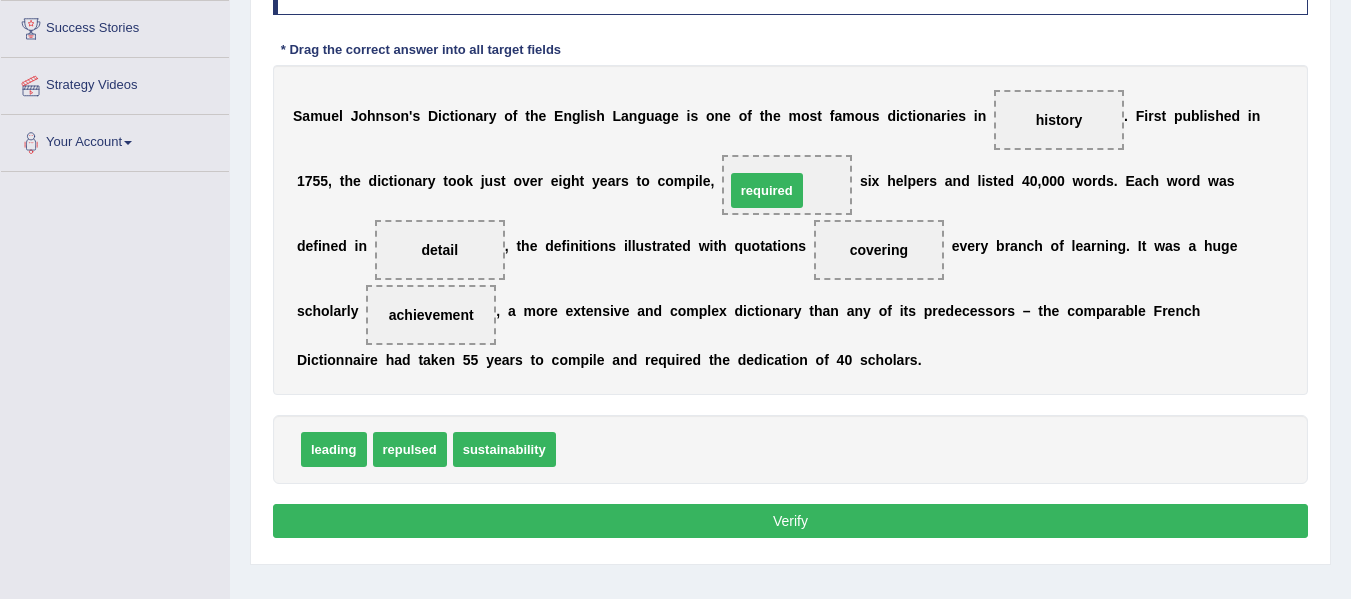 drag, startPoint x: 581, startPoint y: 444, endPoint x: 750, endPoint y: 185, distance: 309.2604 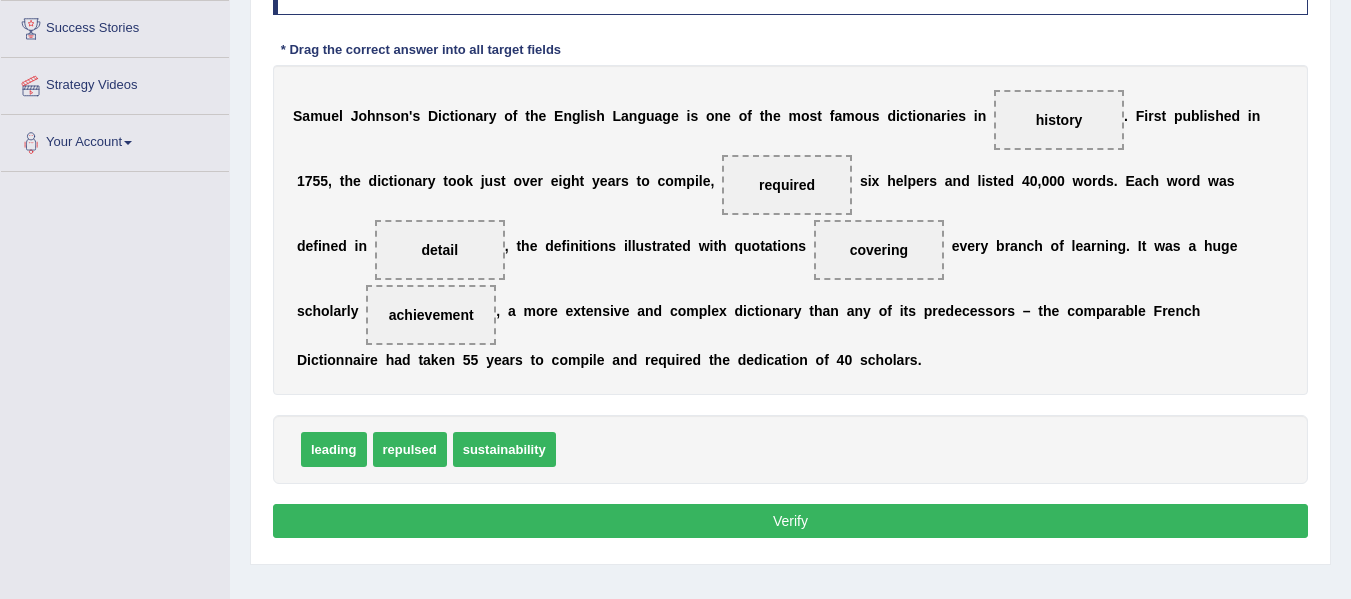 click on "Verify" at bounding box center [790, 521] 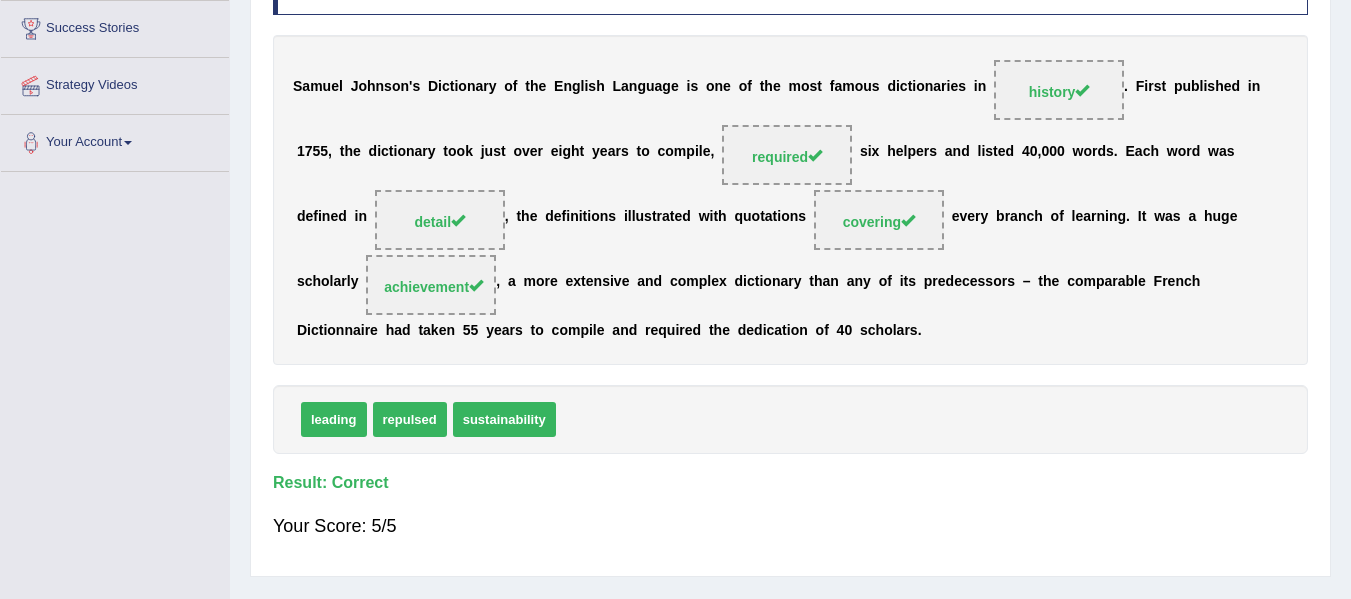 scroll, scrollTop: 0, scrollLeft: 0, axis: both 